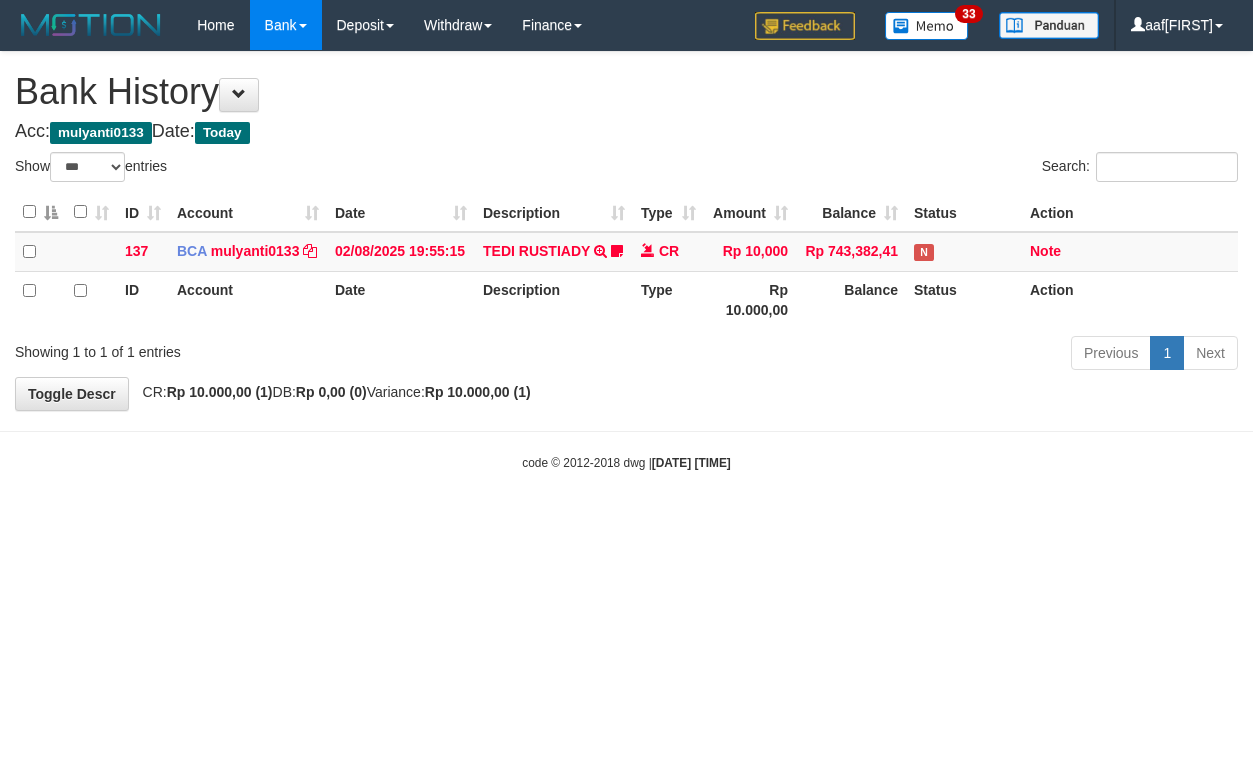 select on "***" 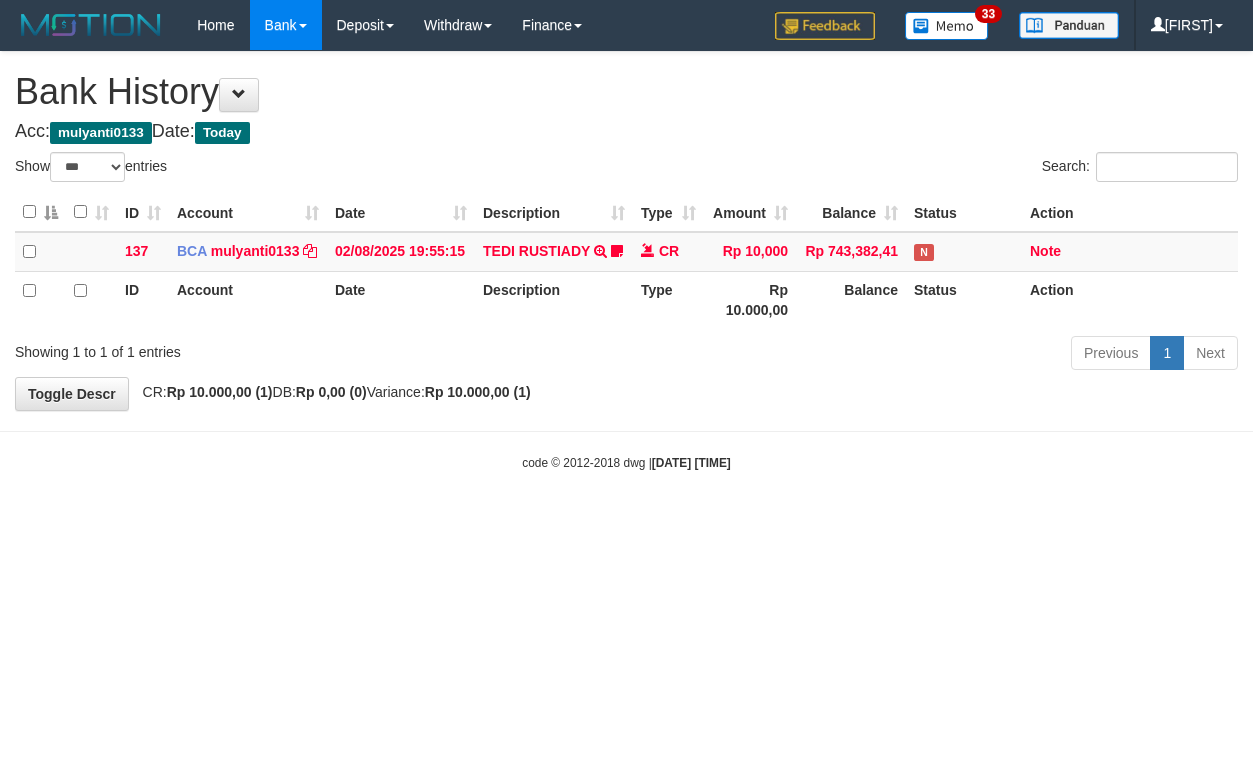 select on "***" 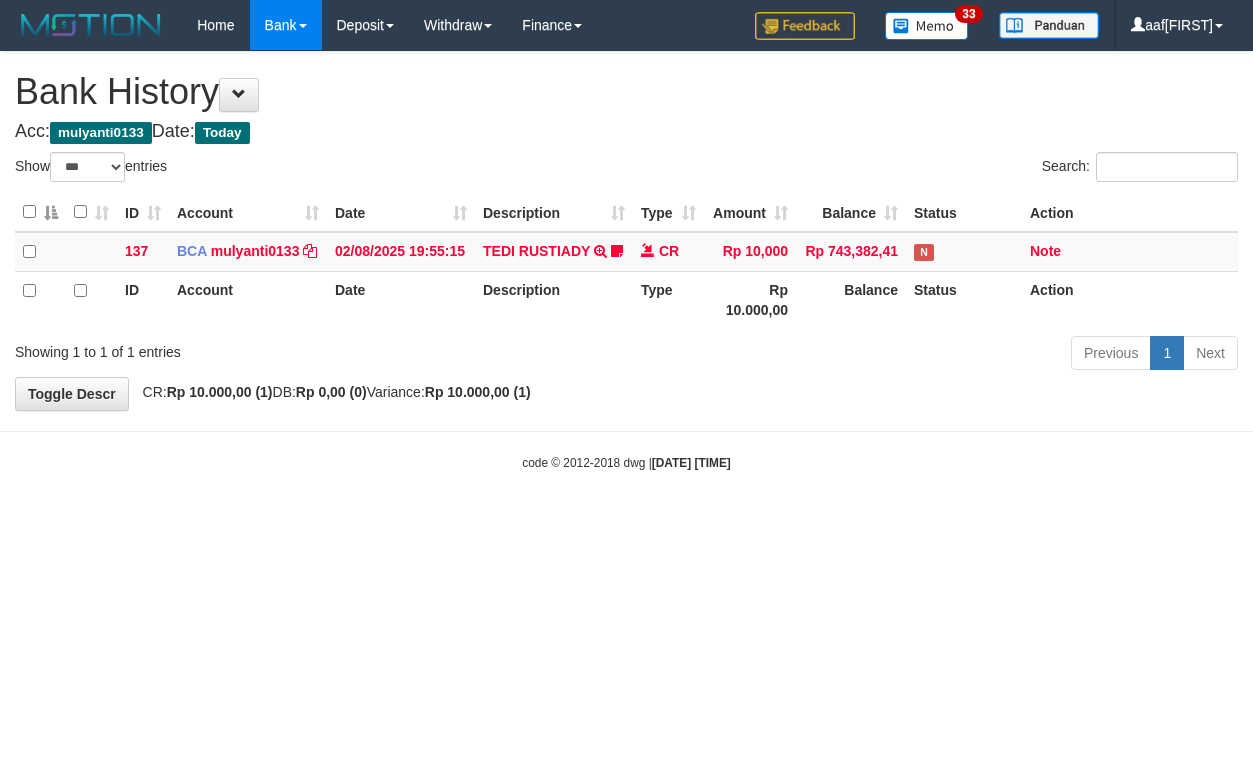 select on "***" 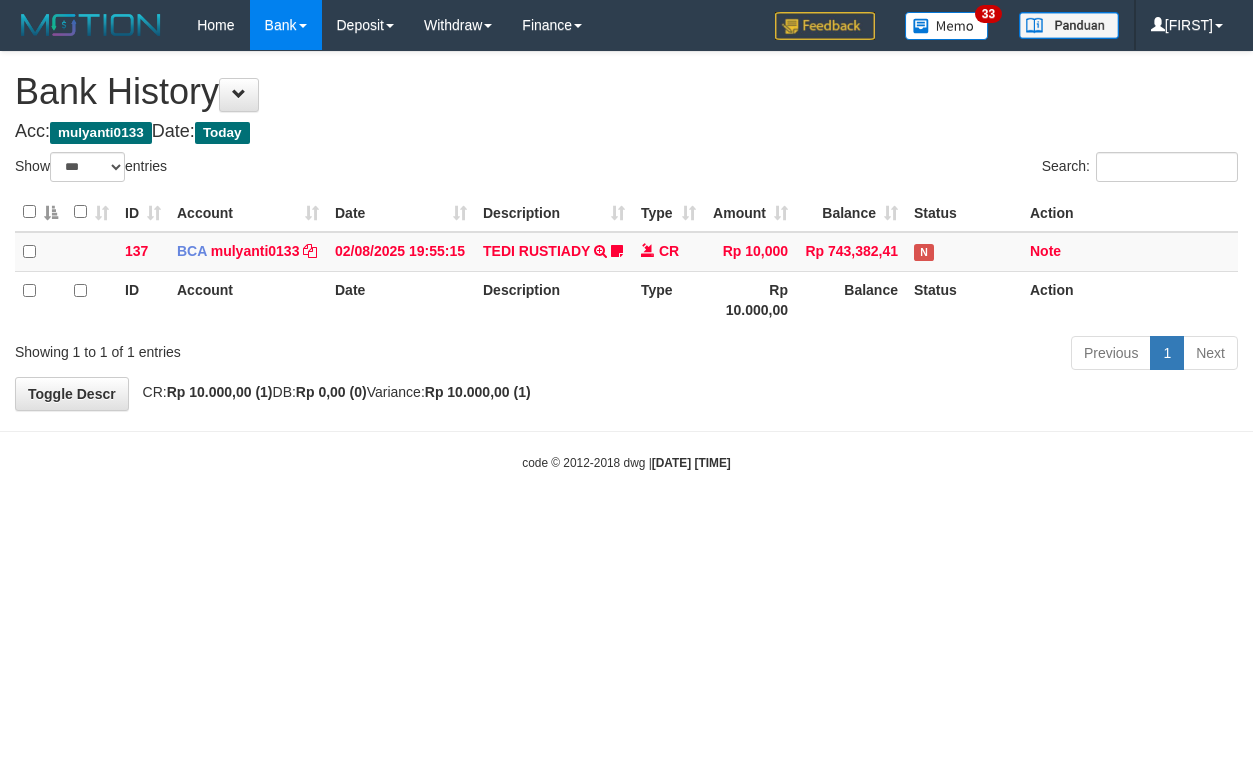 select on "***" 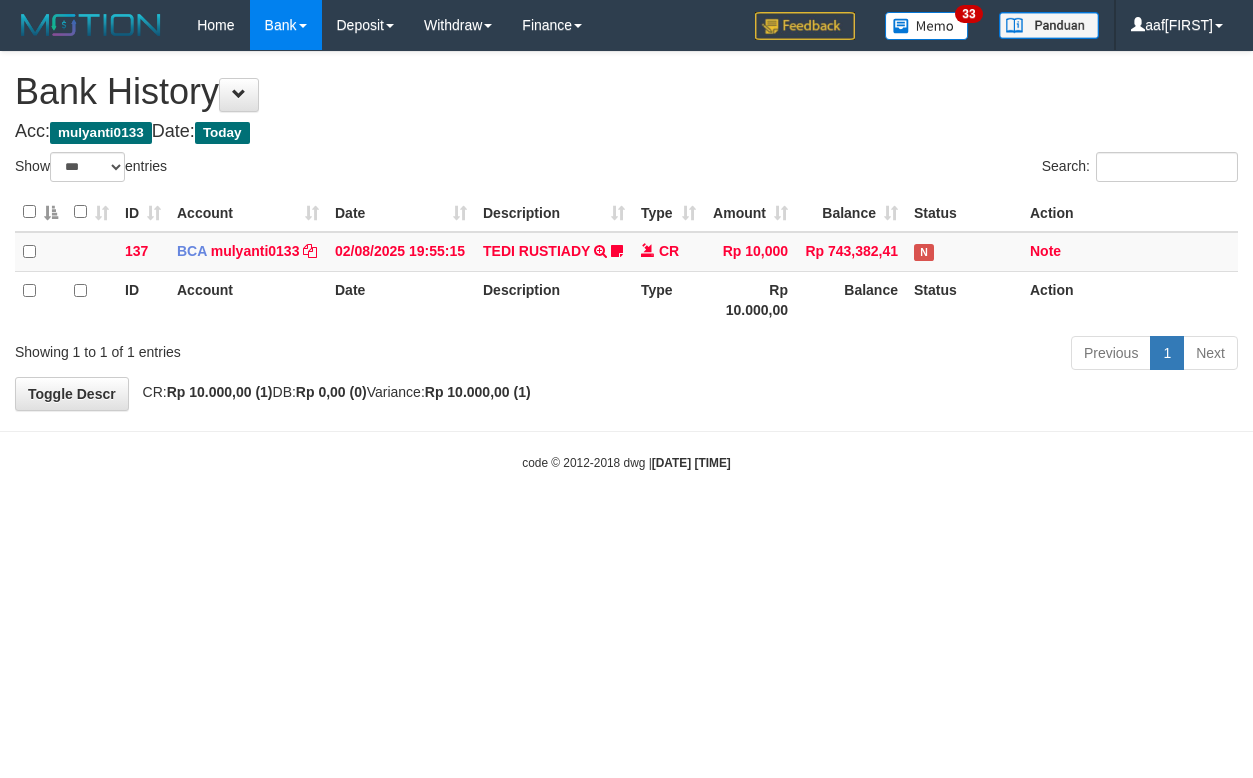 select on "***" 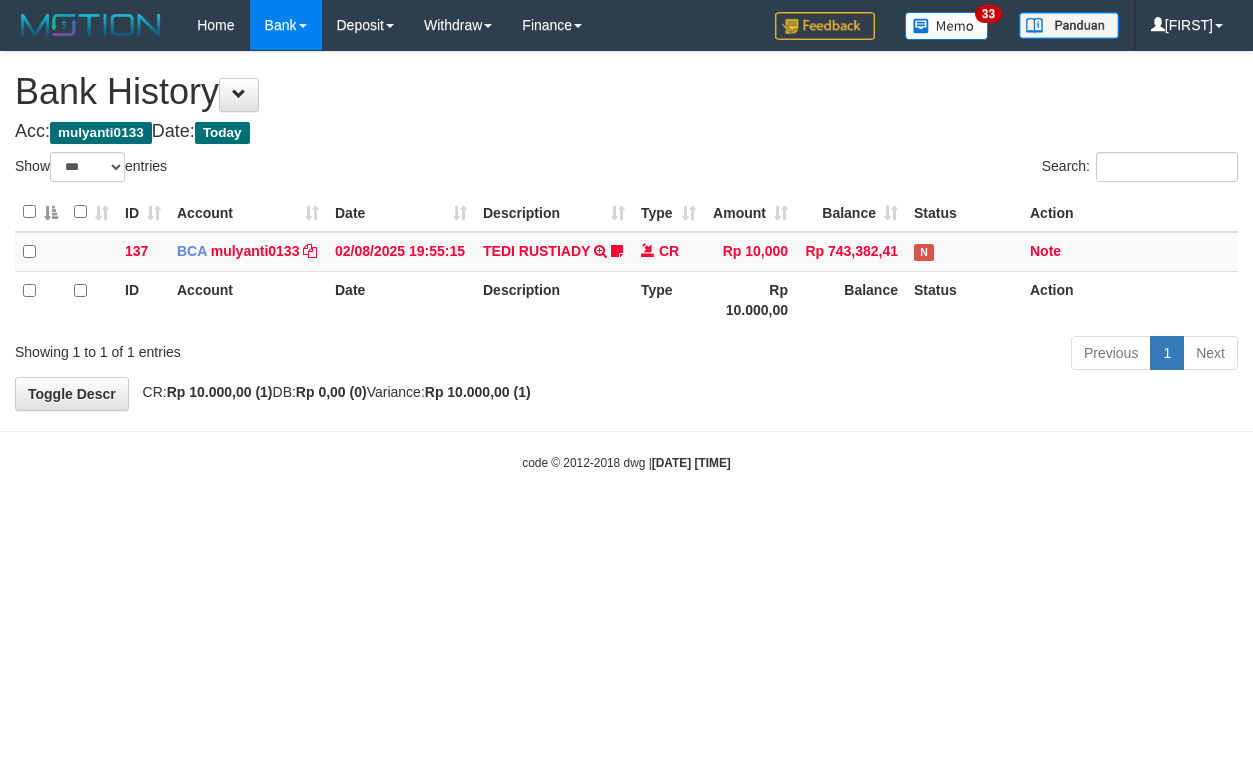 select on "***" 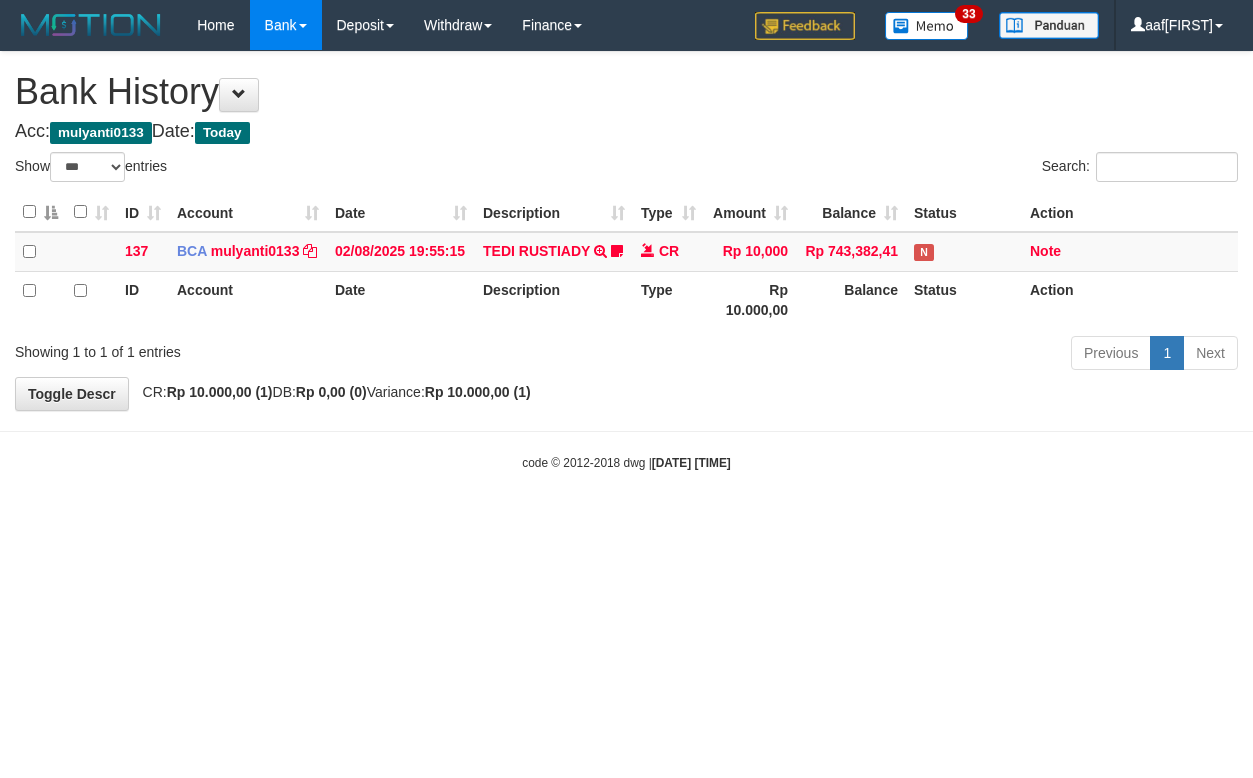select on "***" 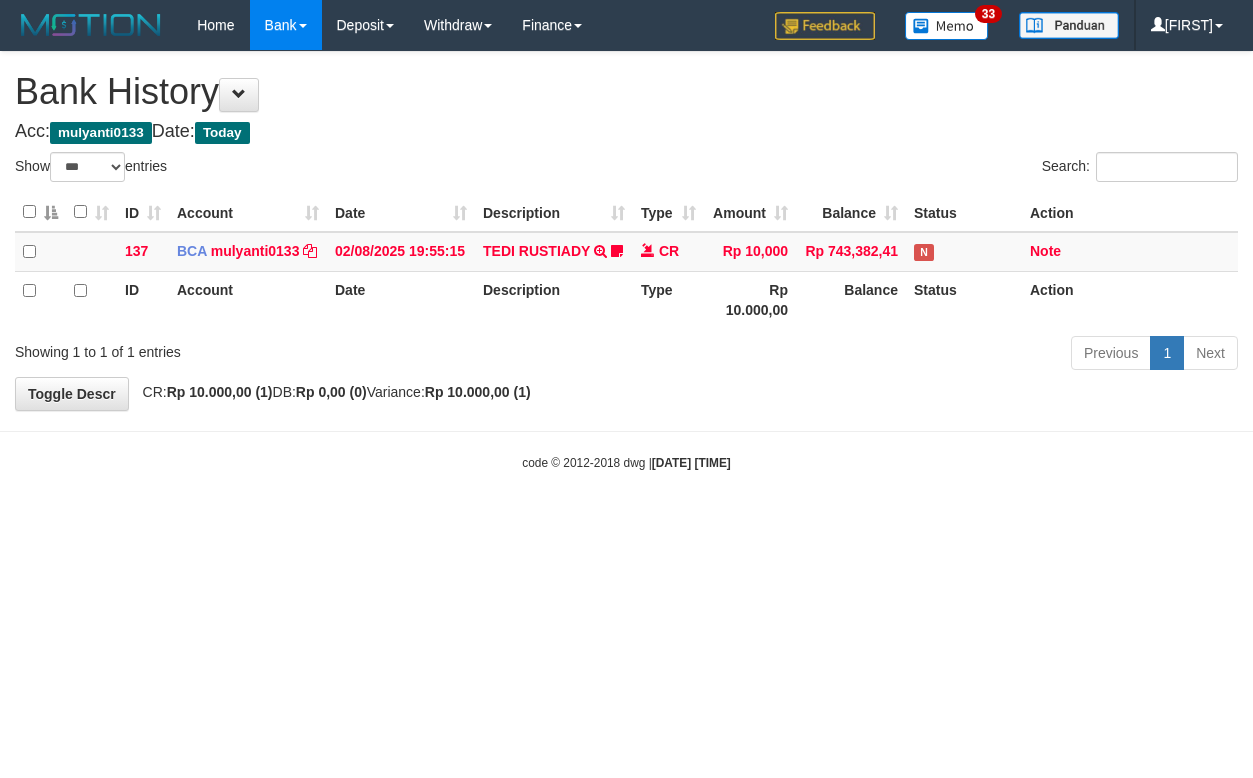 select on "***" 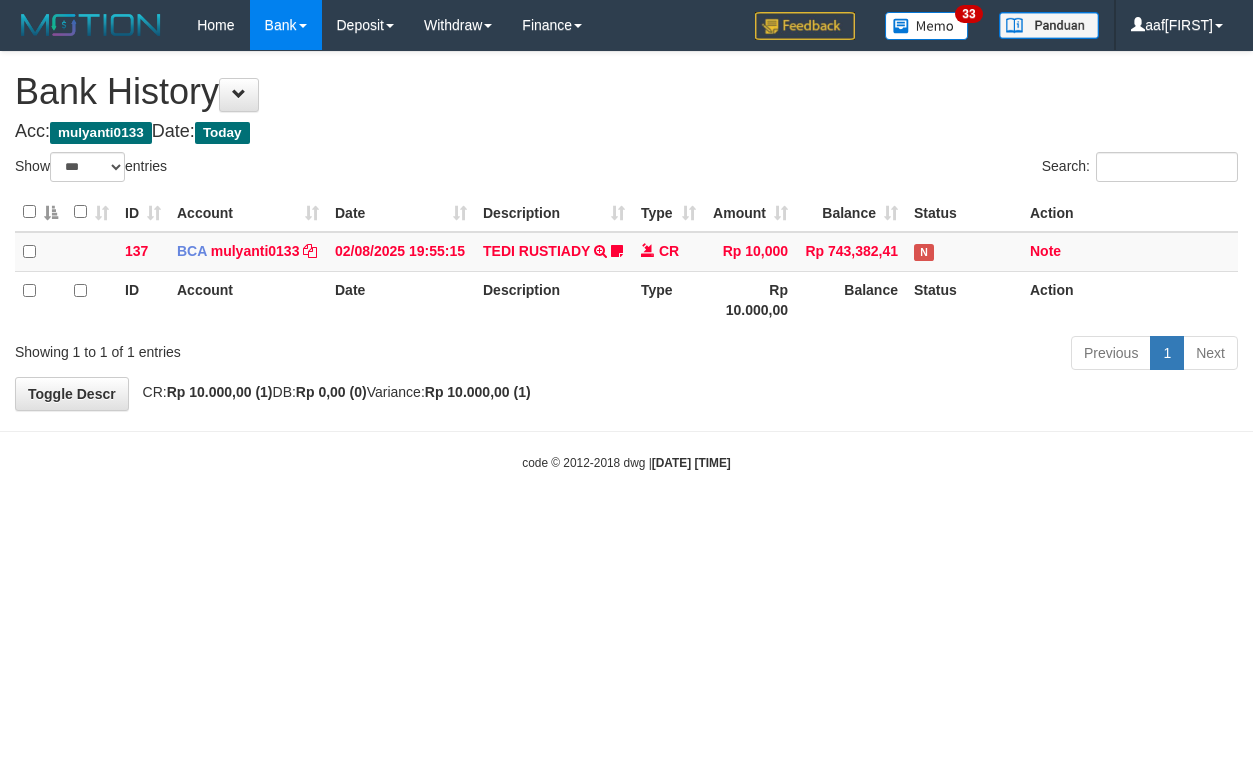 select on "***" 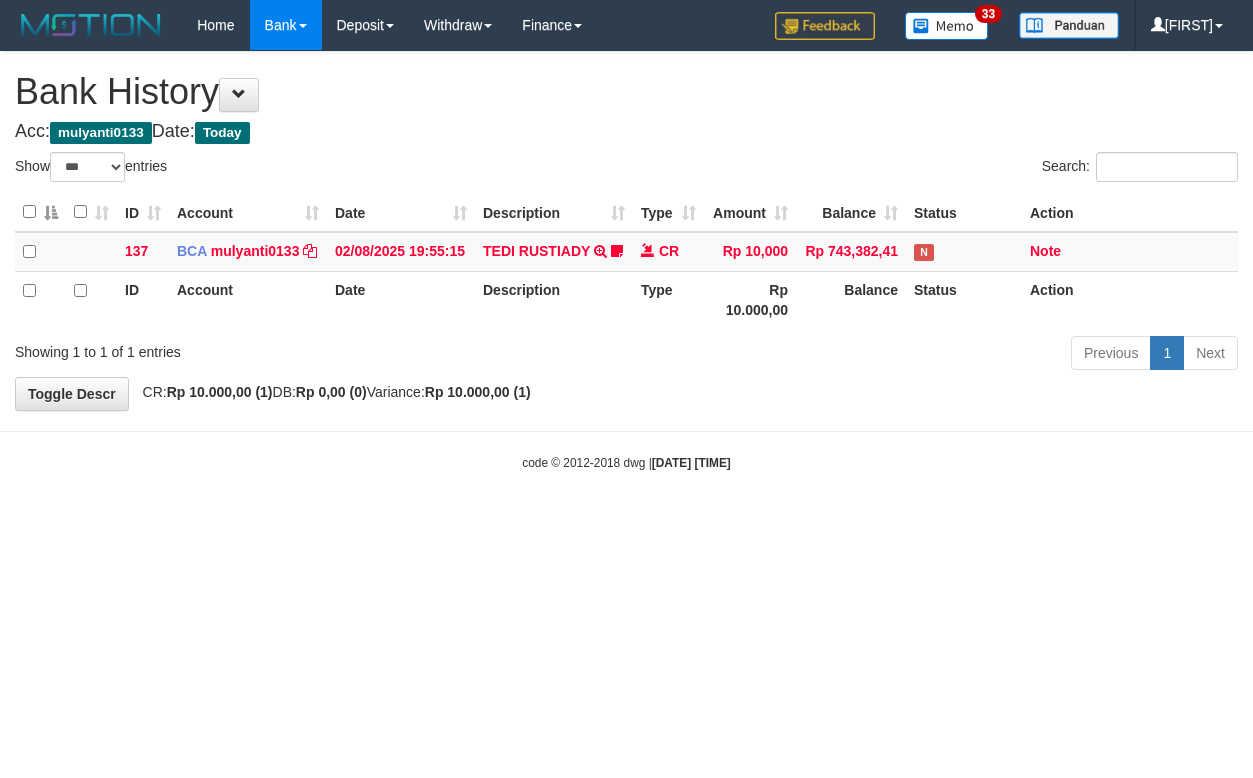 select on "***" 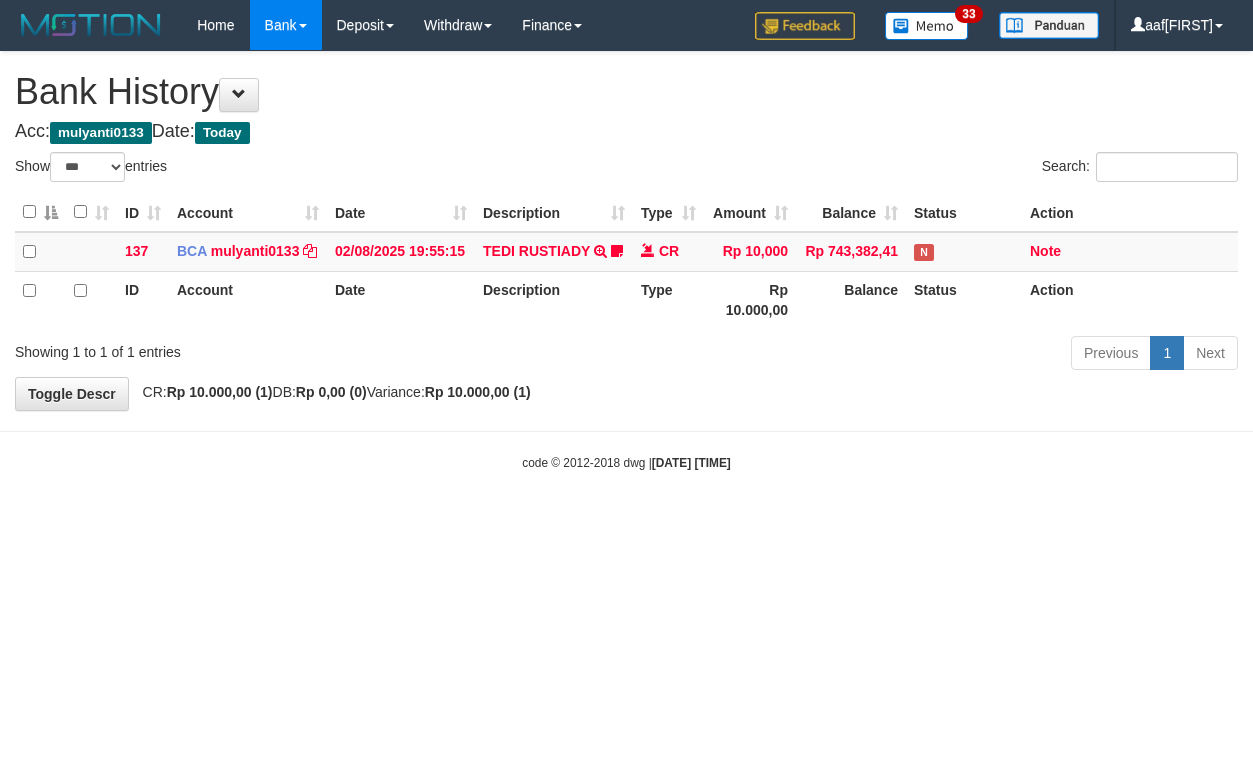 select on "***" 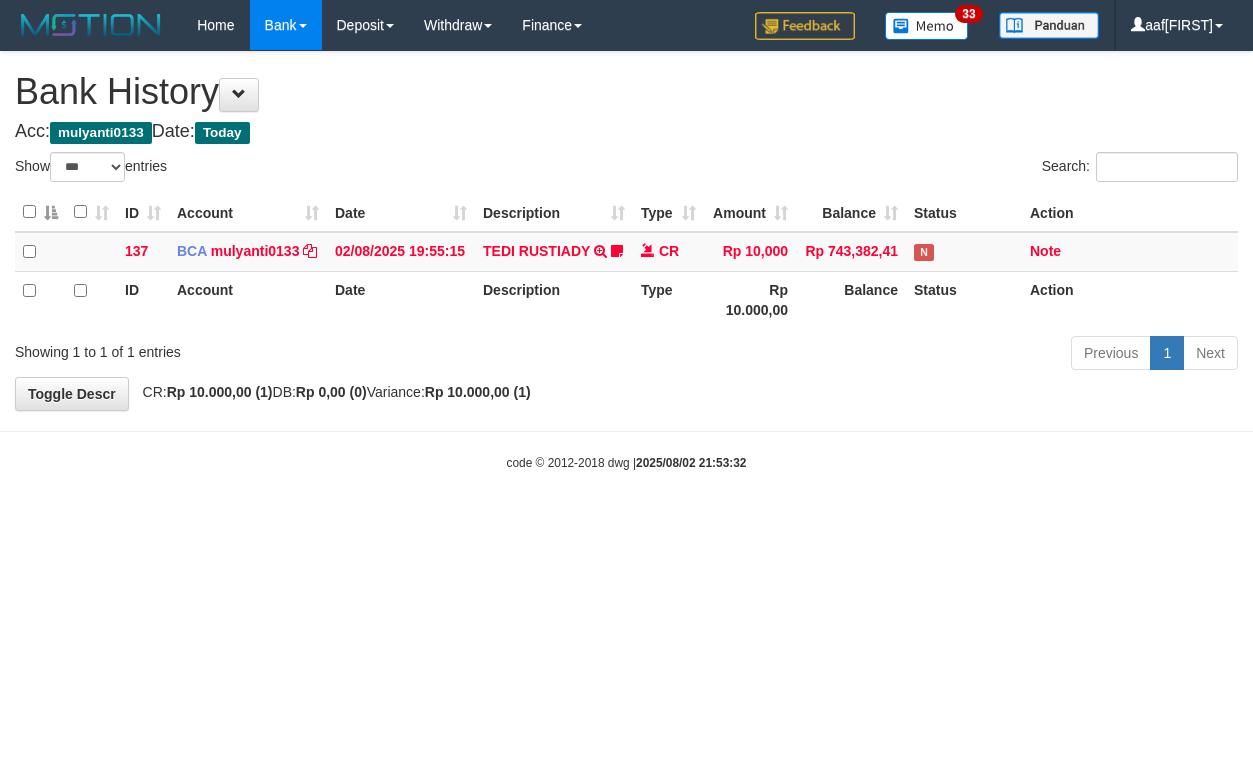 select on "***" 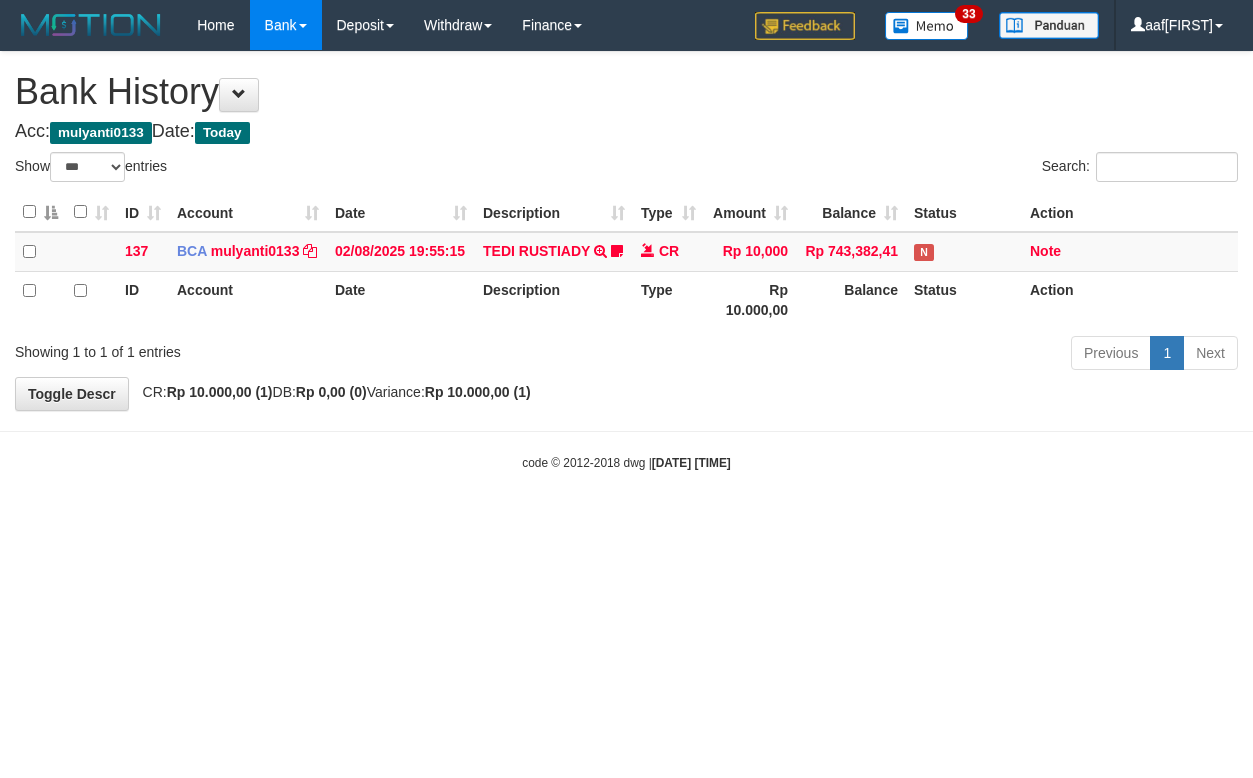 select on "***" 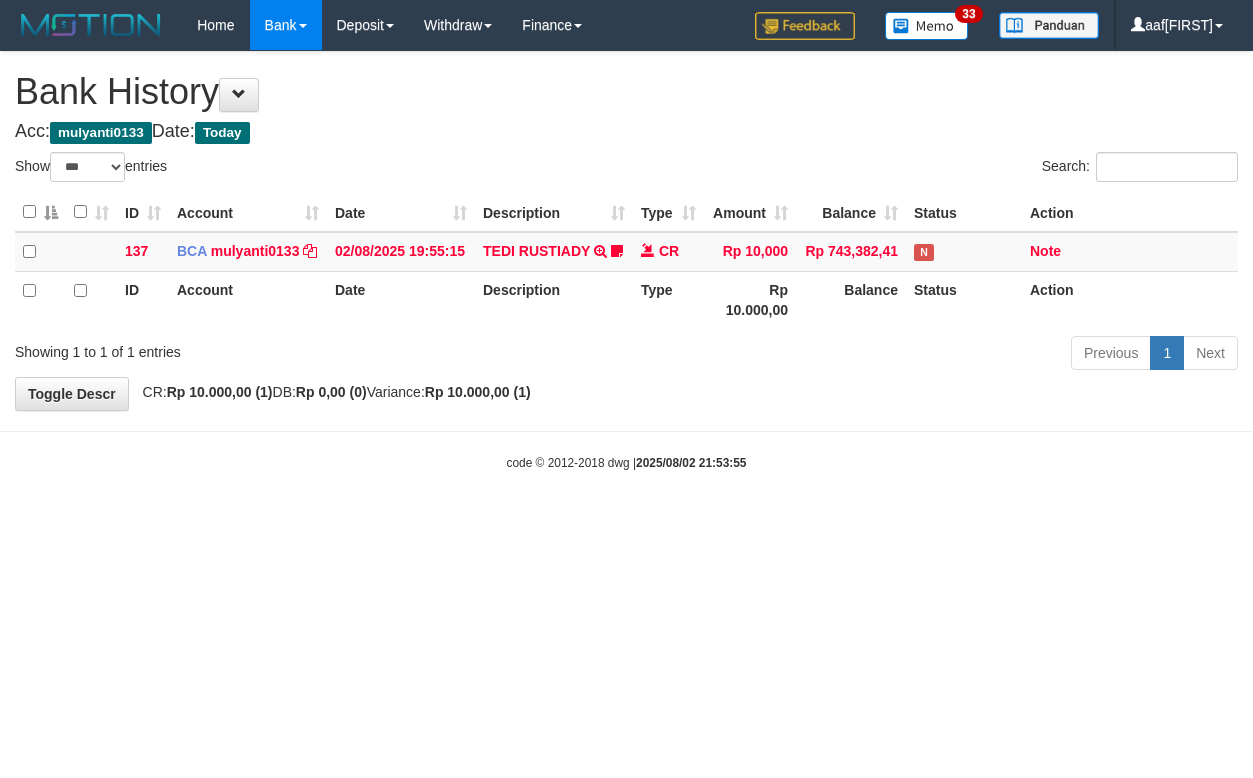 select on "***" 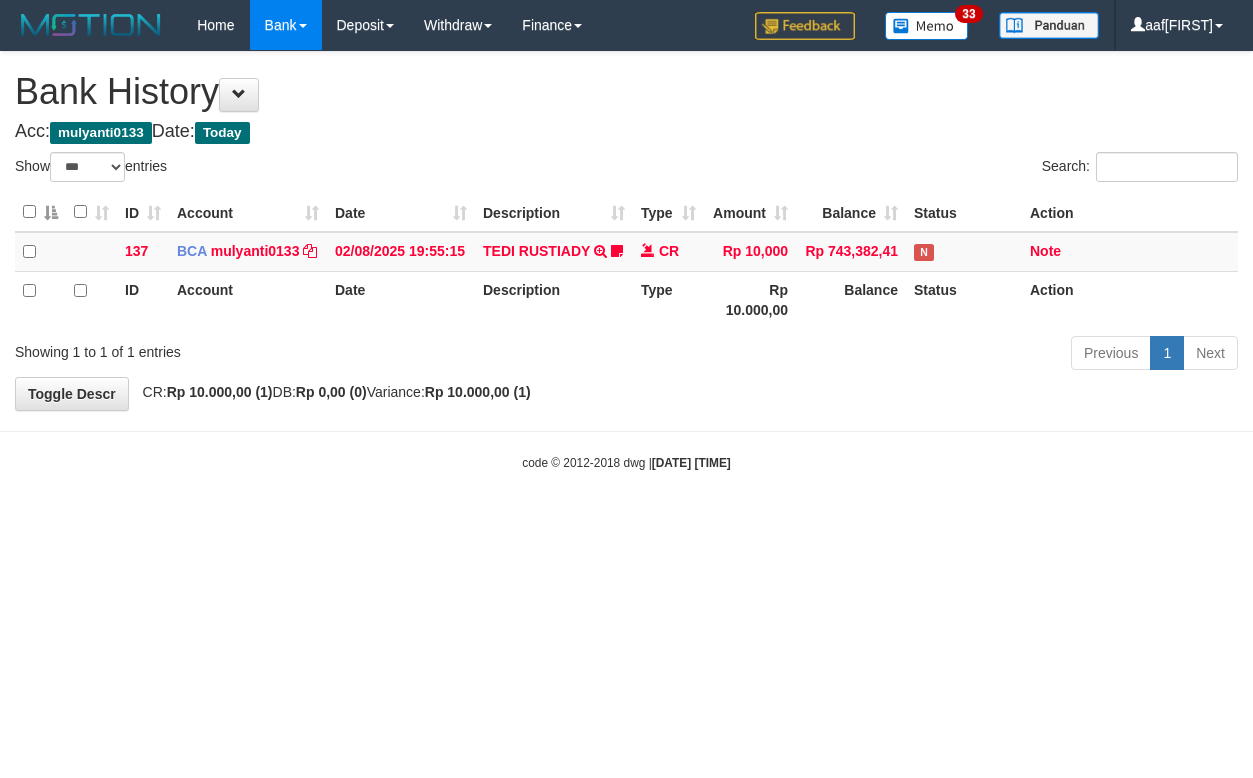 select on "***" 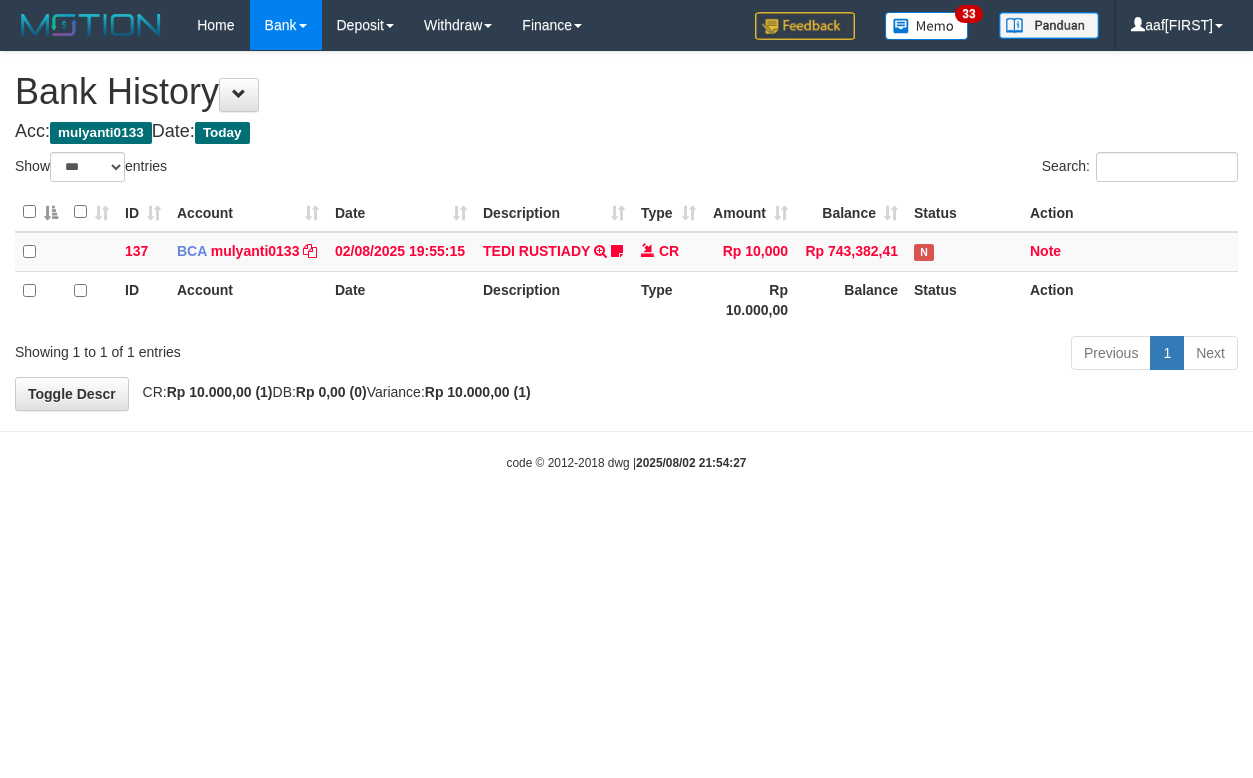 select on "***" 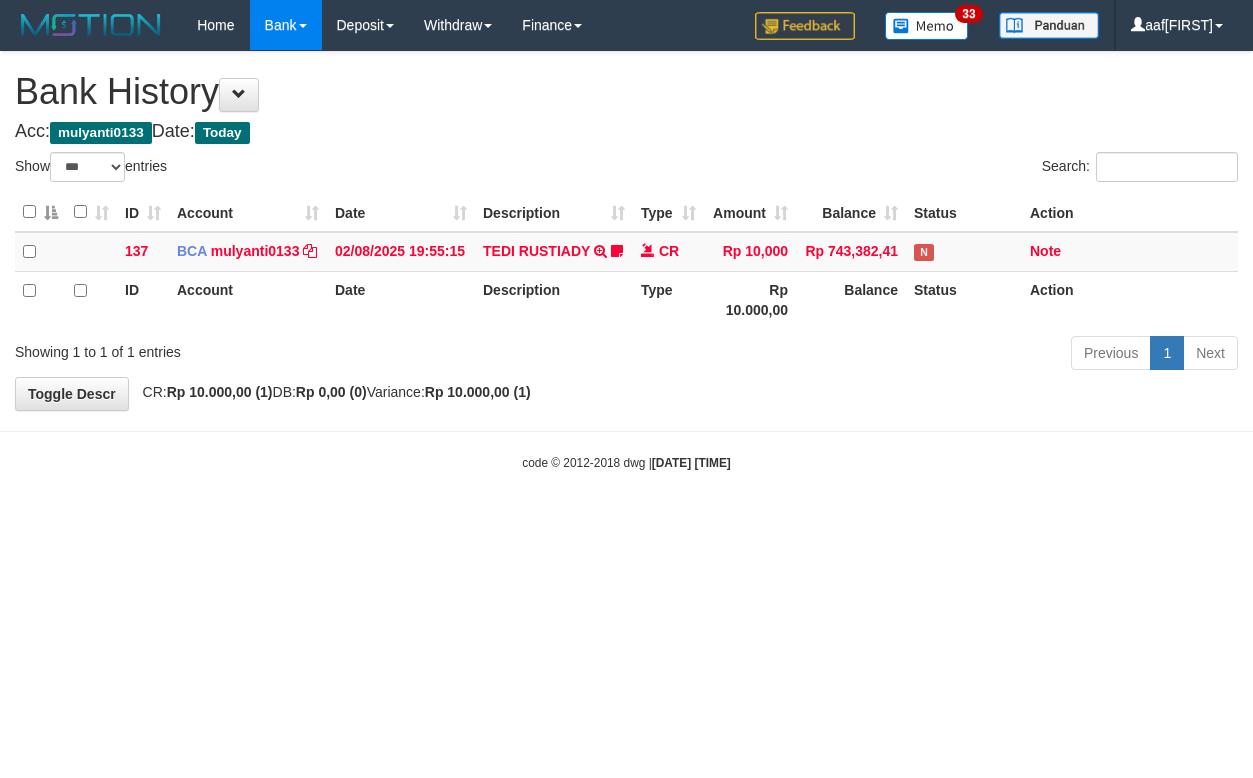 select on "***" 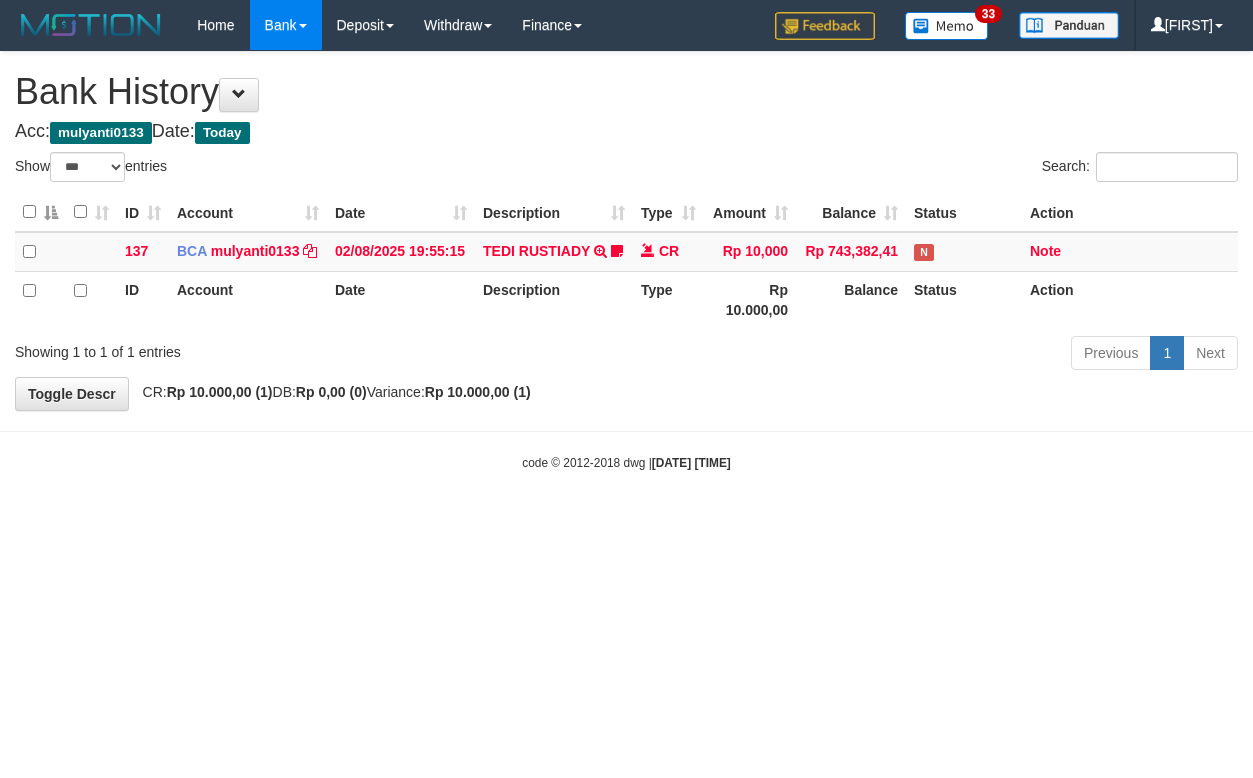 select on "***" 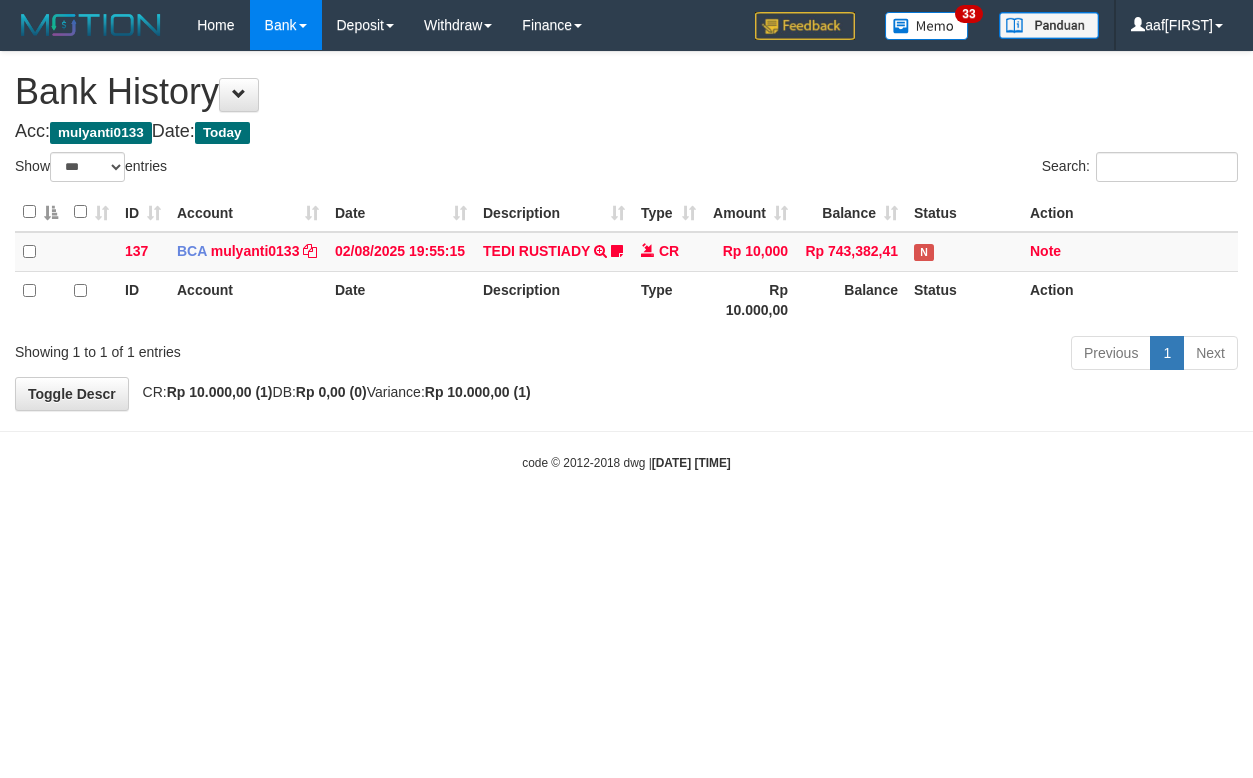 select on "***" 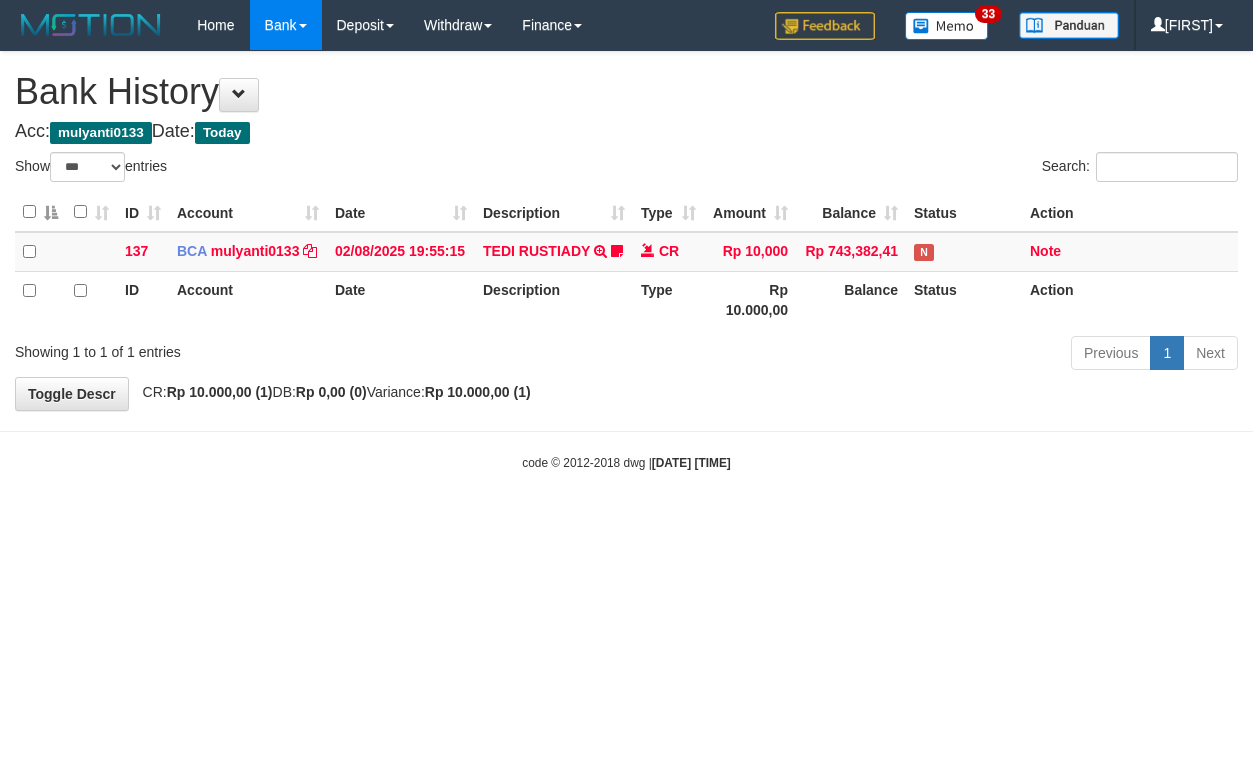 select on "***" 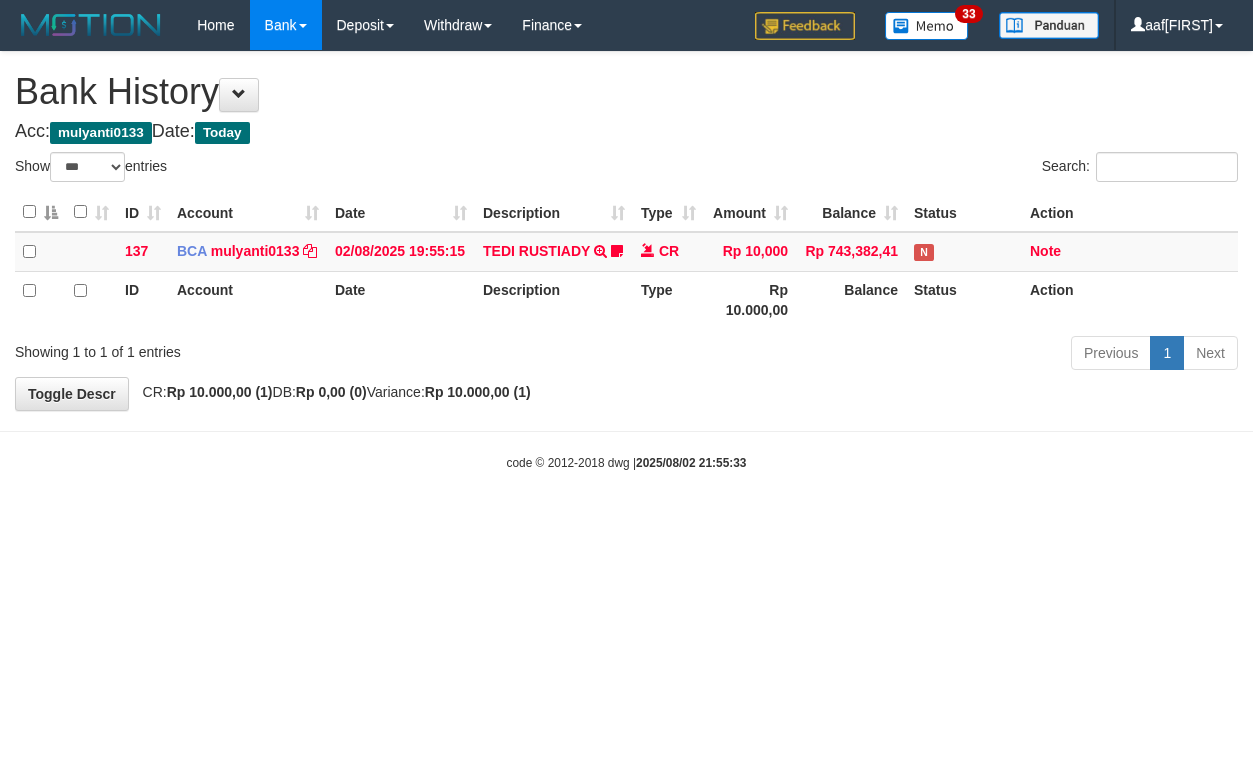 select on "***" 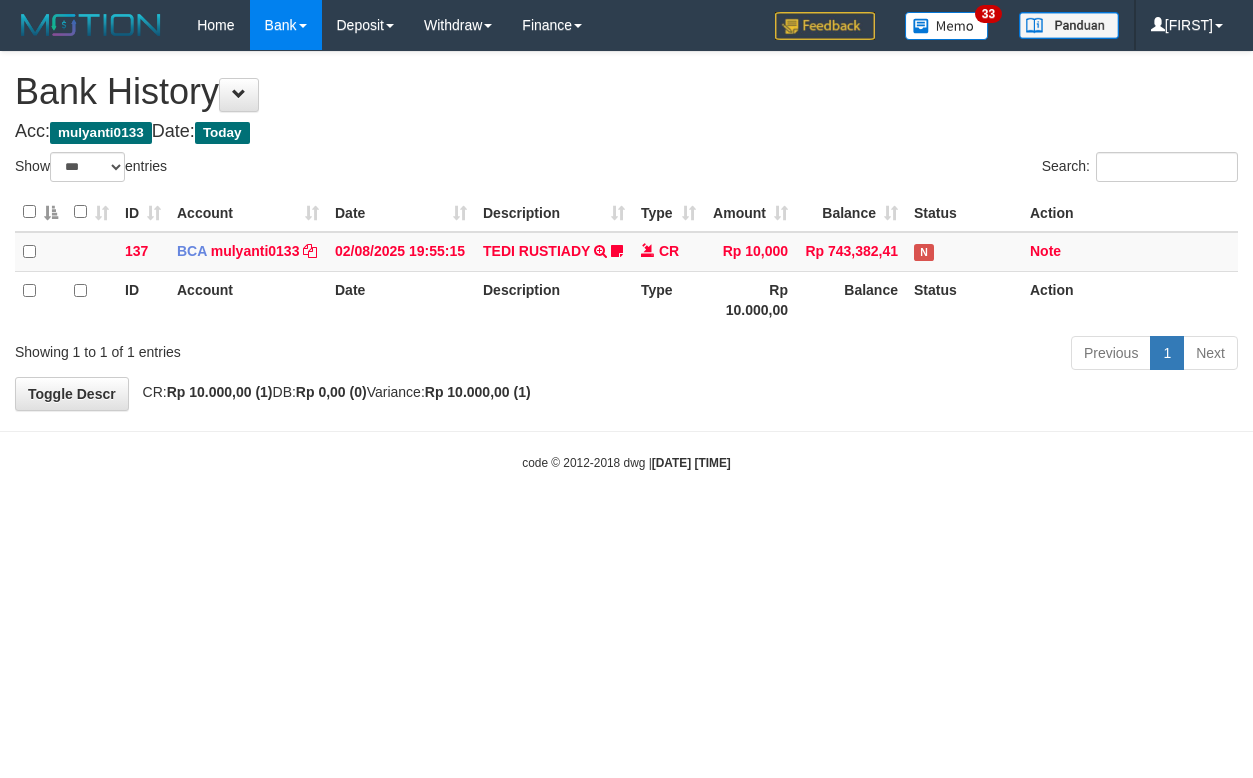 select on "***" 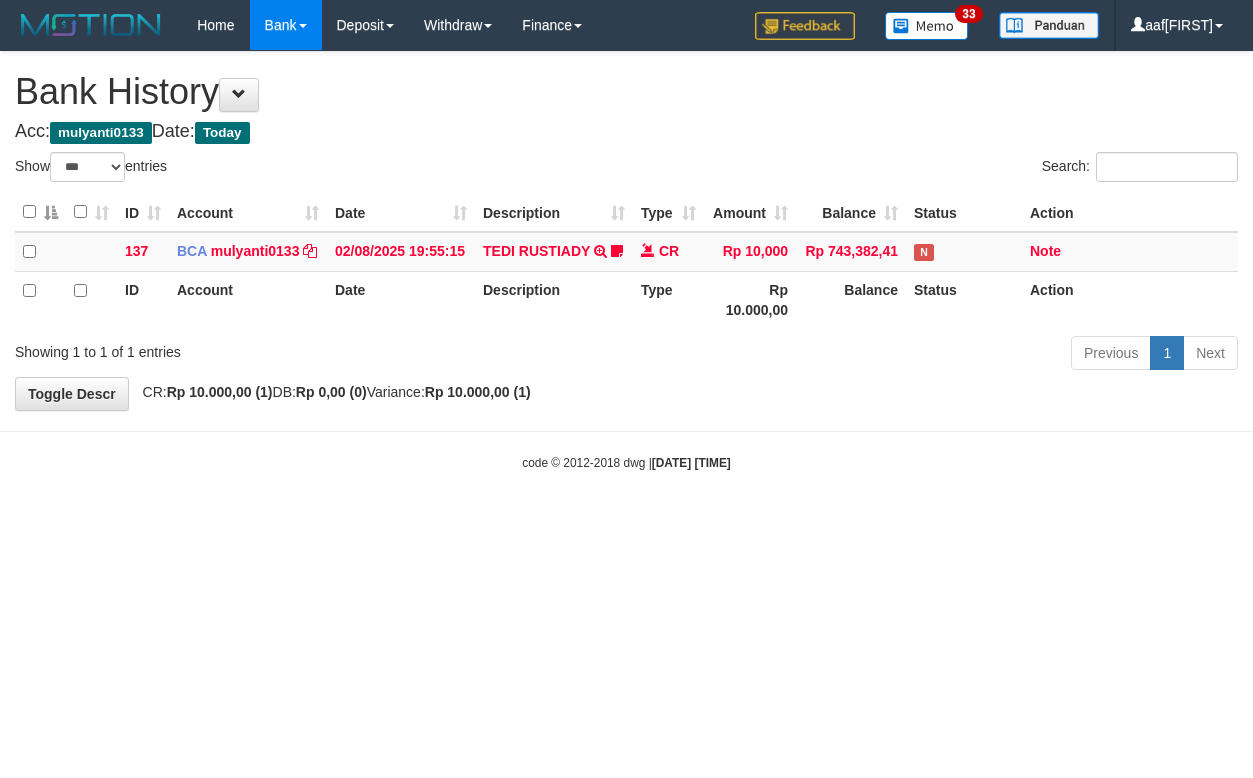 select on "***" 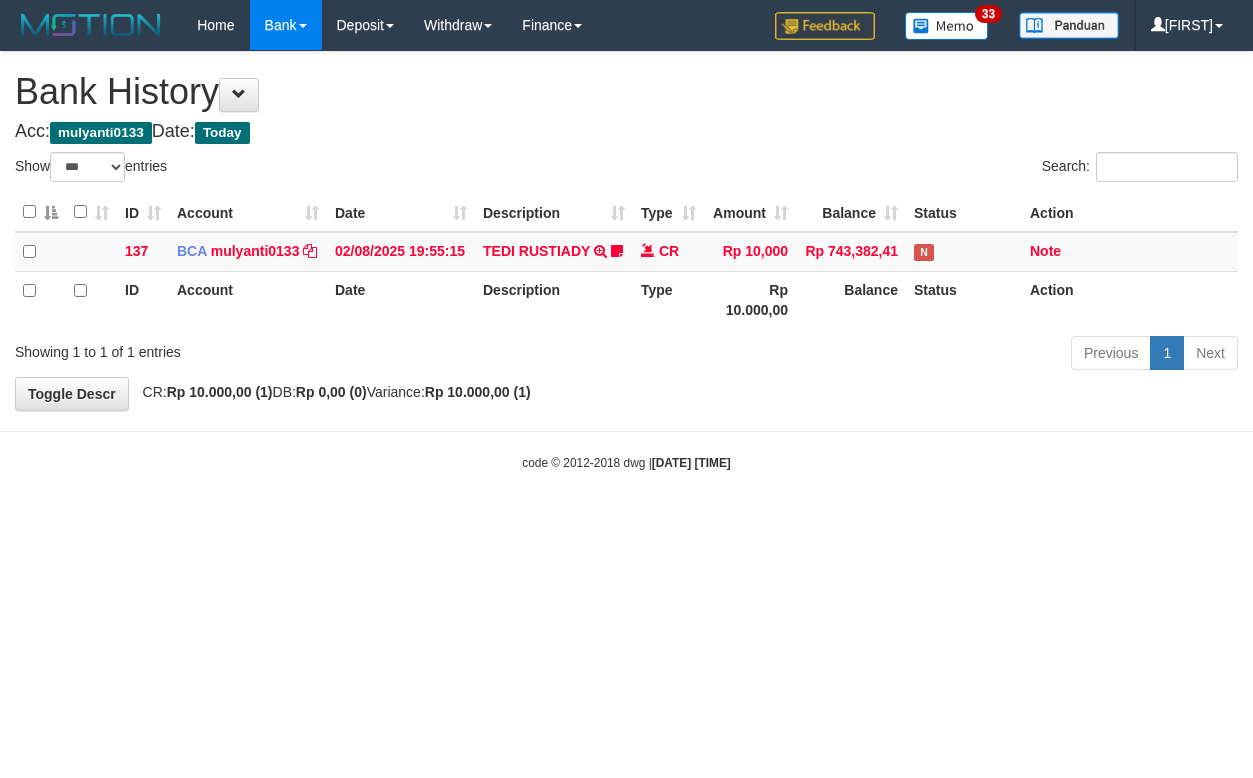 select on "***" 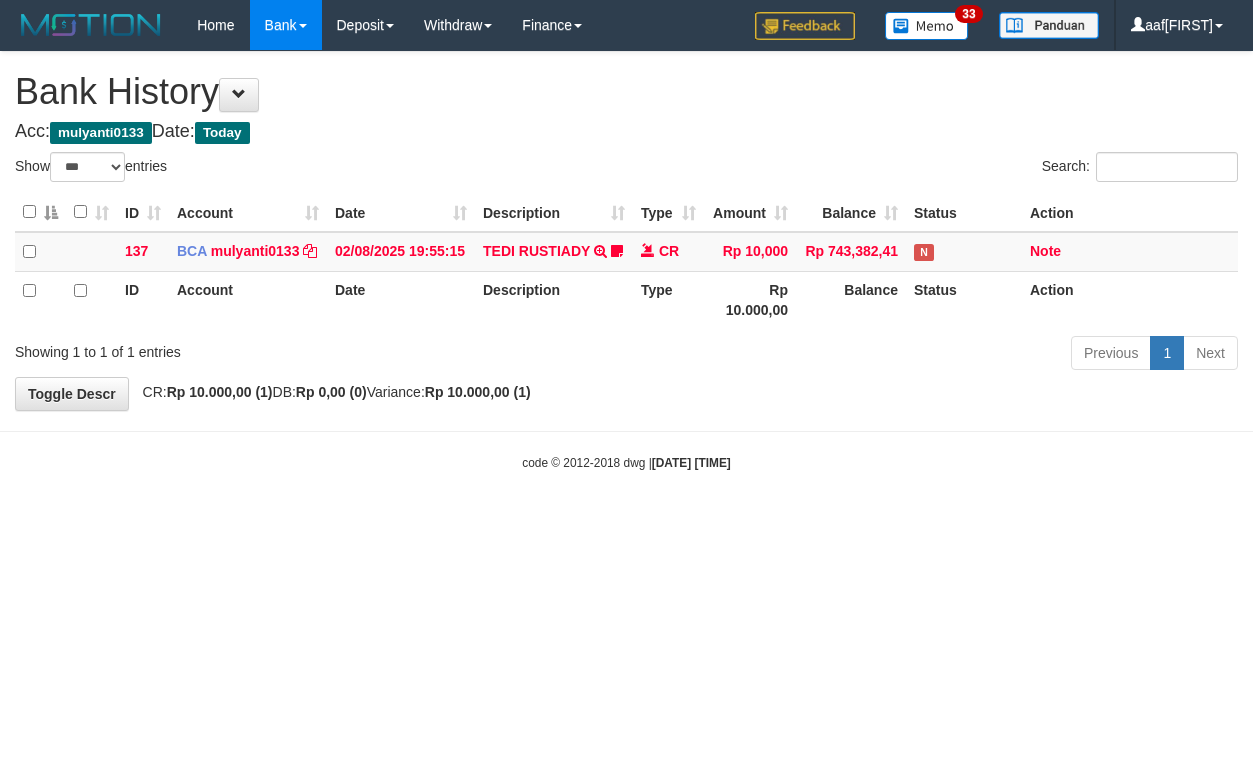 select on "***" 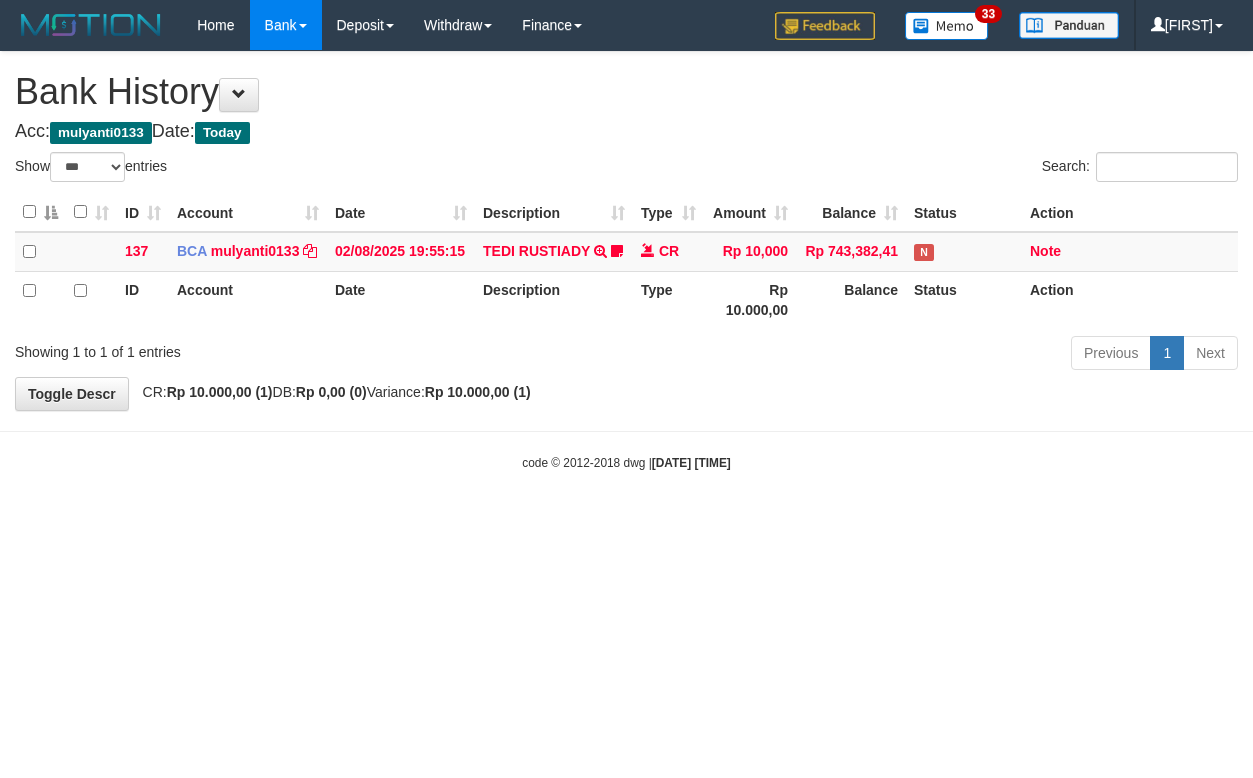 select on "***" 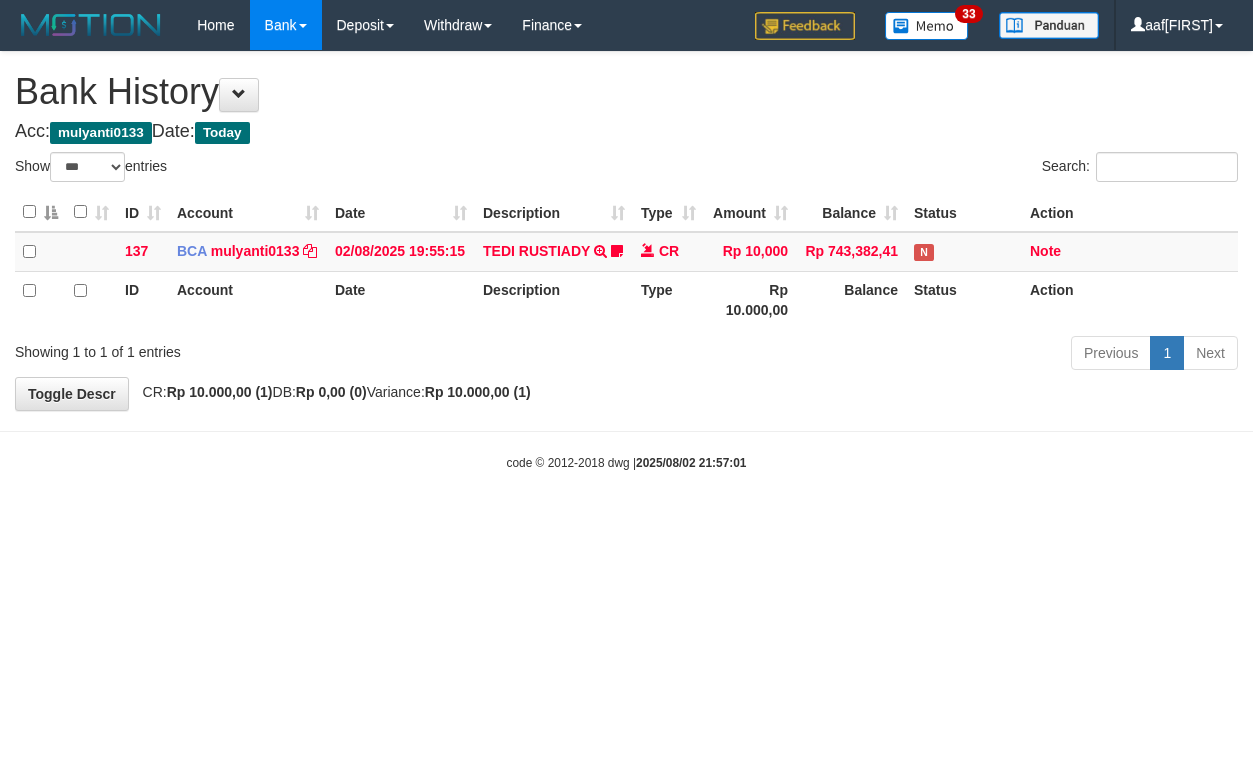 select on "***" 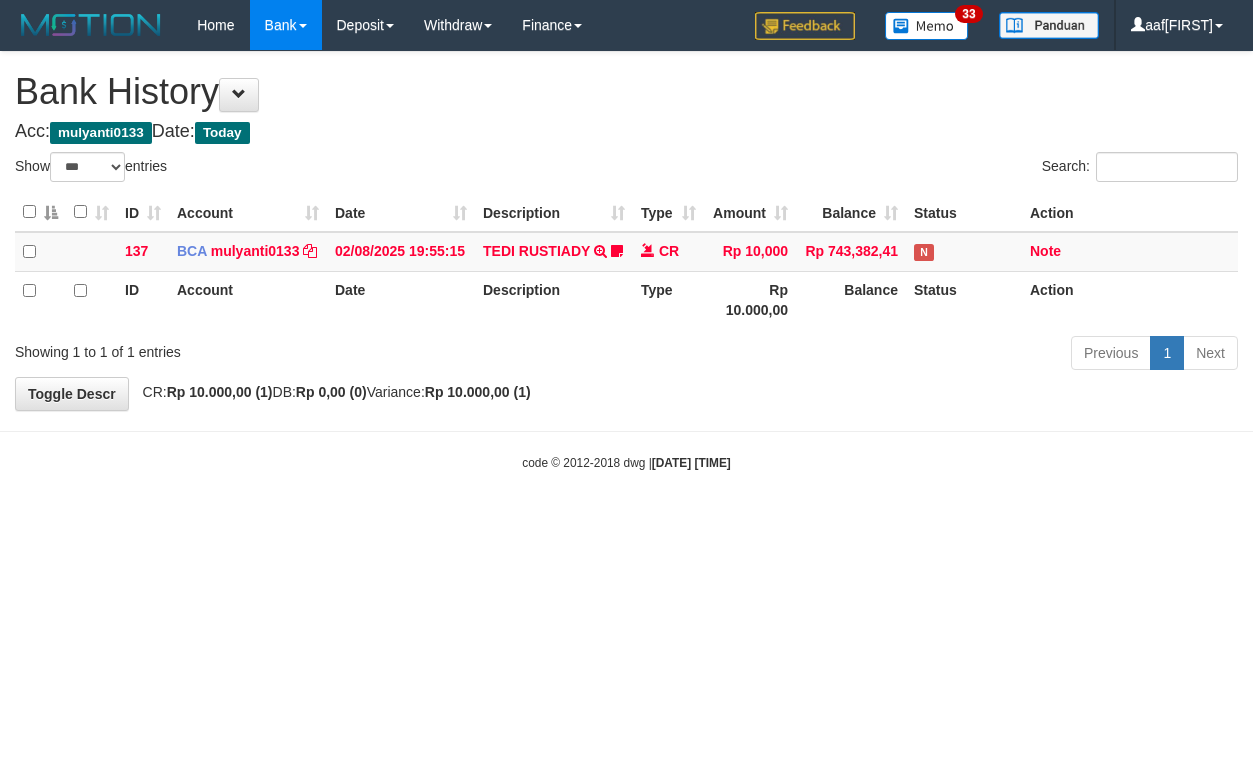 select on "***" 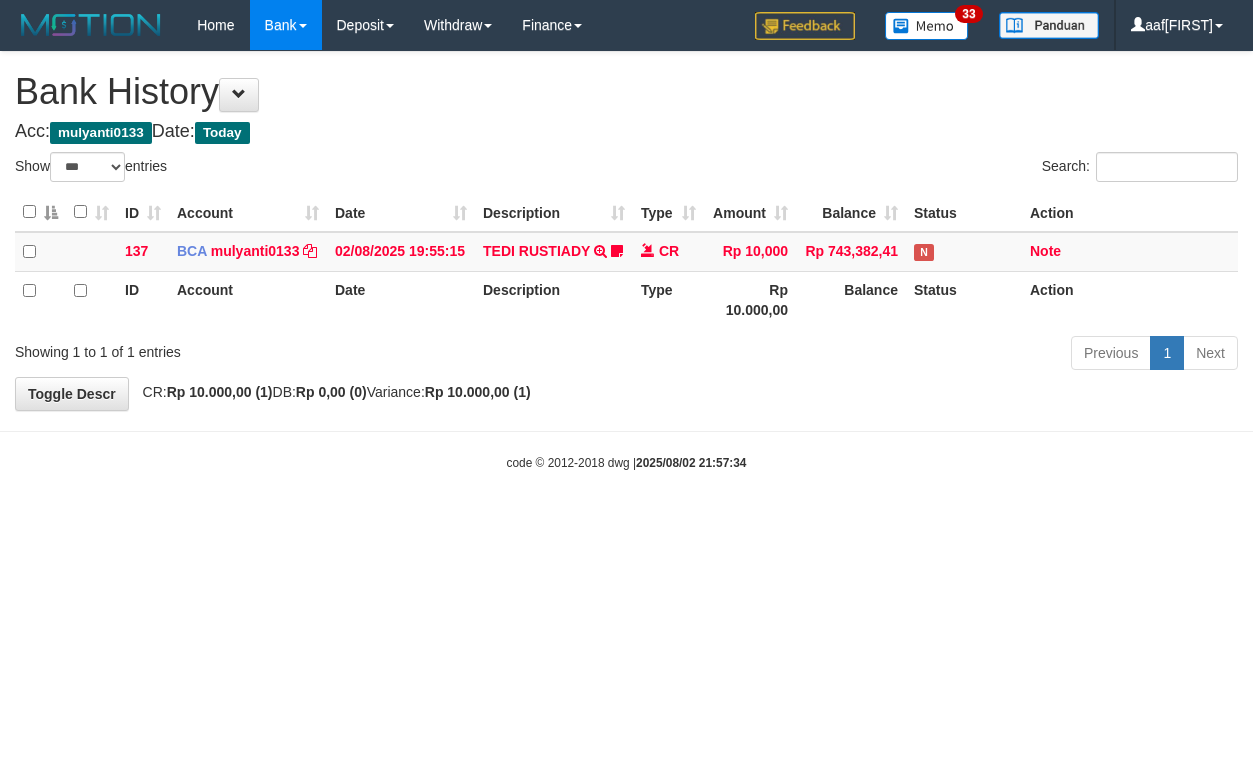 select on "***" 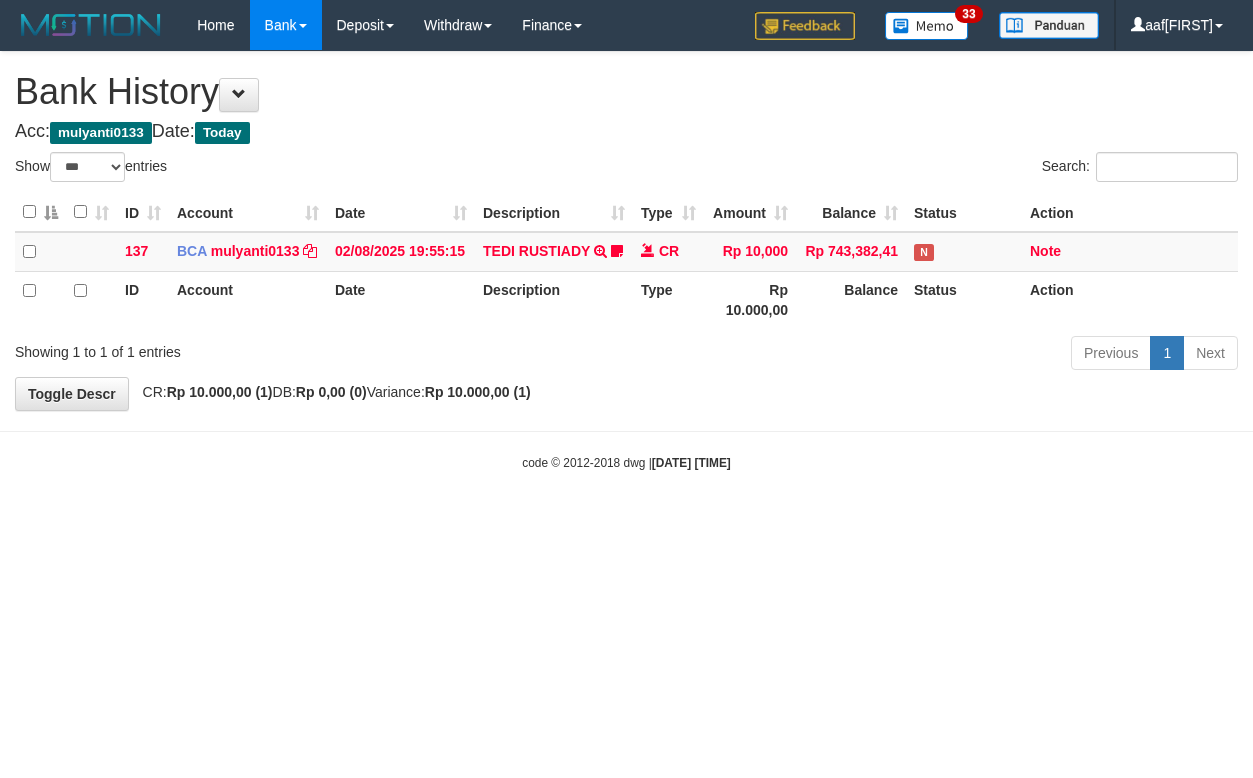 select on "***" 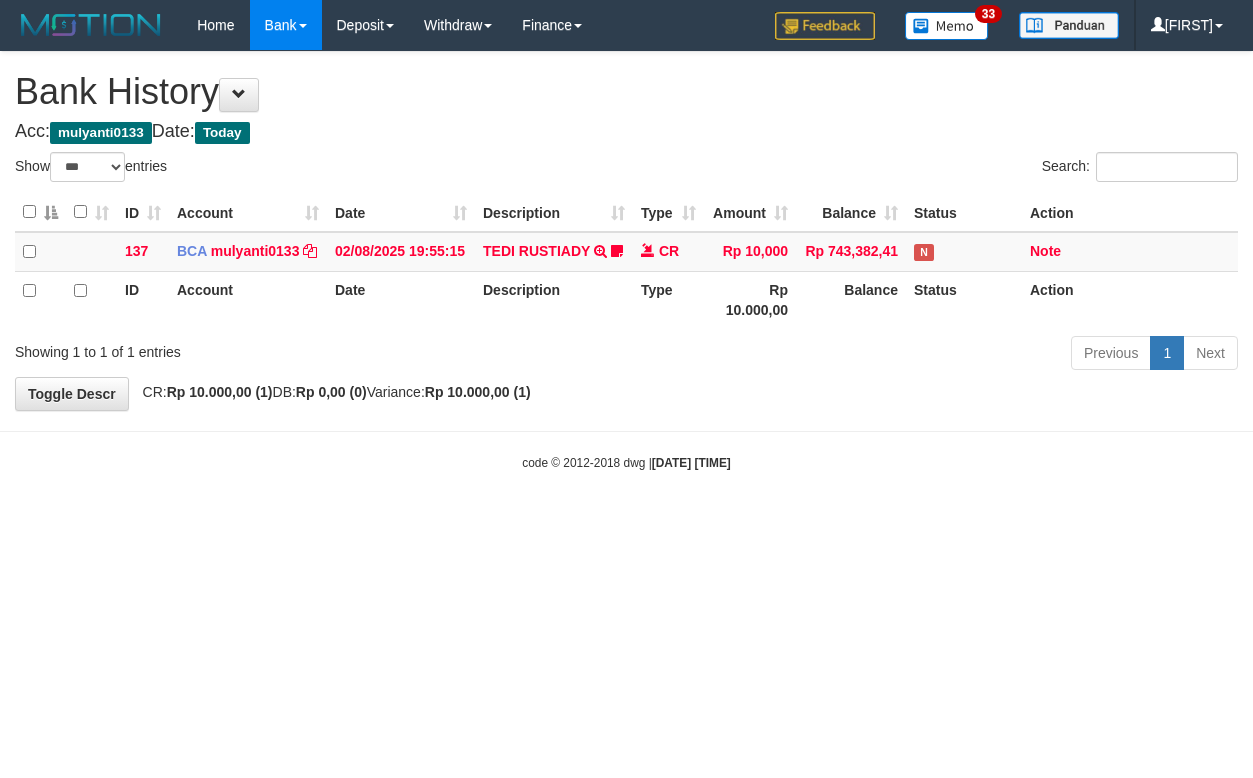 select on "***" 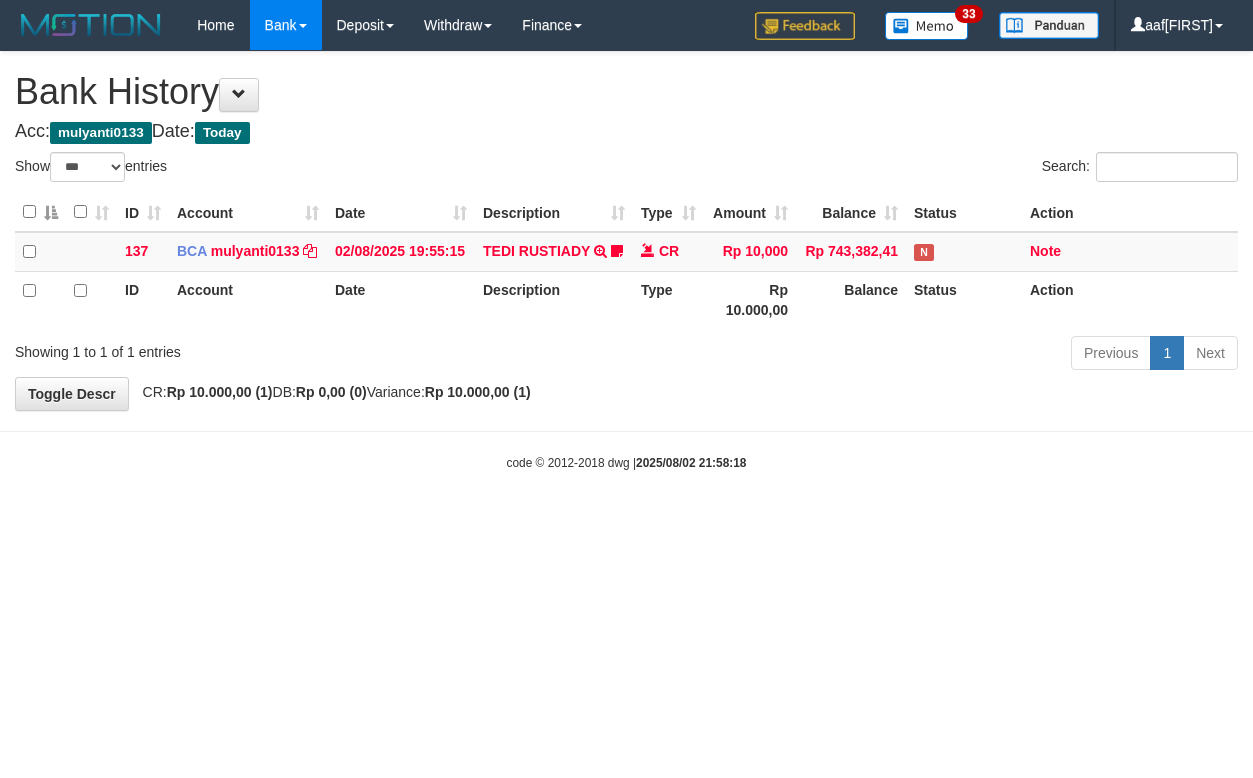 select on "***" 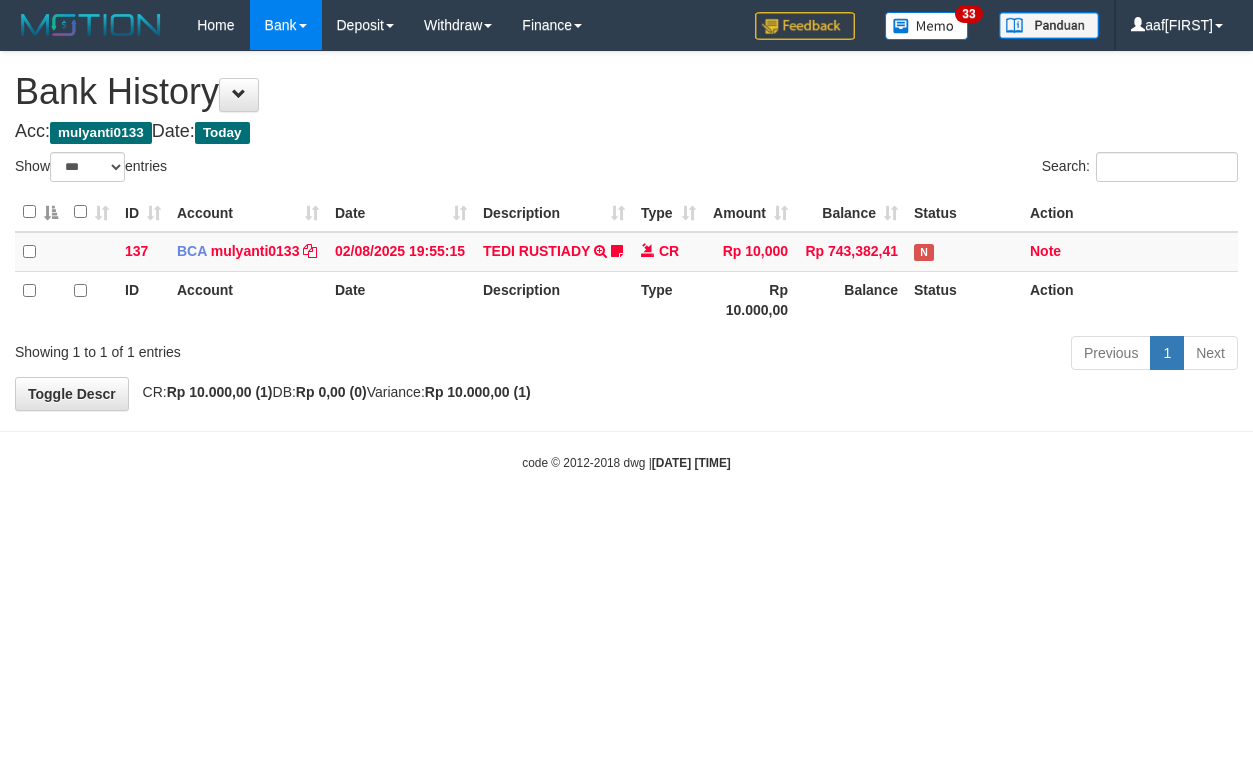 select on "***" 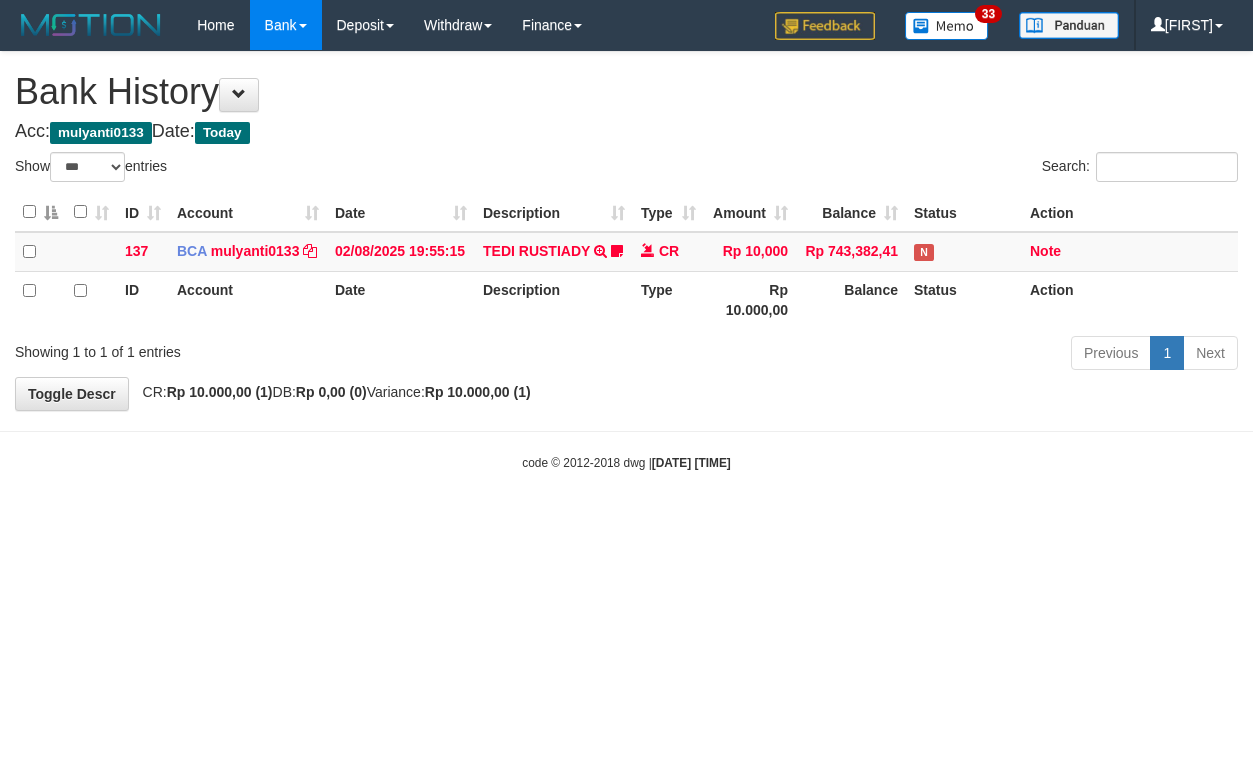 select on "***" 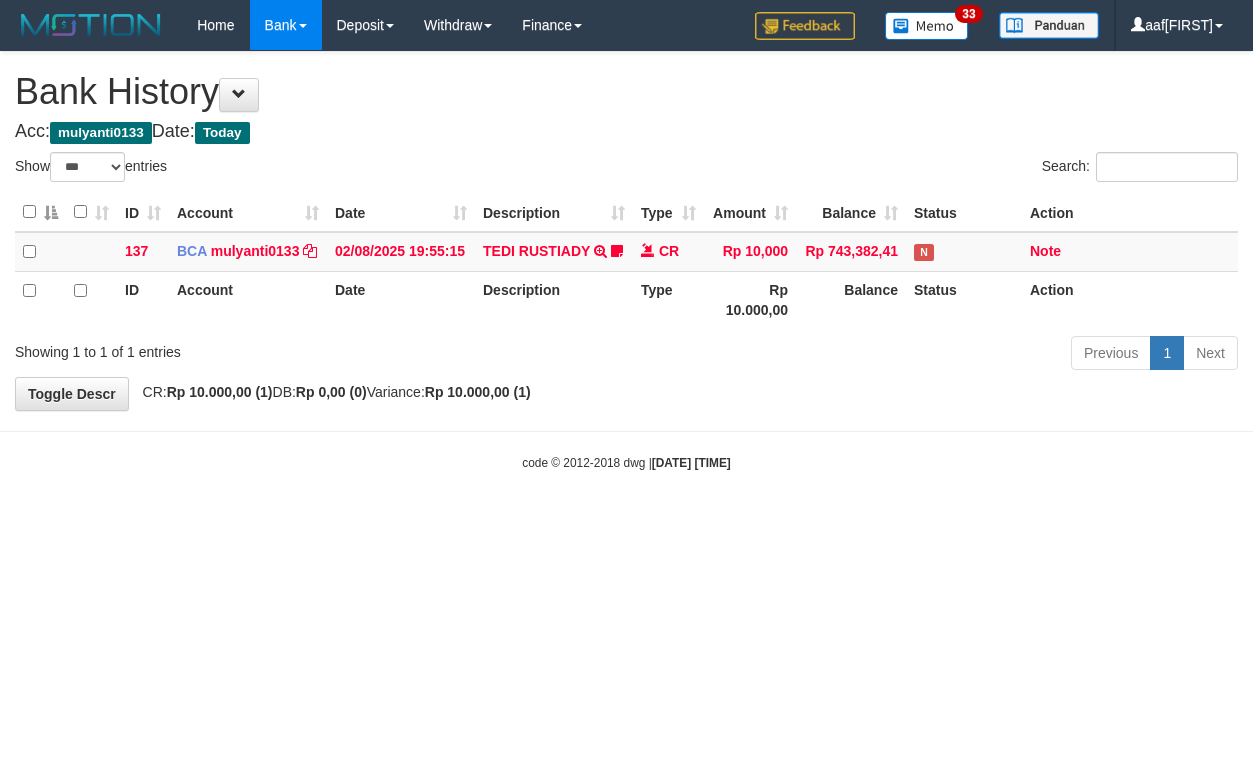 select on "***" 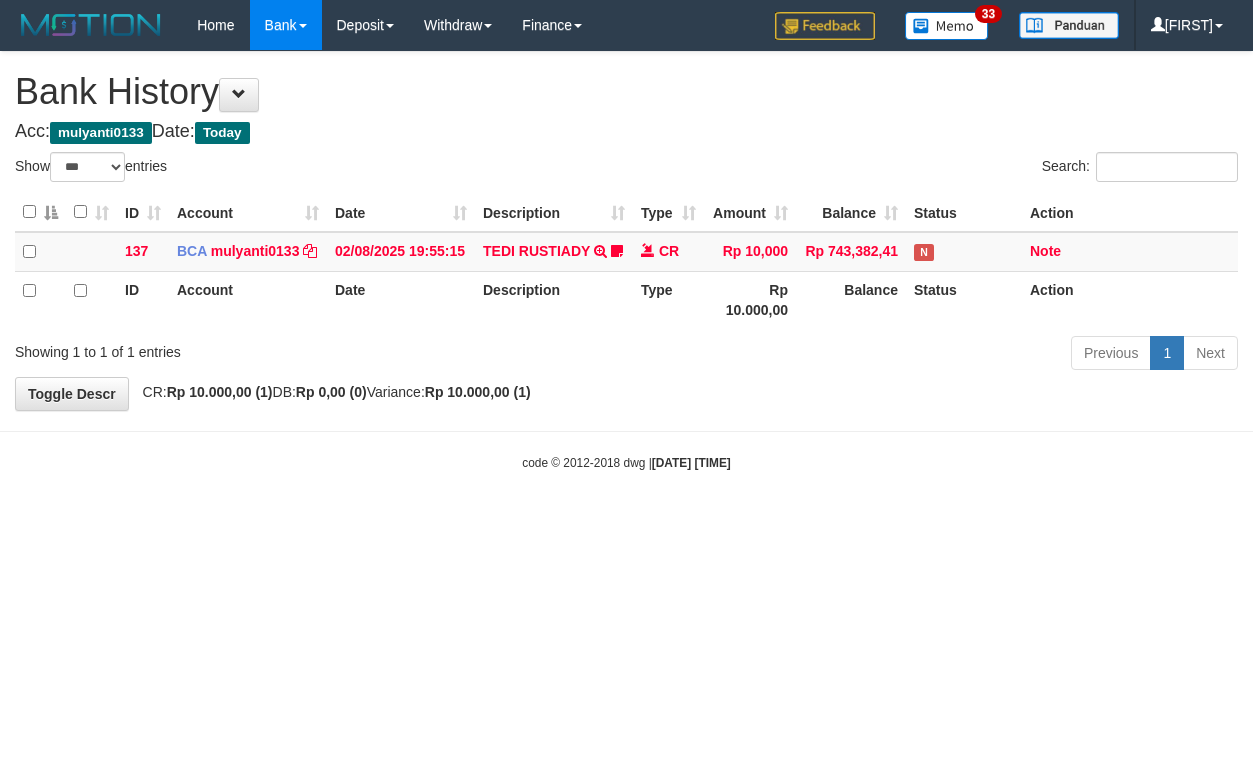 select on "***" 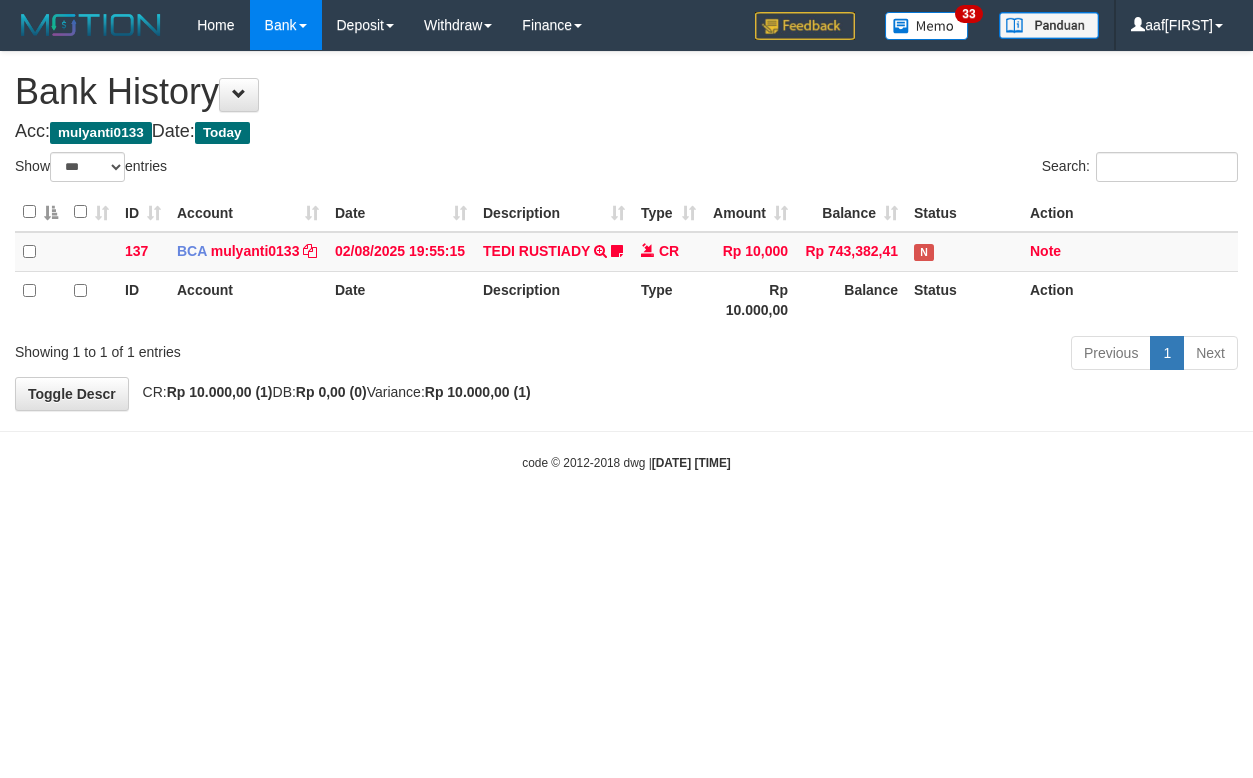 select on "***" 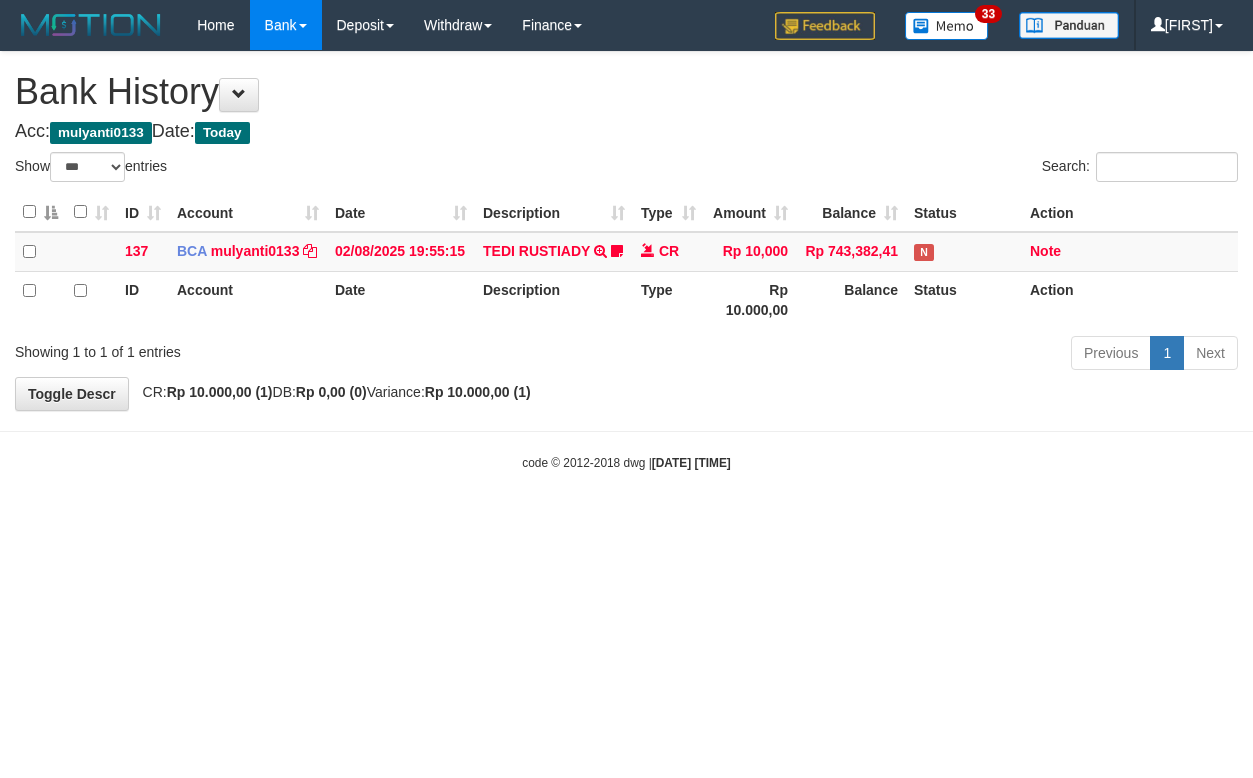 select on "***" 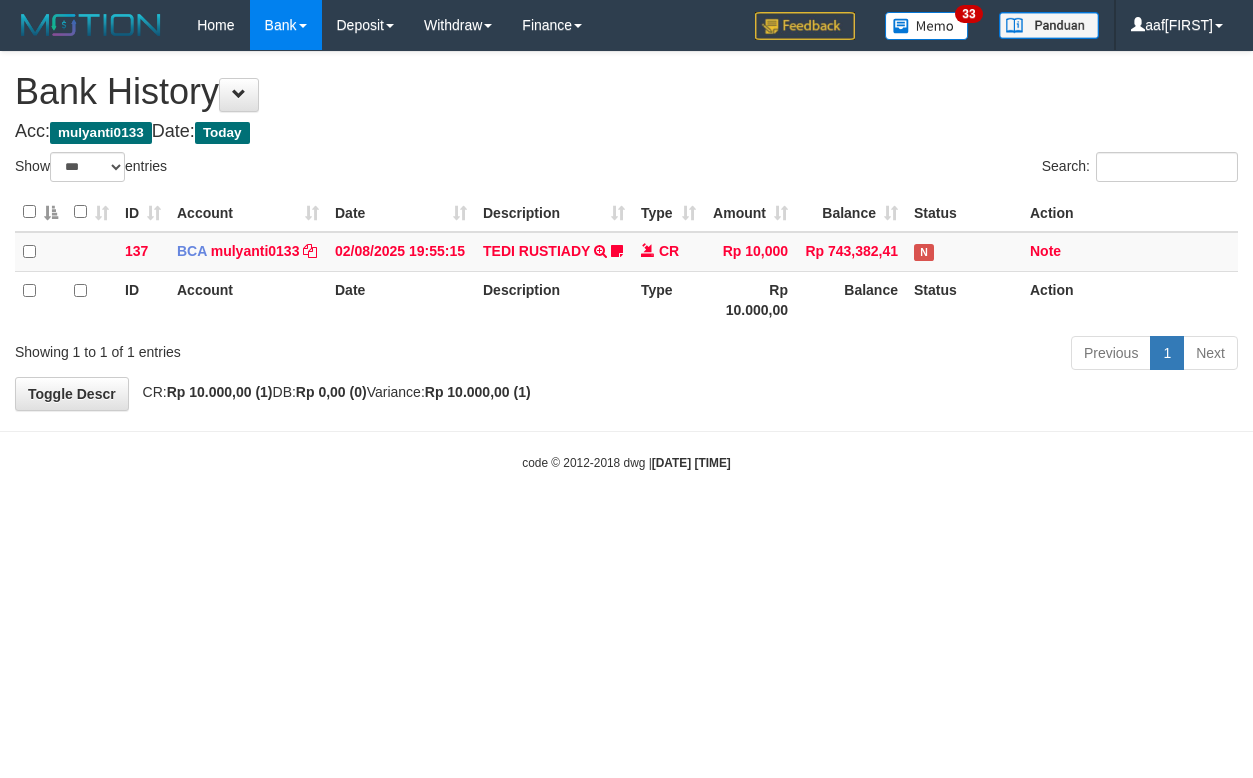 select on "***" 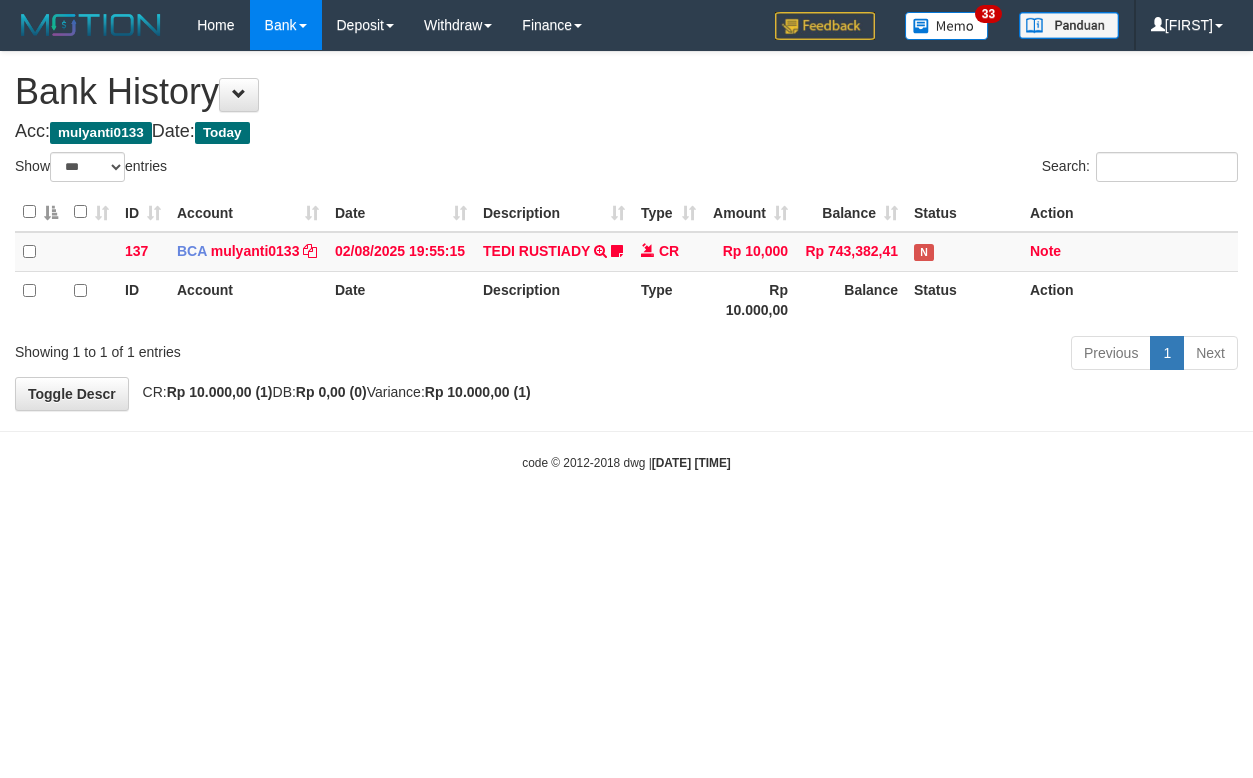 select on "***" 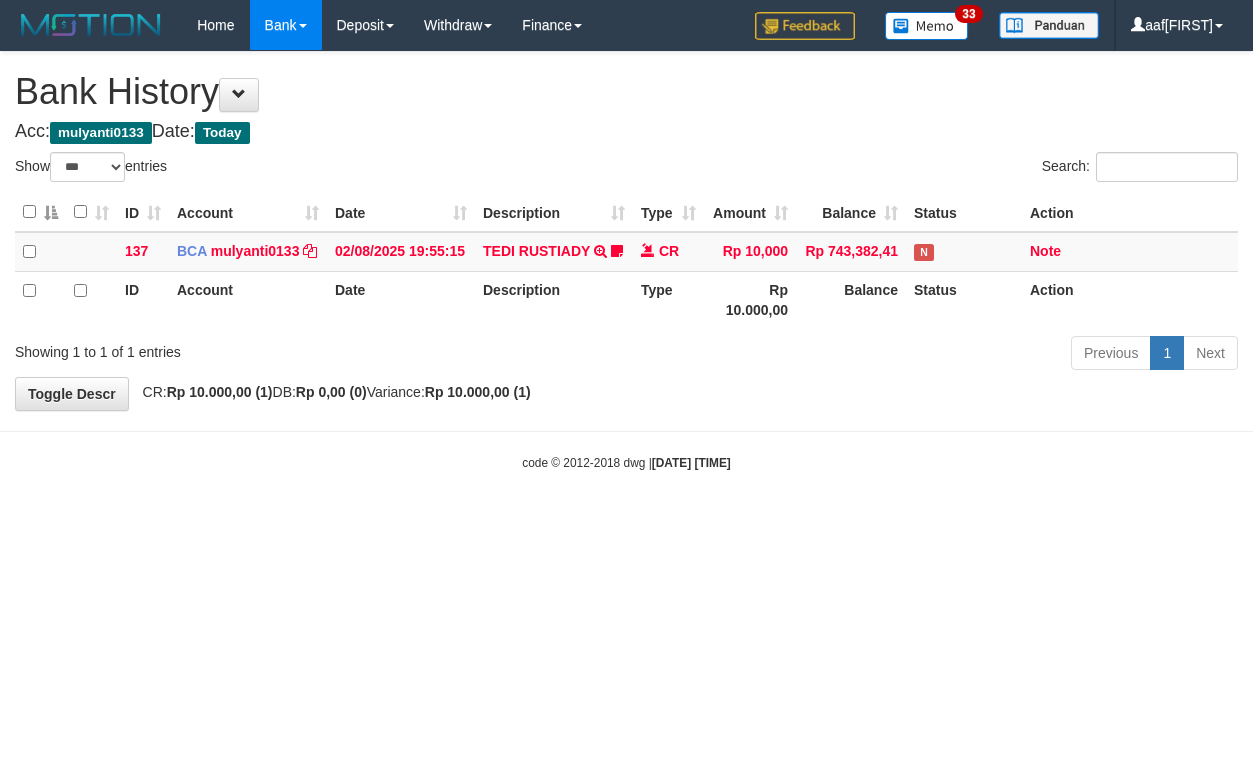 select on "***" 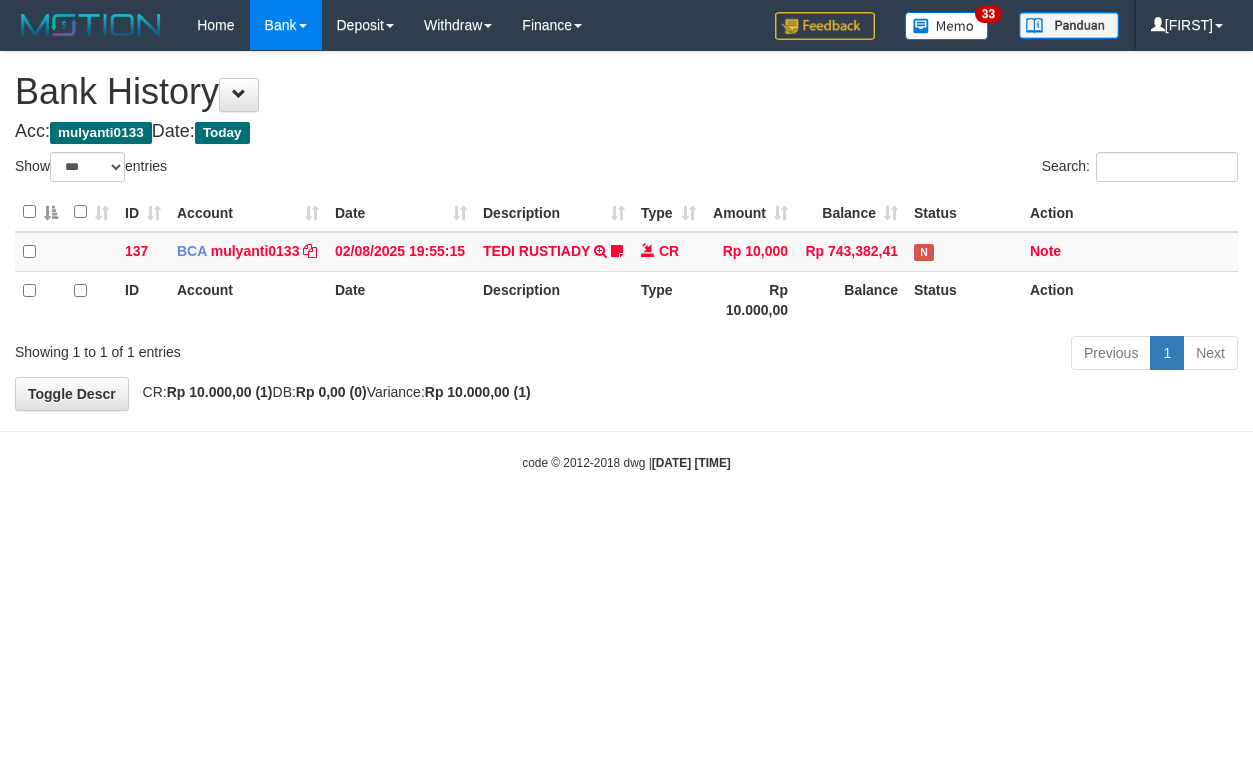 select on "***" 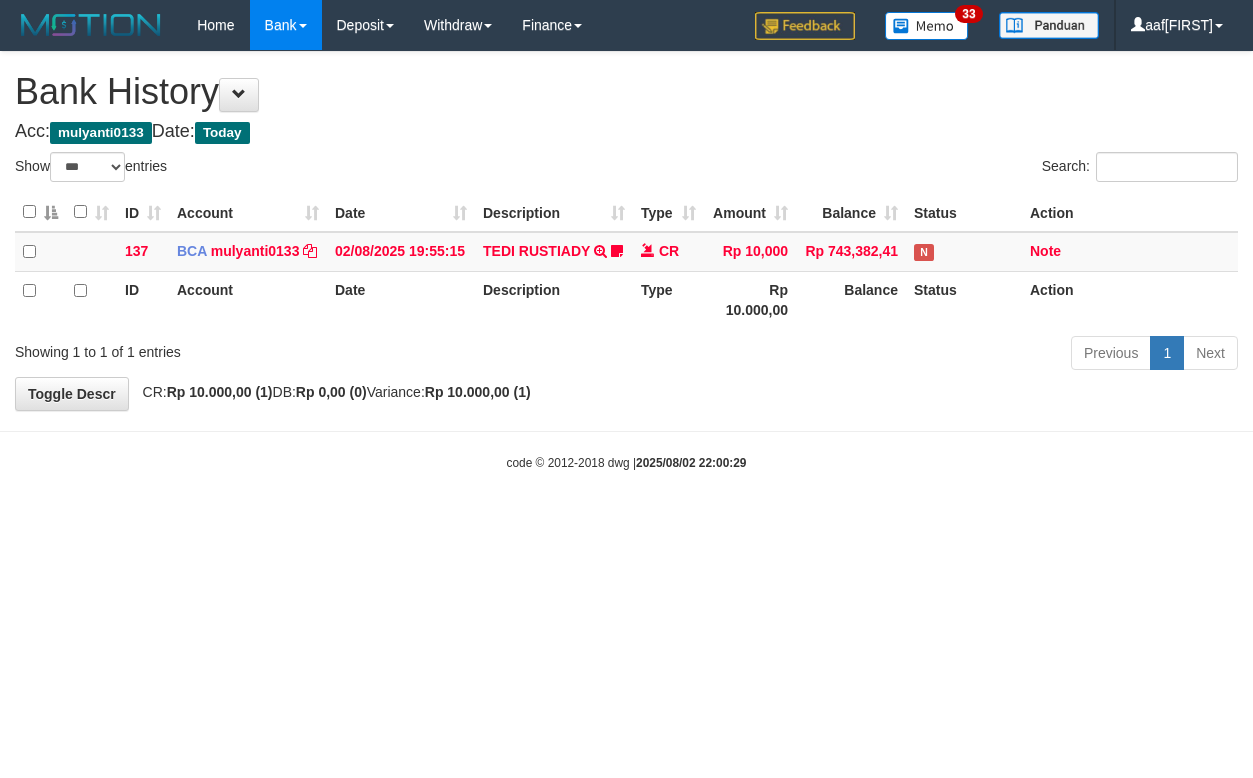select on "***" 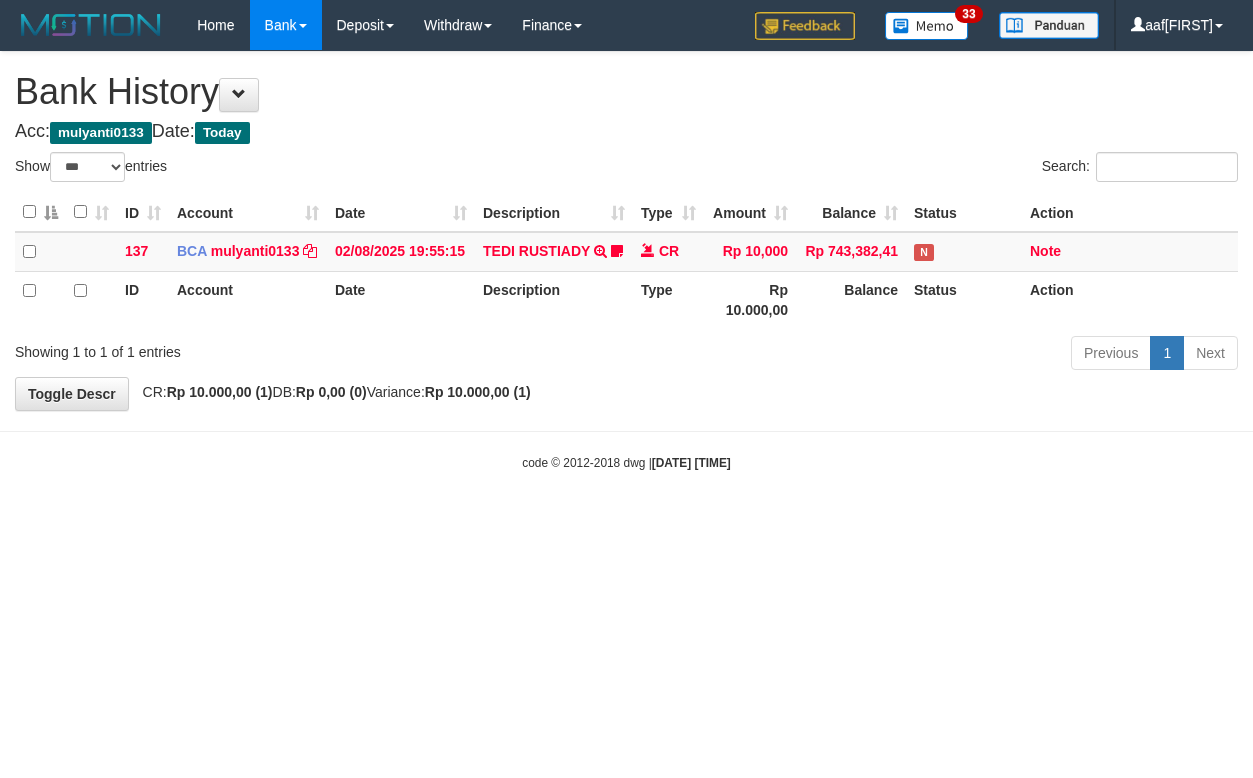 select on "***" 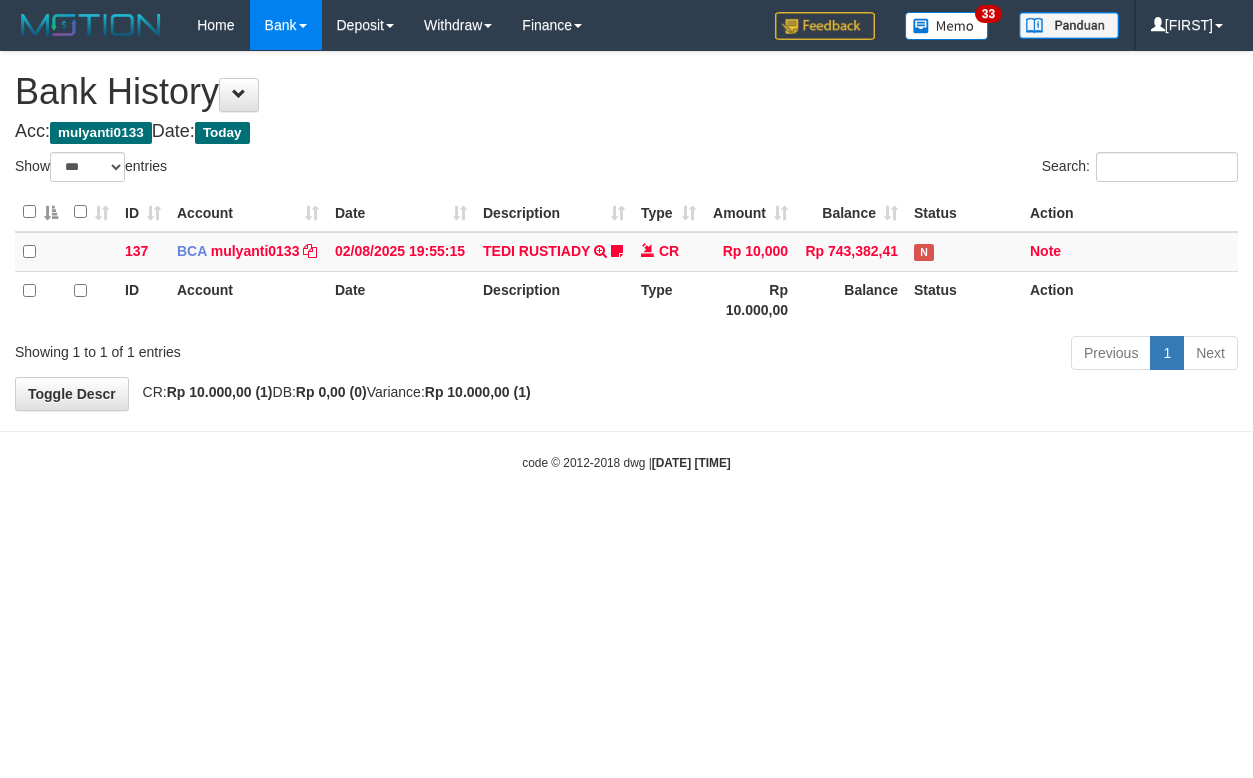 select on "***" 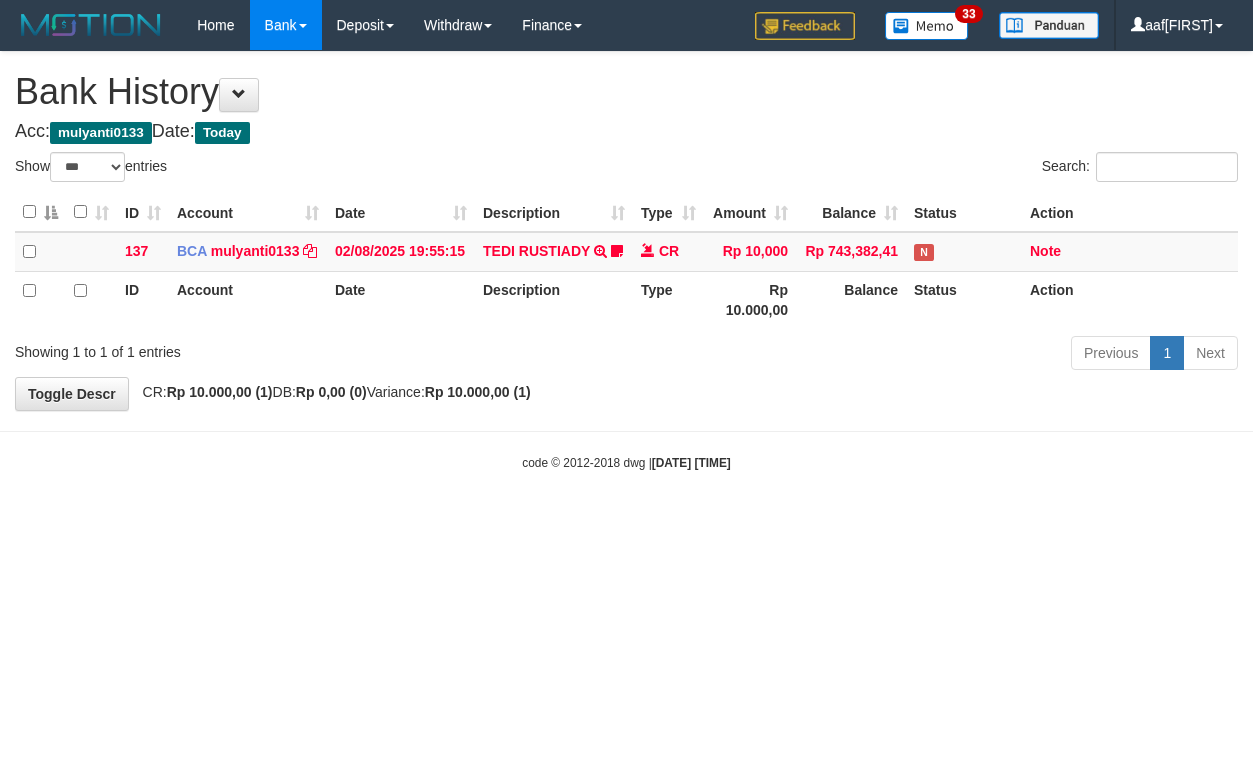 select on "***" 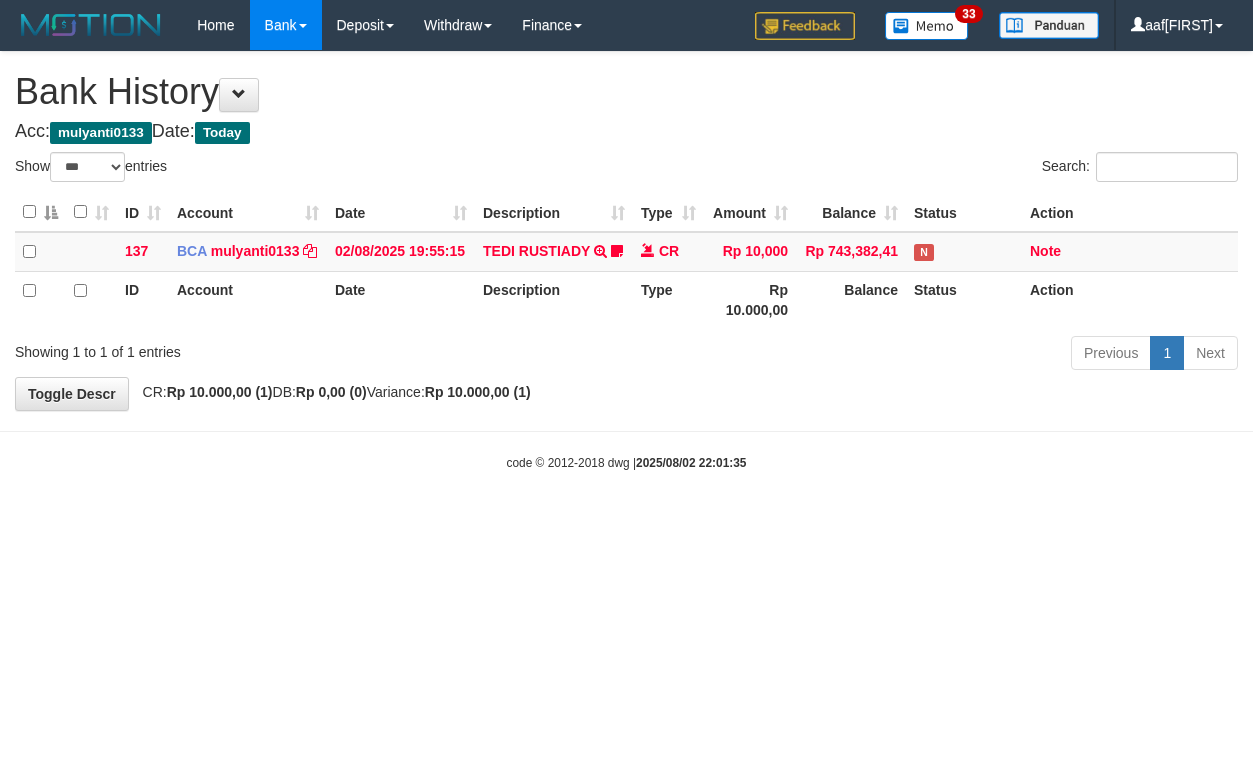 select on "***" 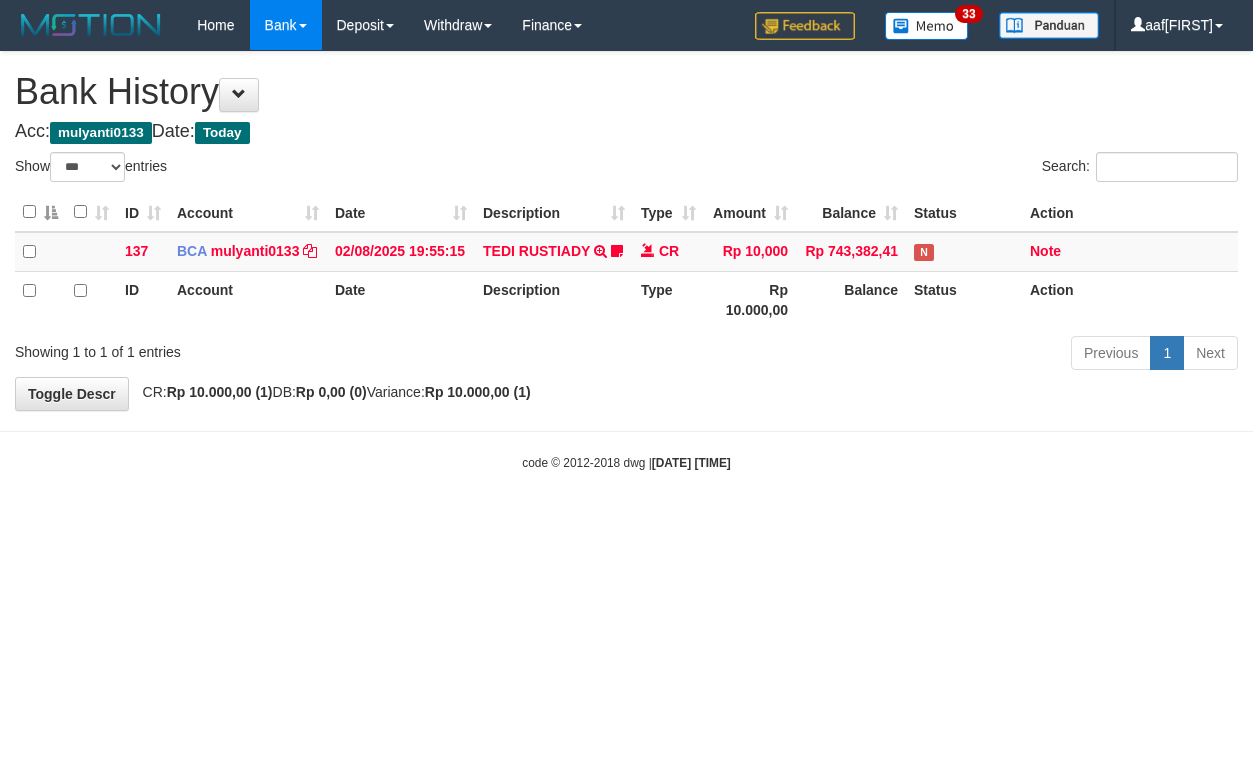 select on "***" 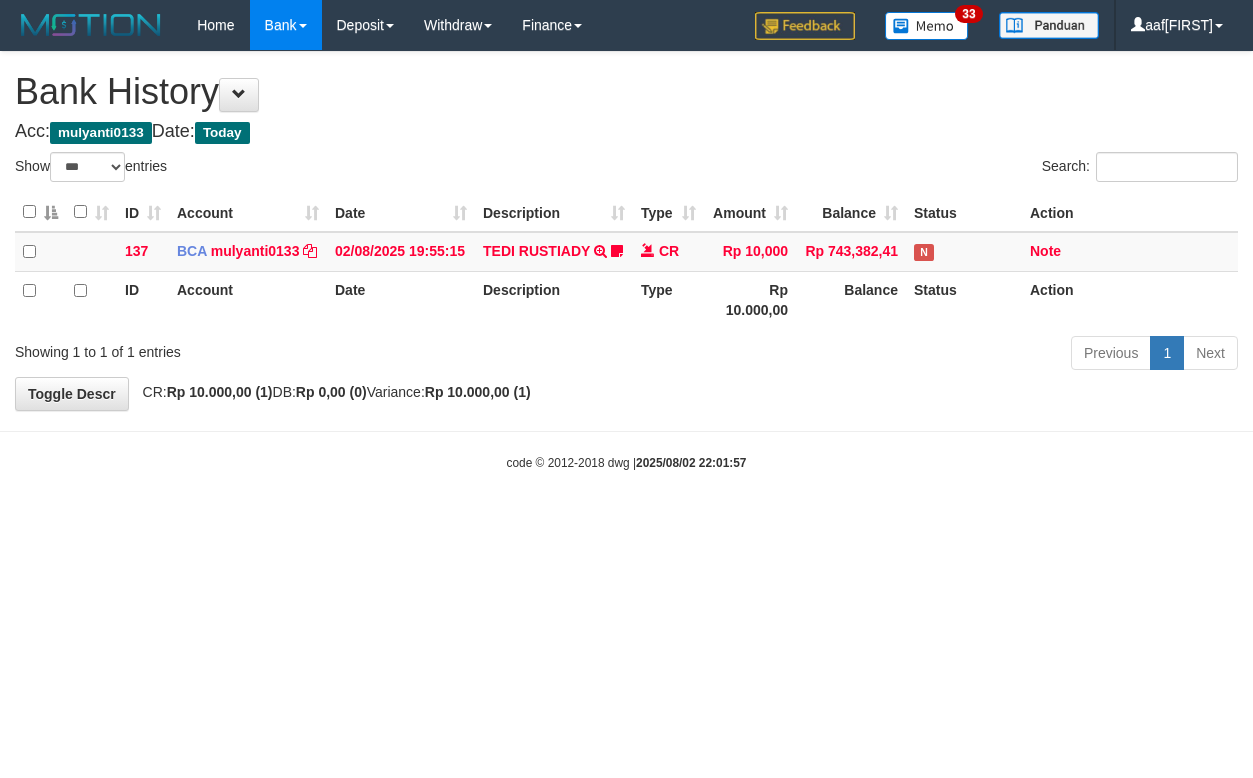 select on "***" 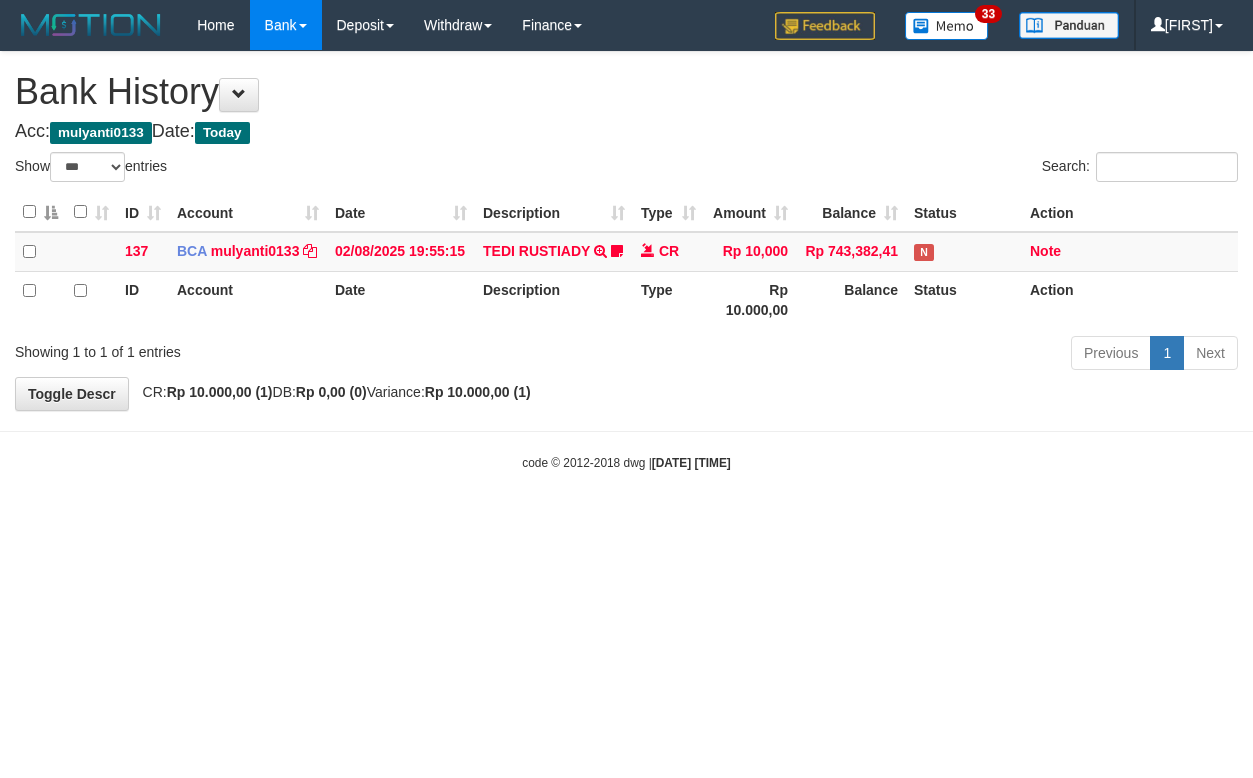select on "***" 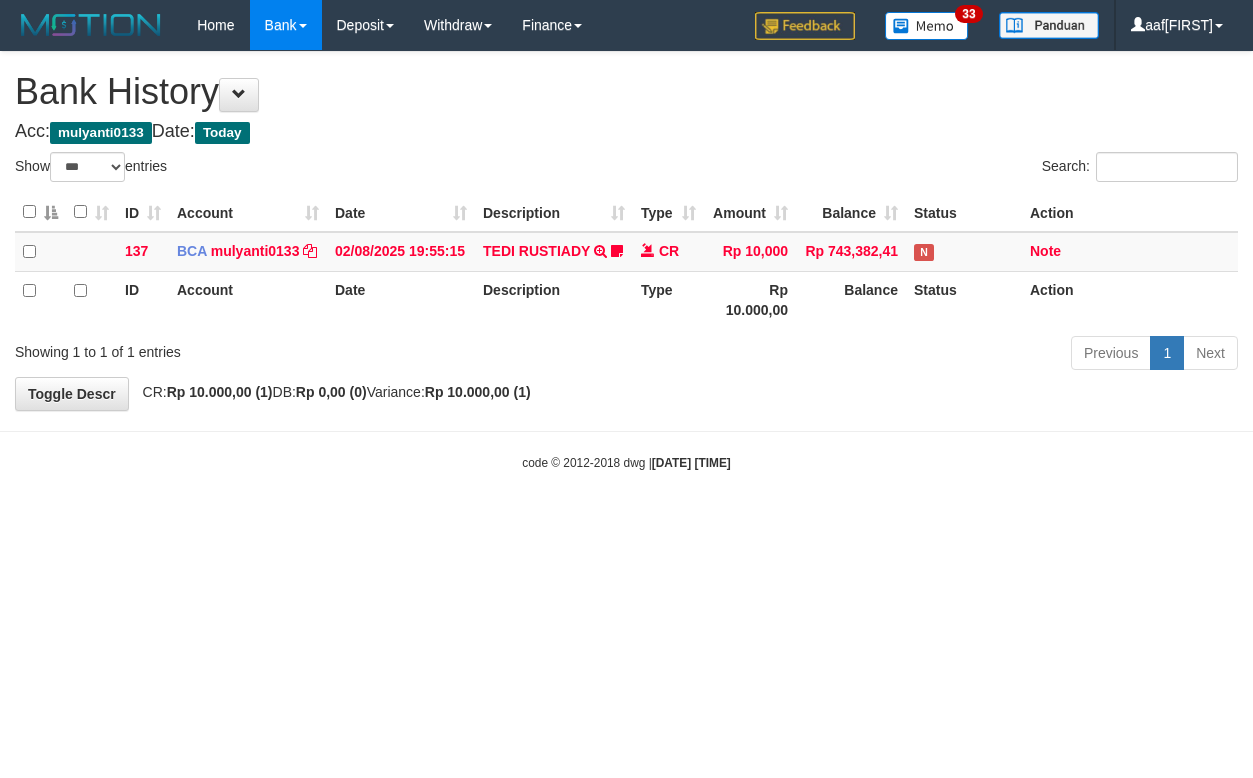 select on "***" 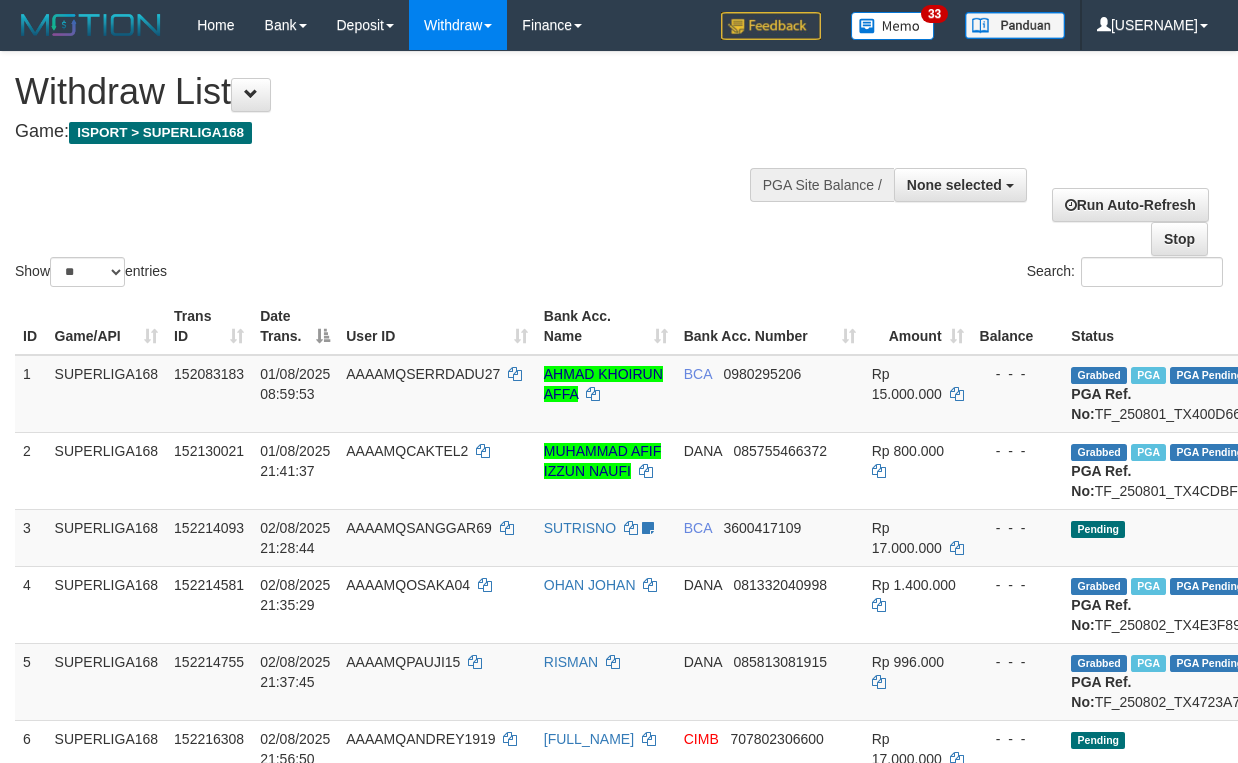 select 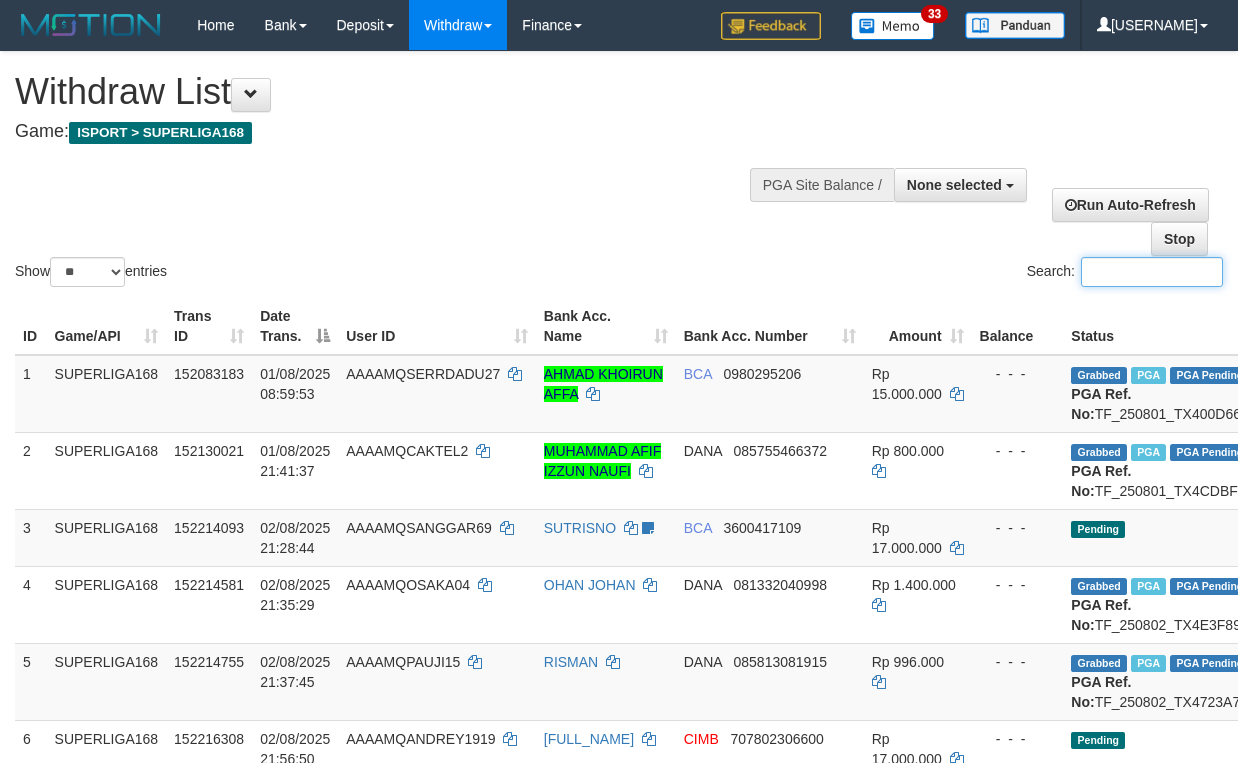 click on "Search:" at bounding box center [1152, 272] 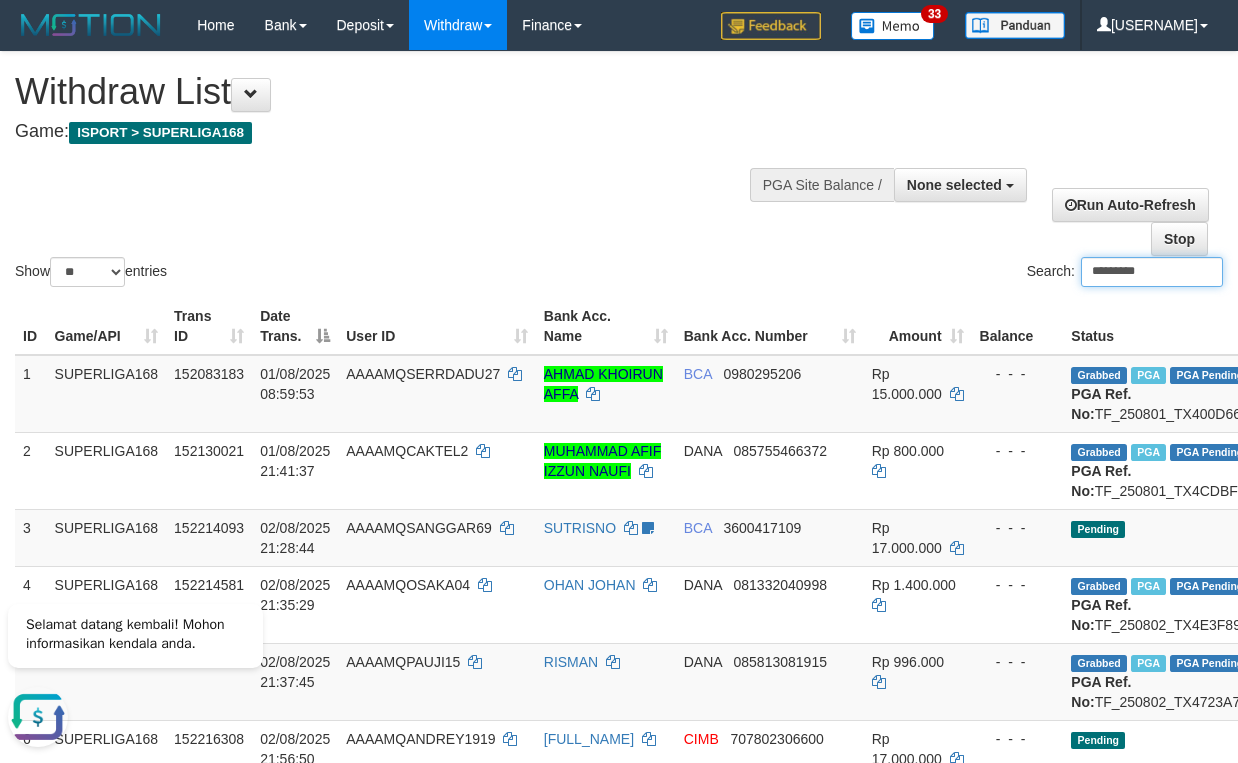 scroll, scrollTop: 0, scrollLeft: 0, axis: both 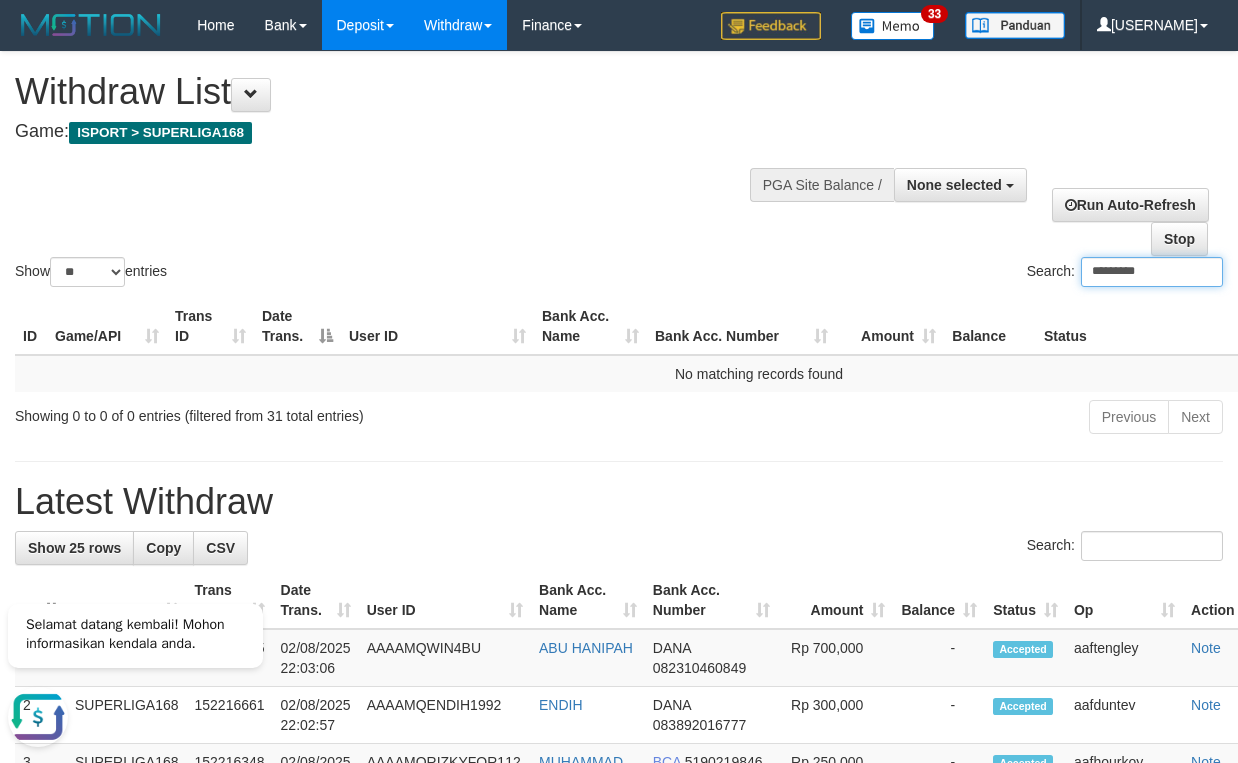 type on "*********" 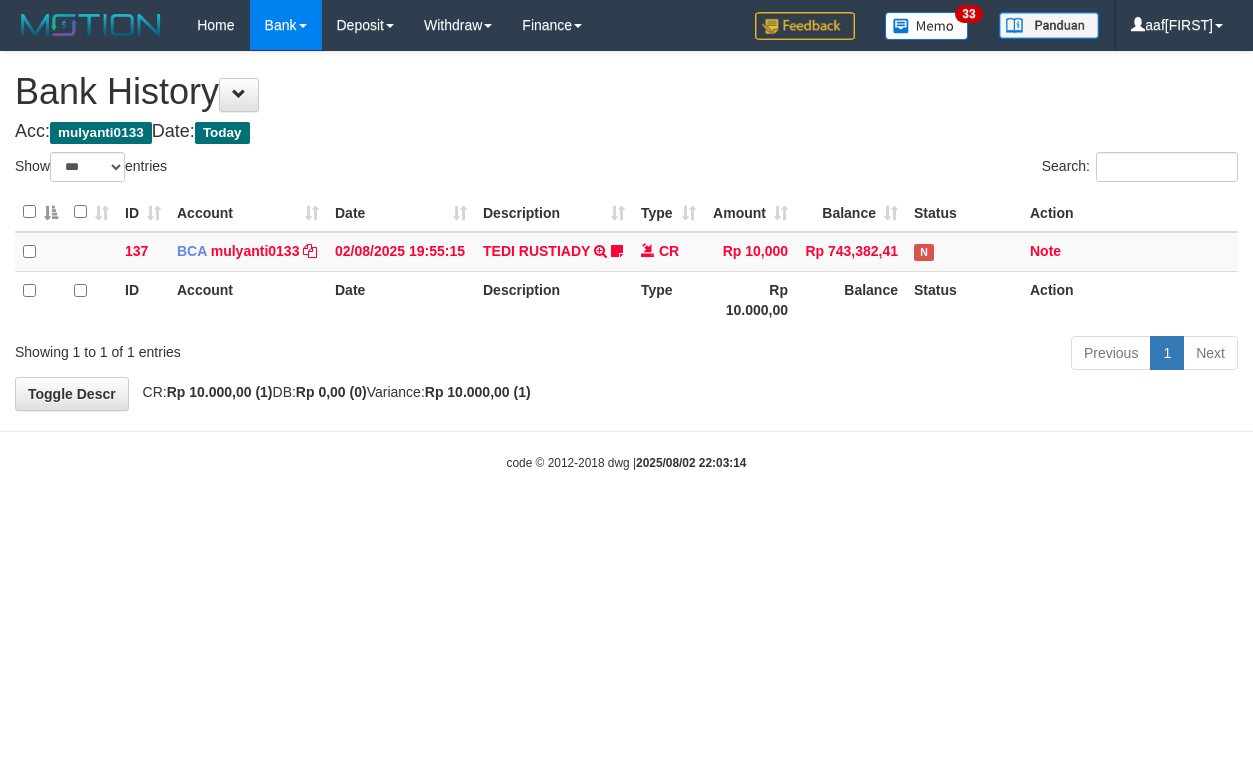 select on "***" 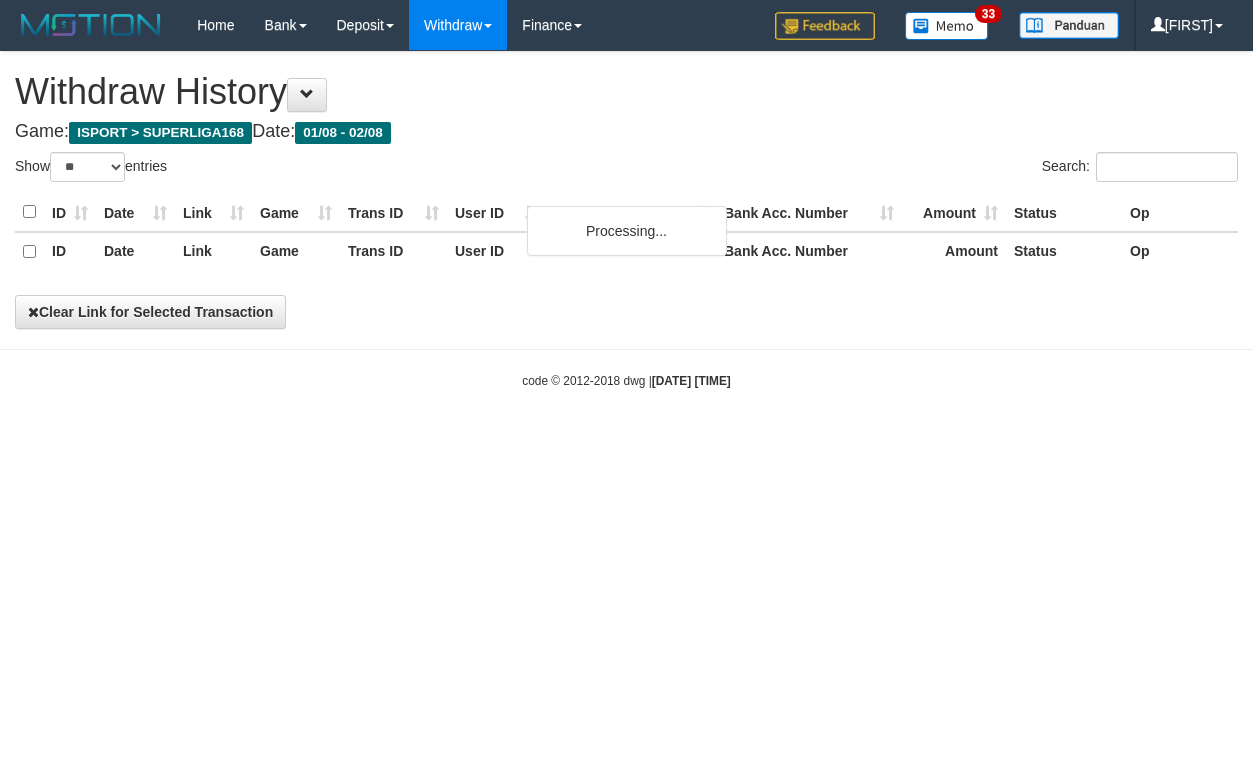 select on "**" 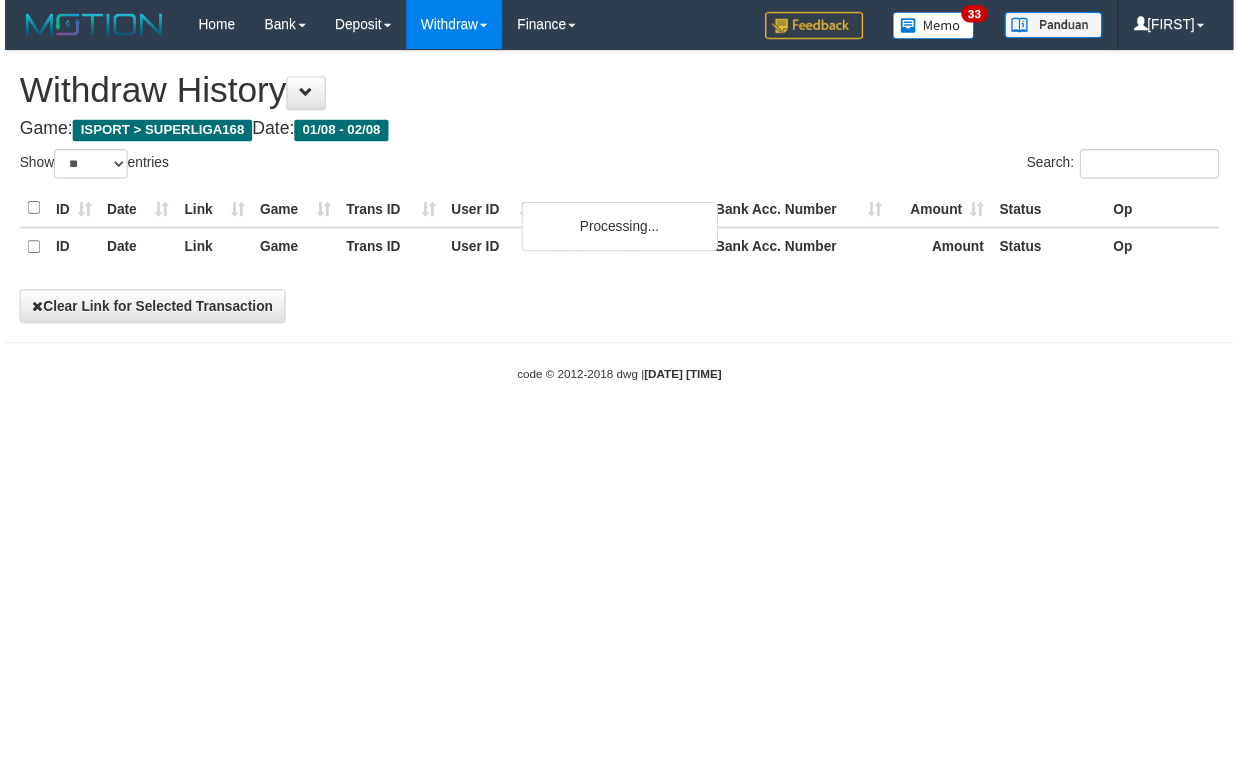 scroll, scrollTop: 0, scrollLeft: 0, axis: both 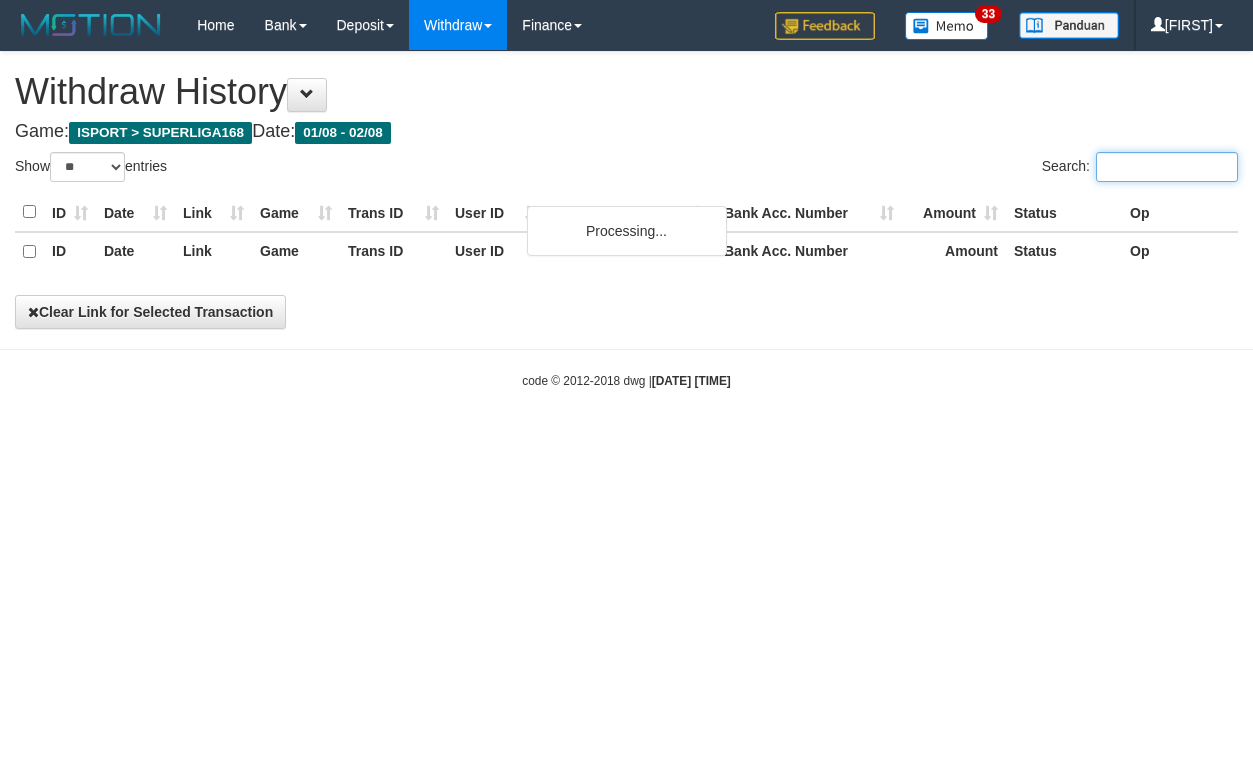 click on "Search:" at bounding box center [1167, 167] 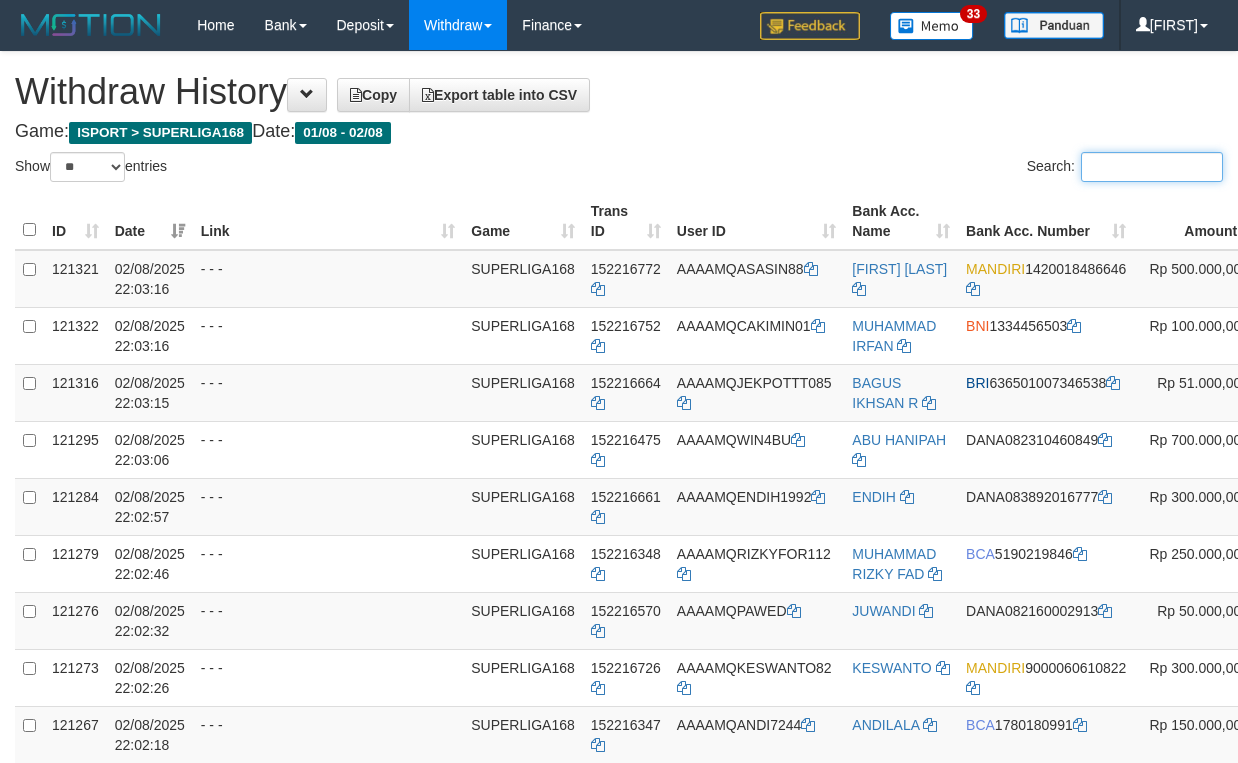 paste on "*********" 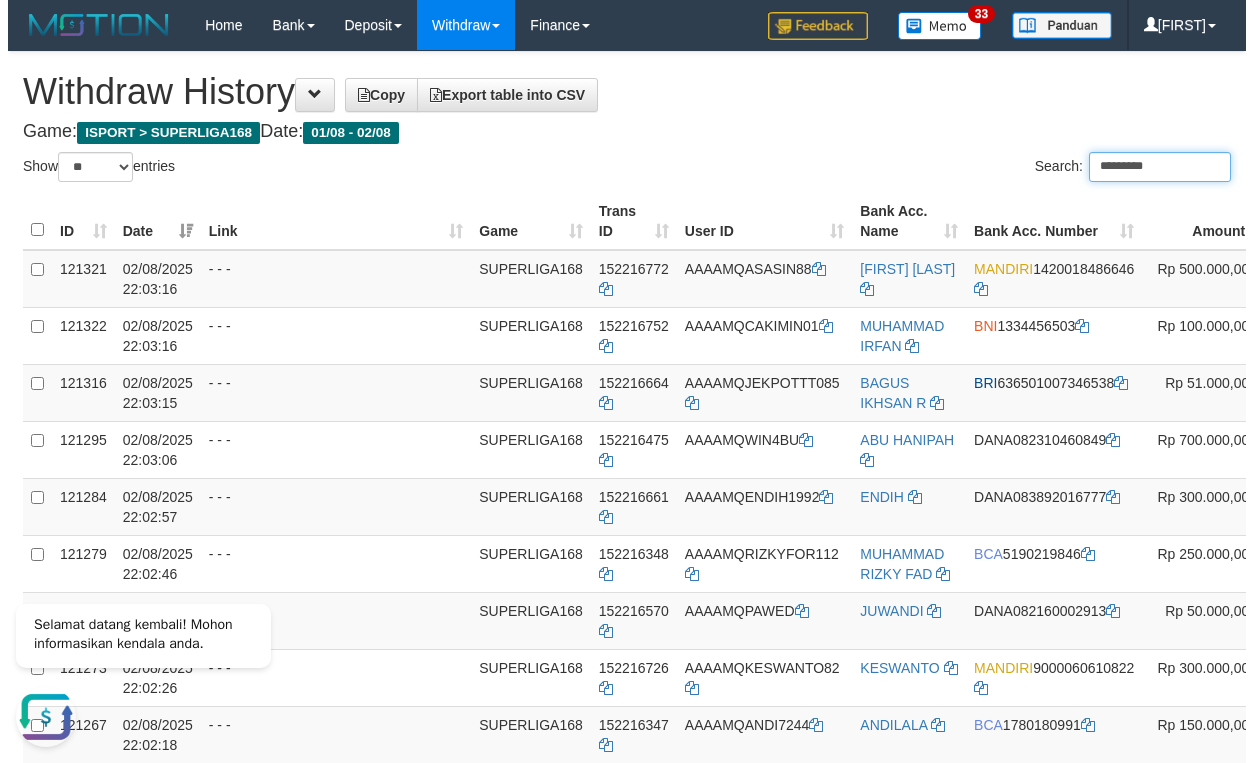 scroll, scrollTop: 0, scrollLeft: 0, axis: both 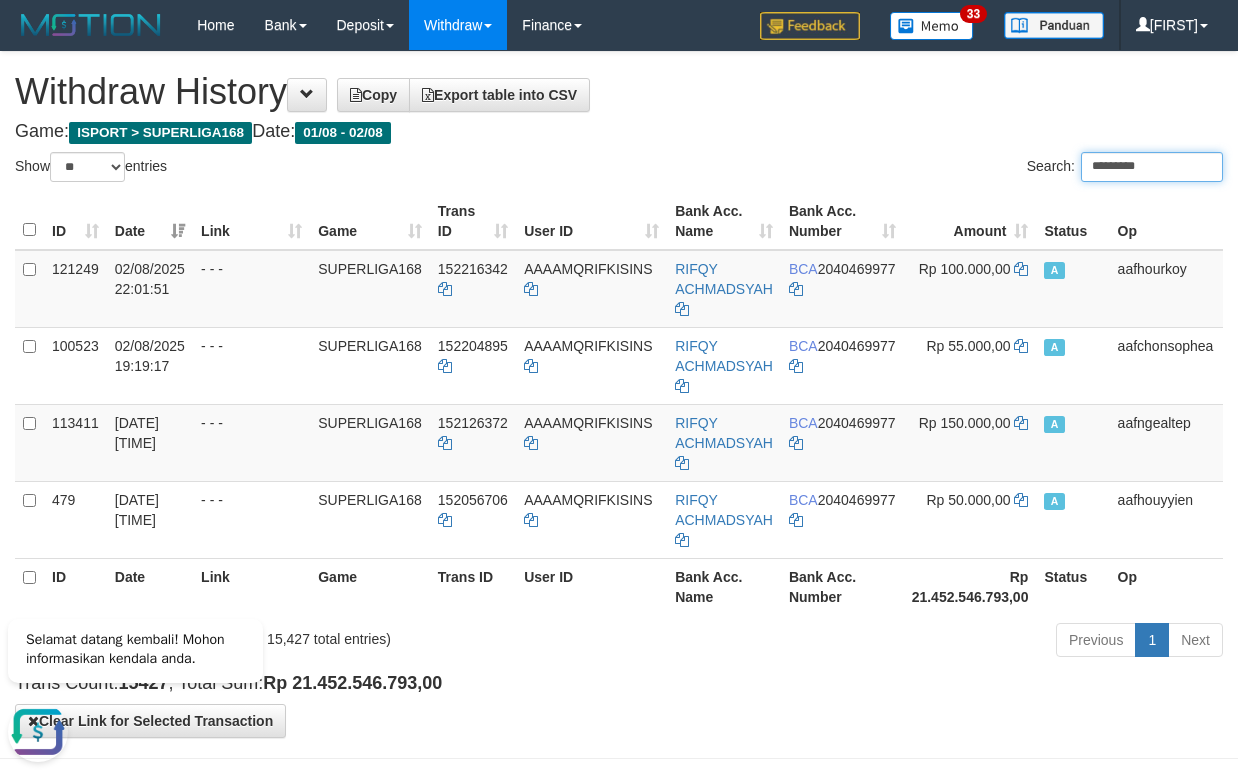 click on "*********" at bounding box center (1152, 167) 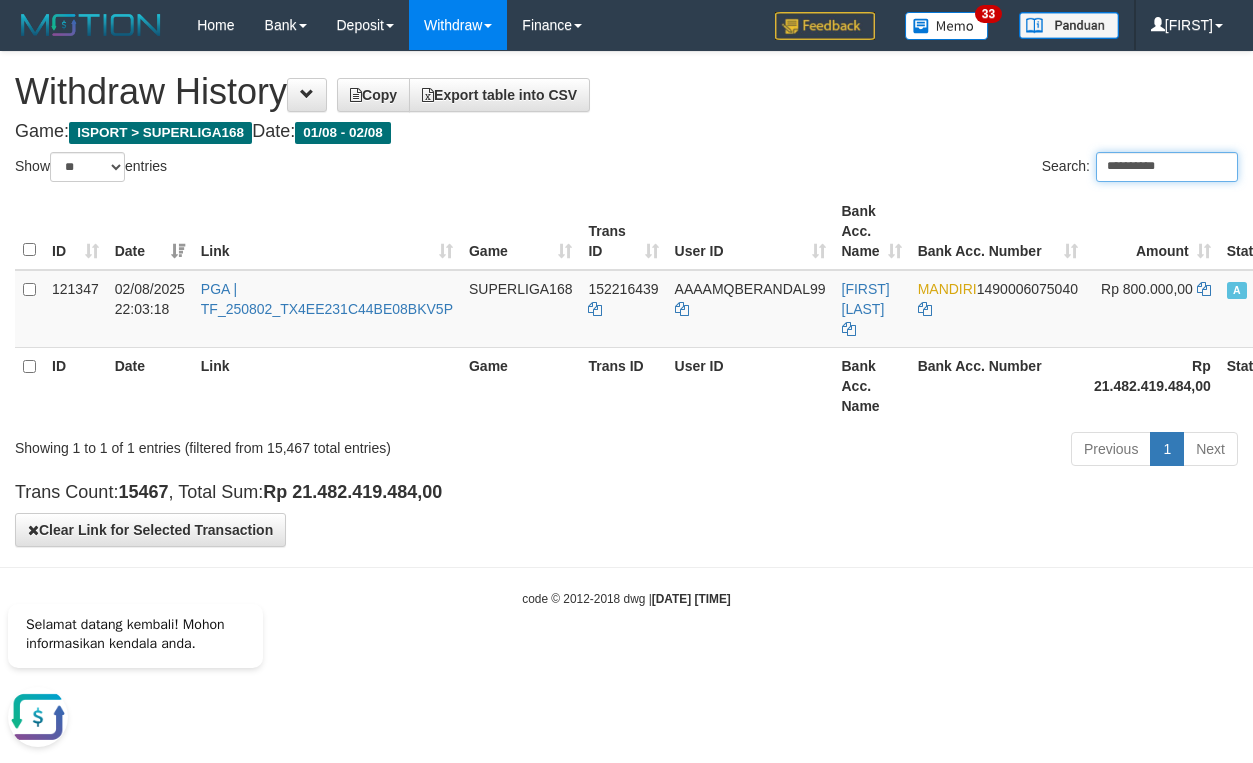type on "**********" 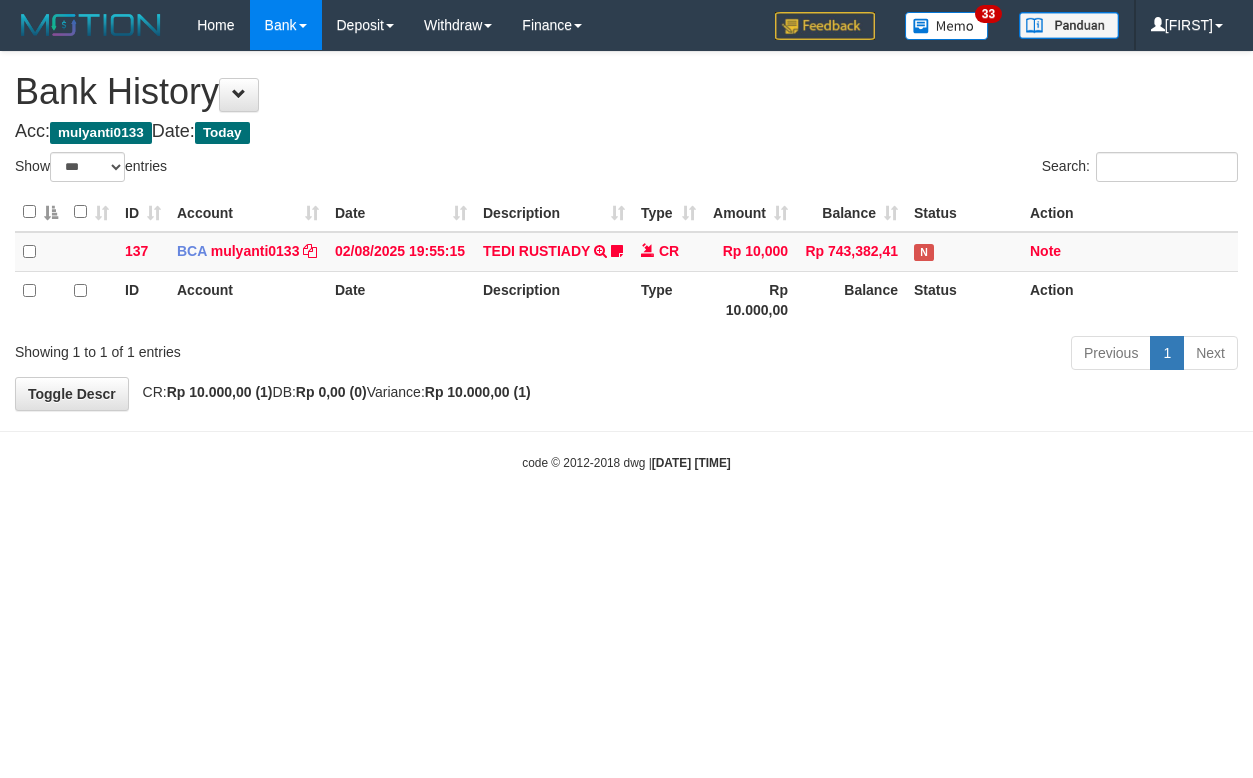 select on "***" 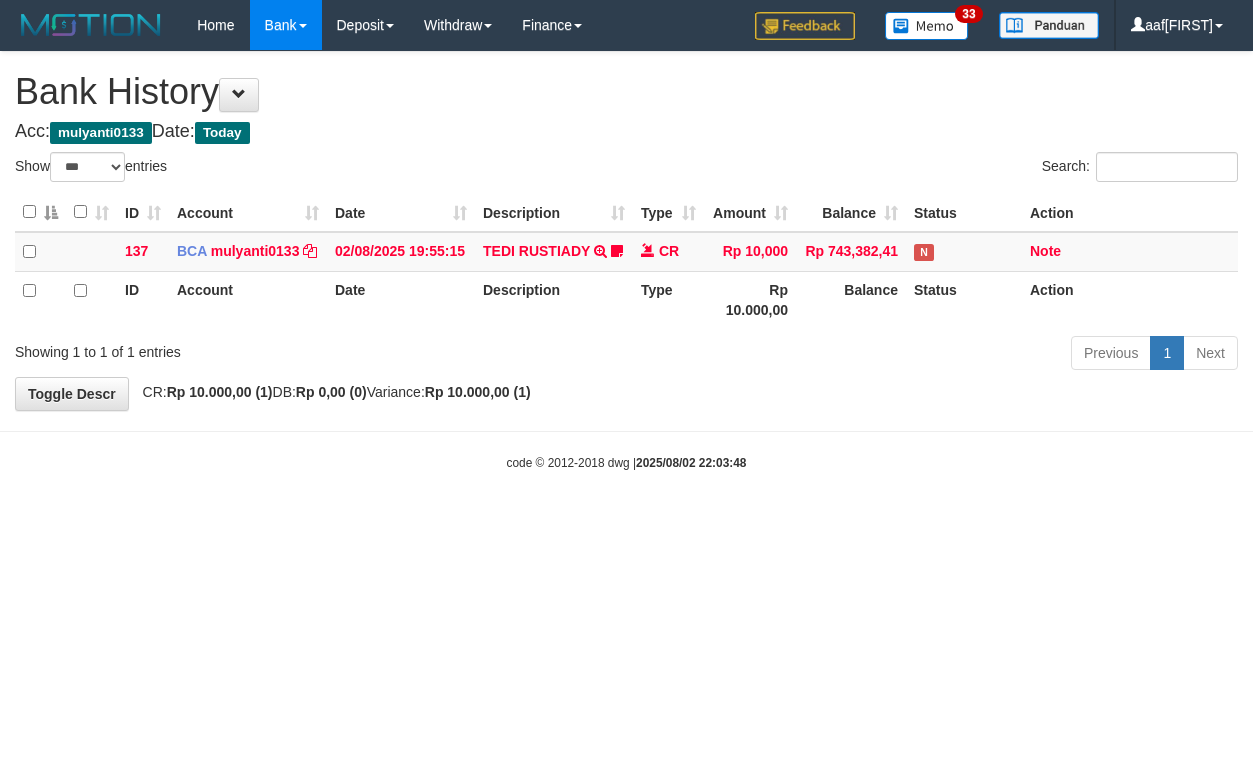 select on "***" 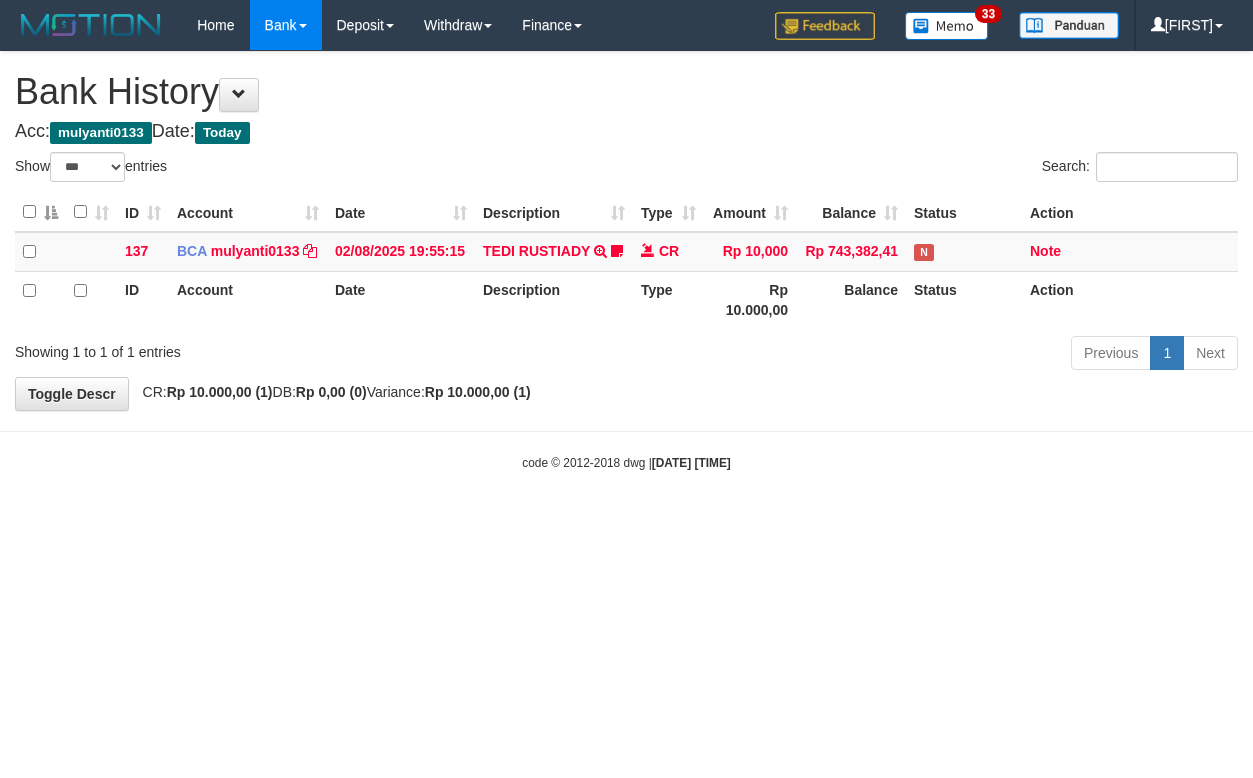 select on "***" 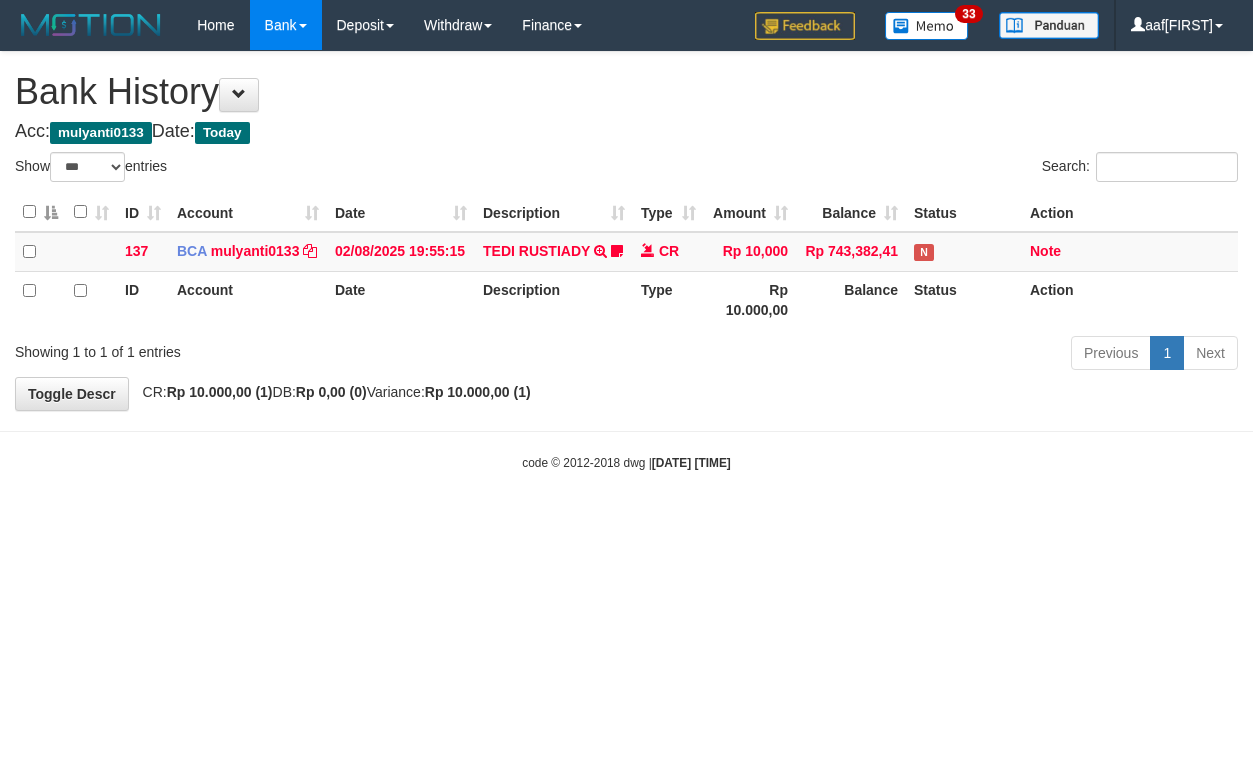 select on "***" 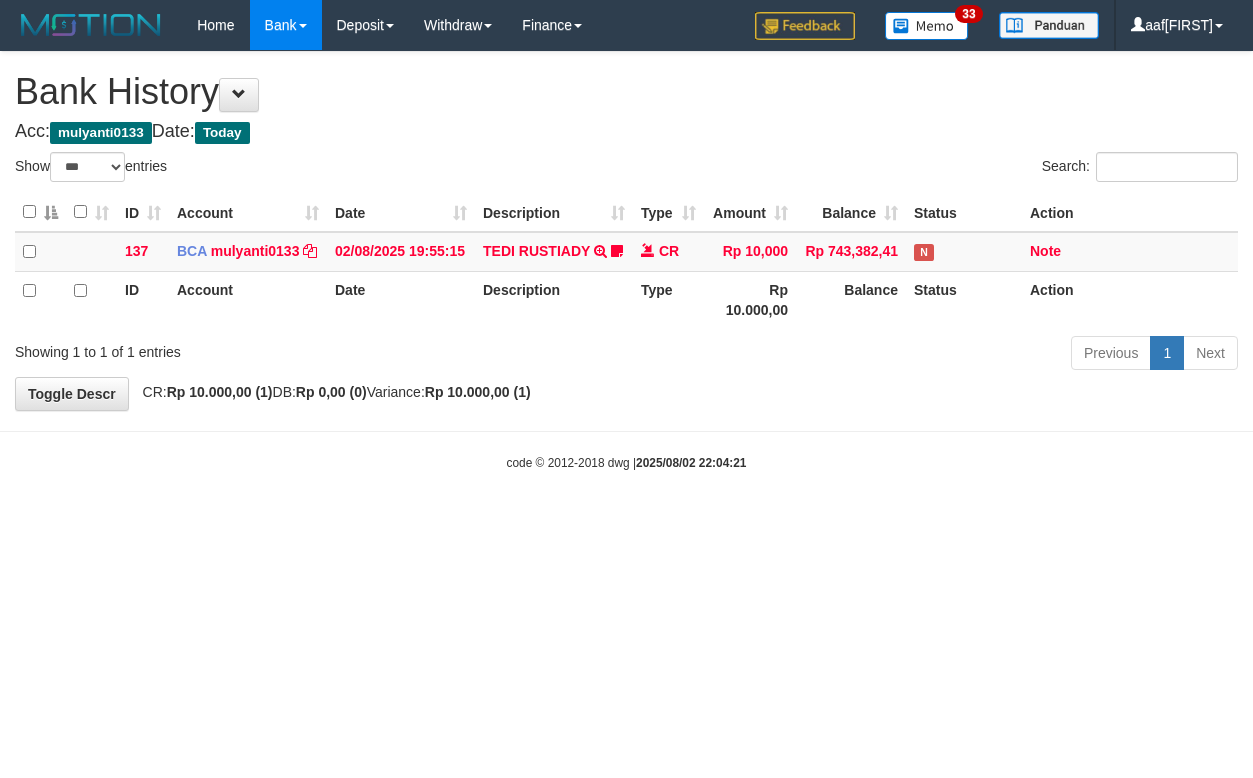 select on "***" 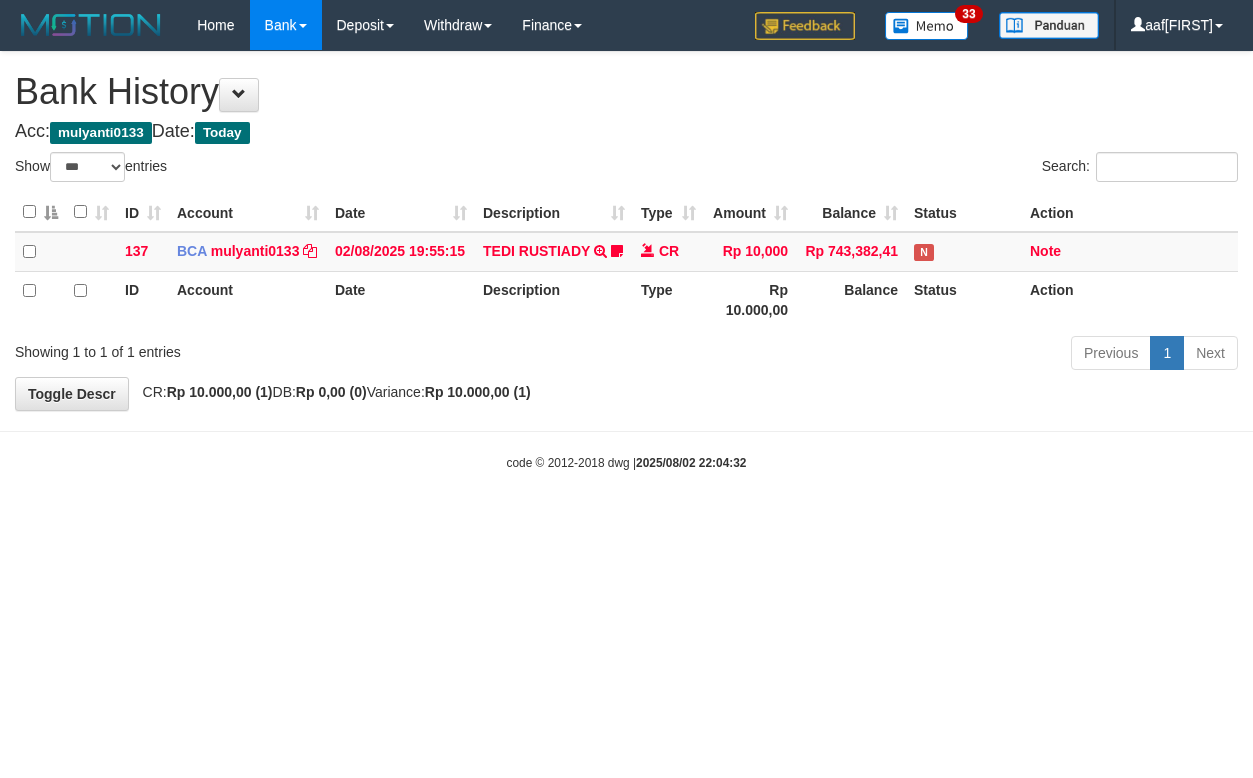 select on "***" 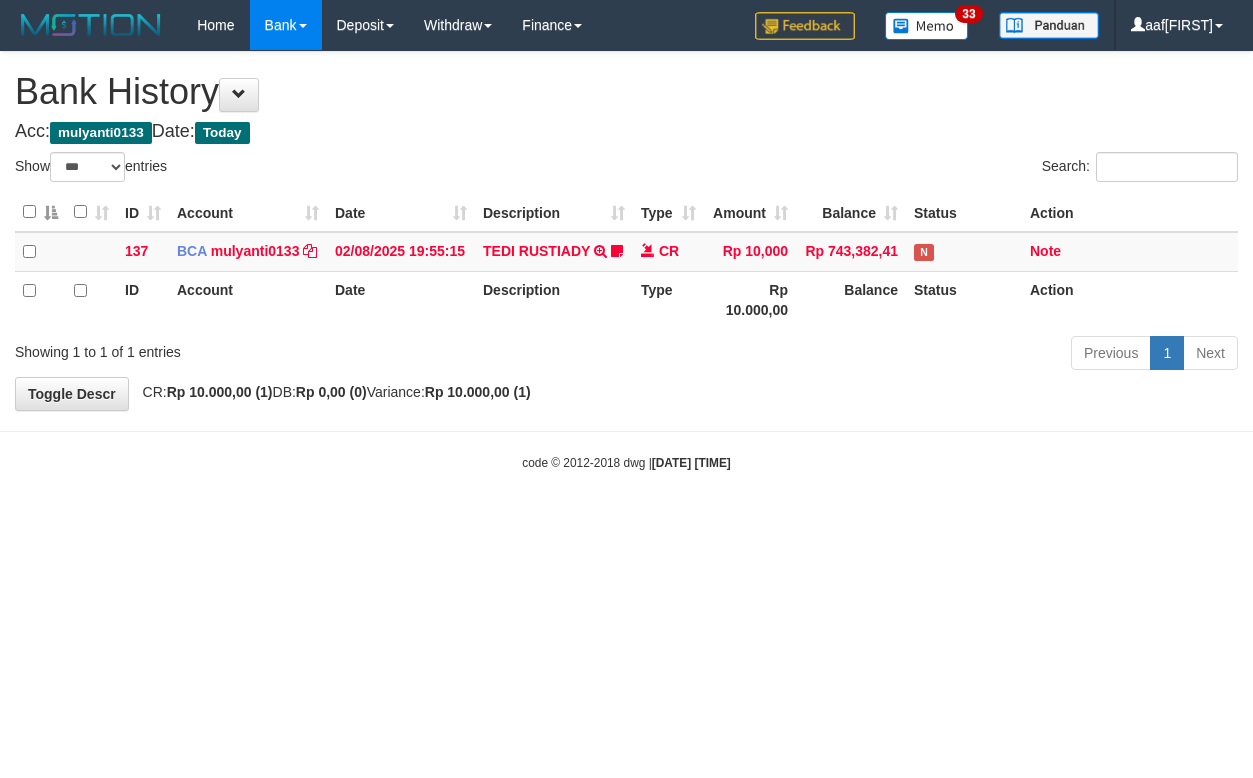 select on "***" 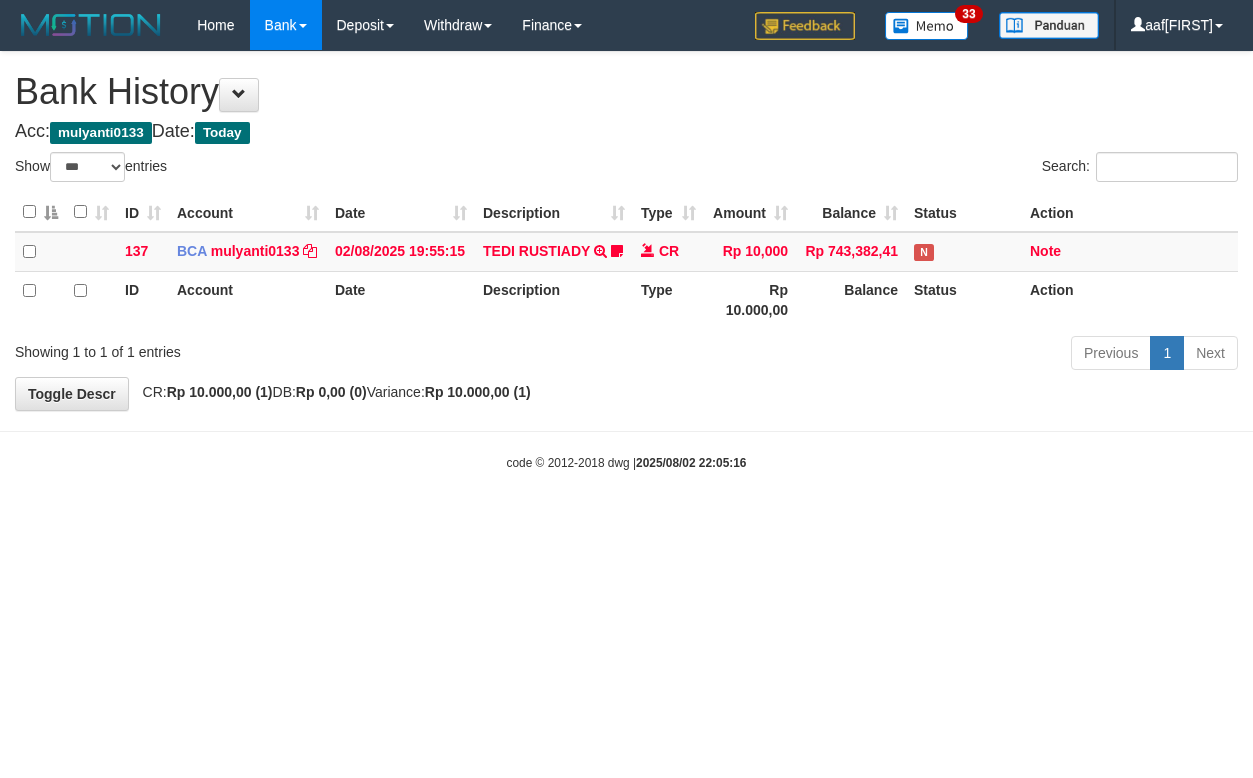 select on "***" 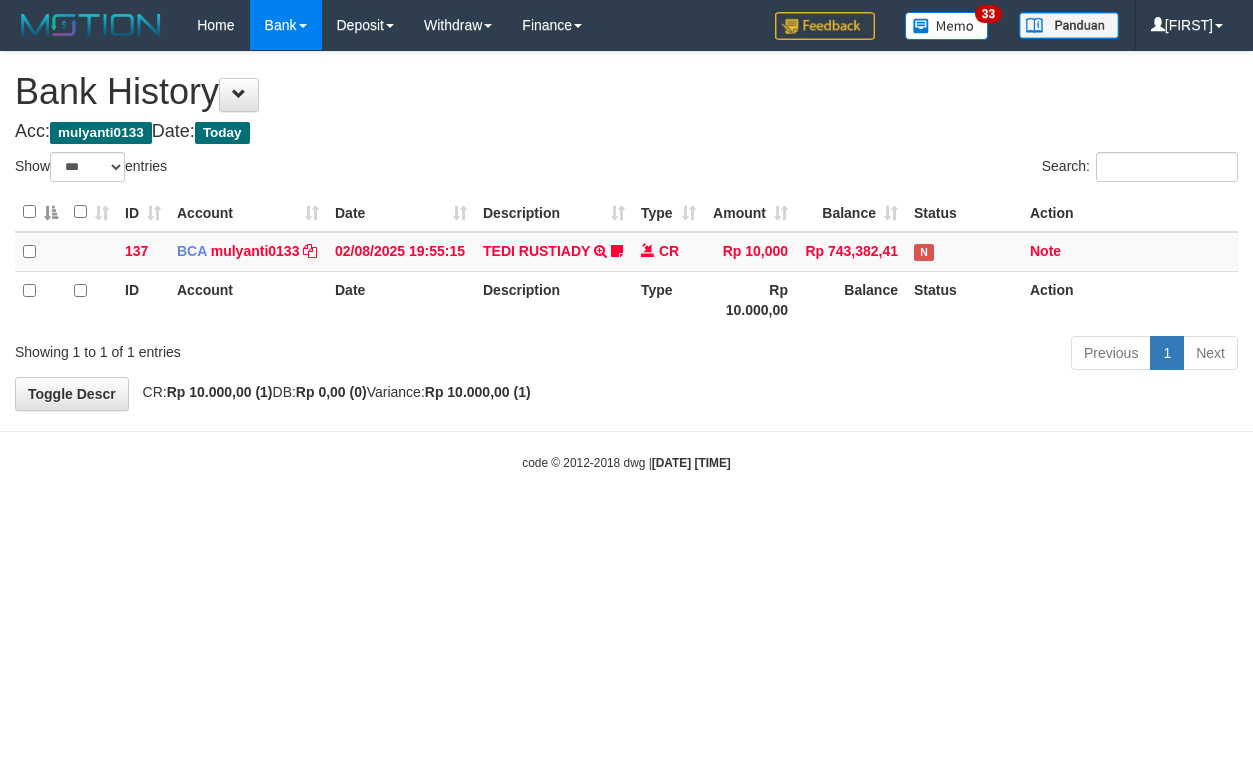 select on "***" 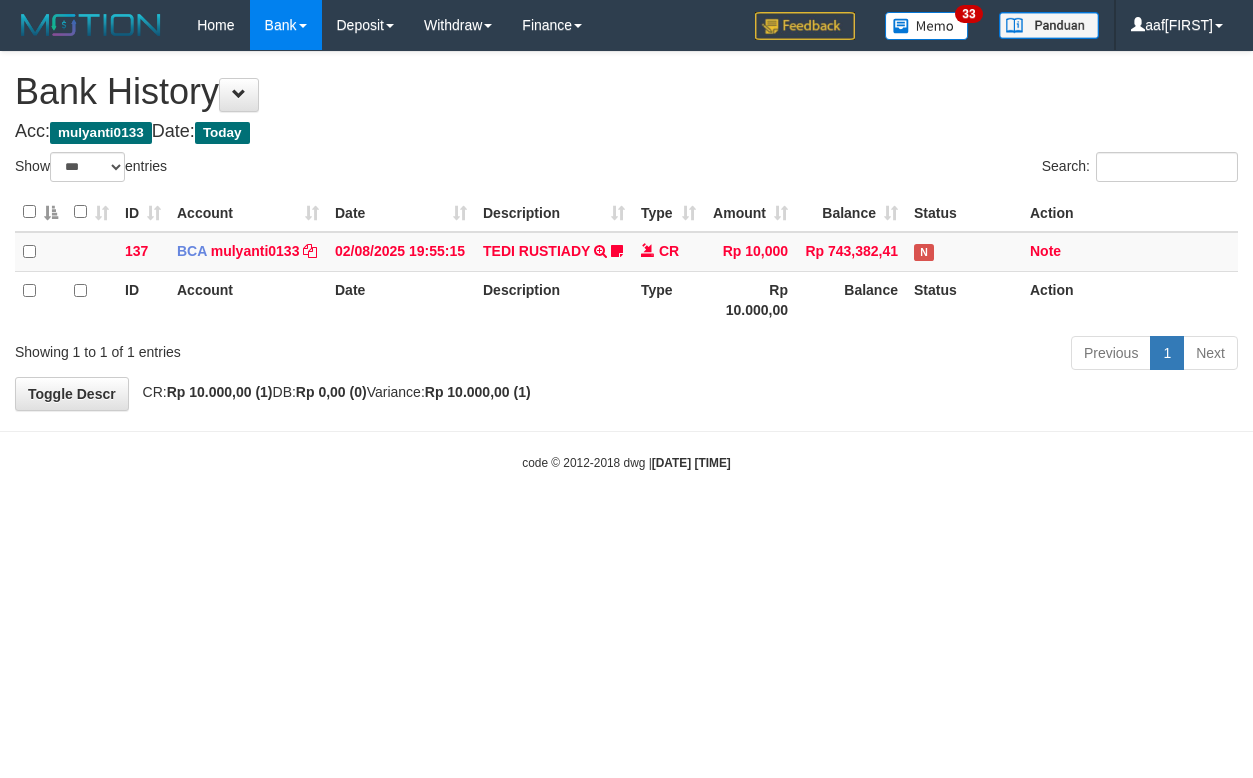 select on "***" 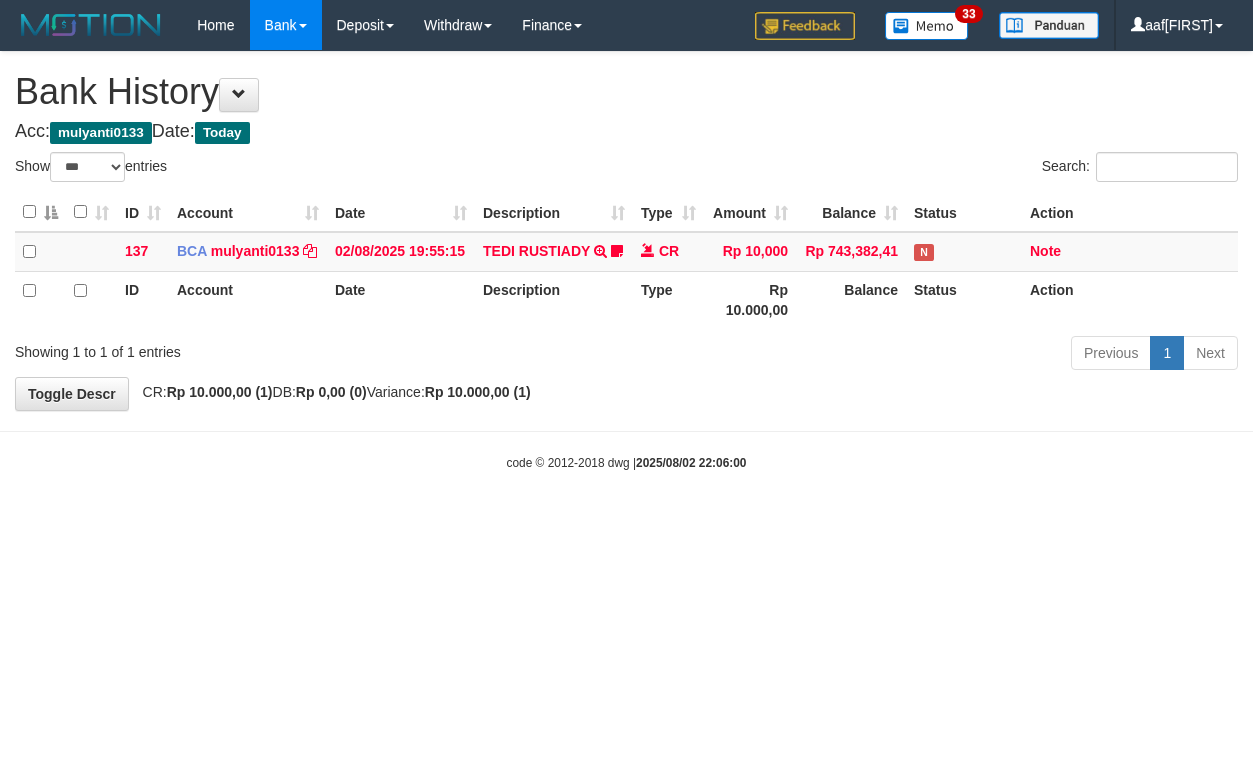 select on "***" 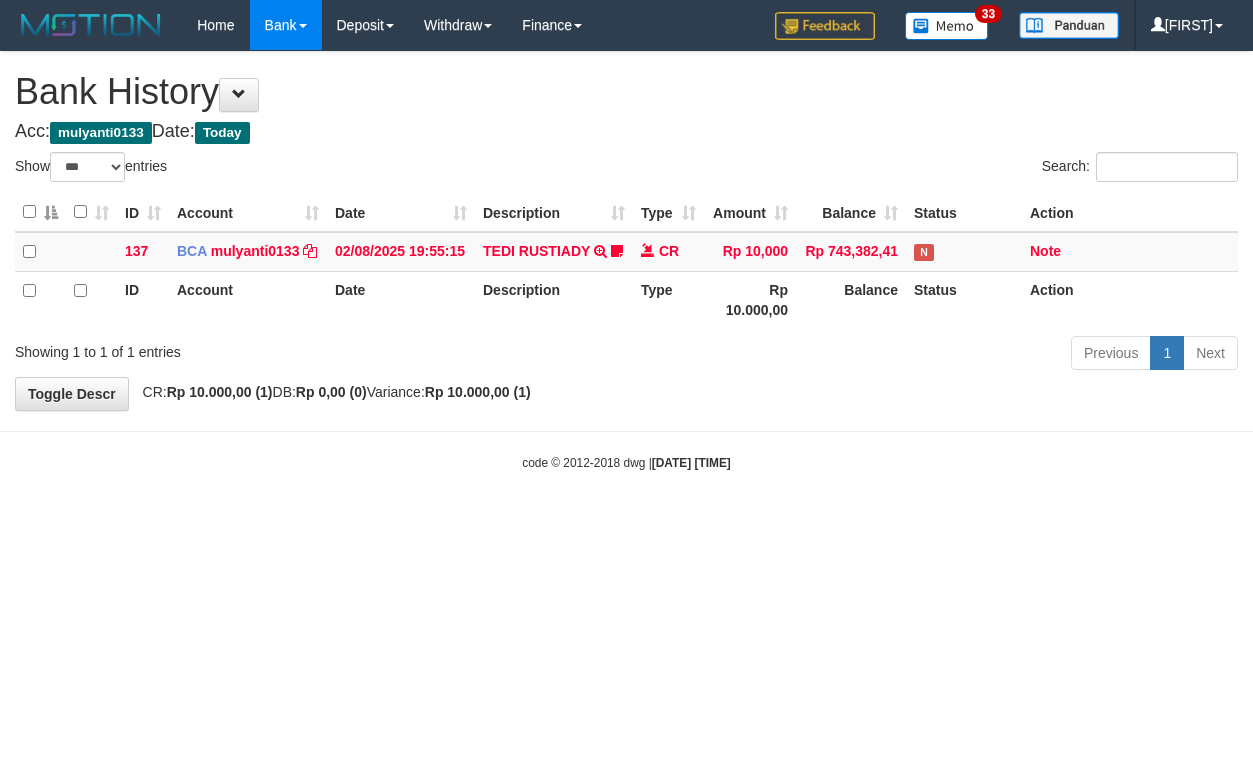 select on "***" 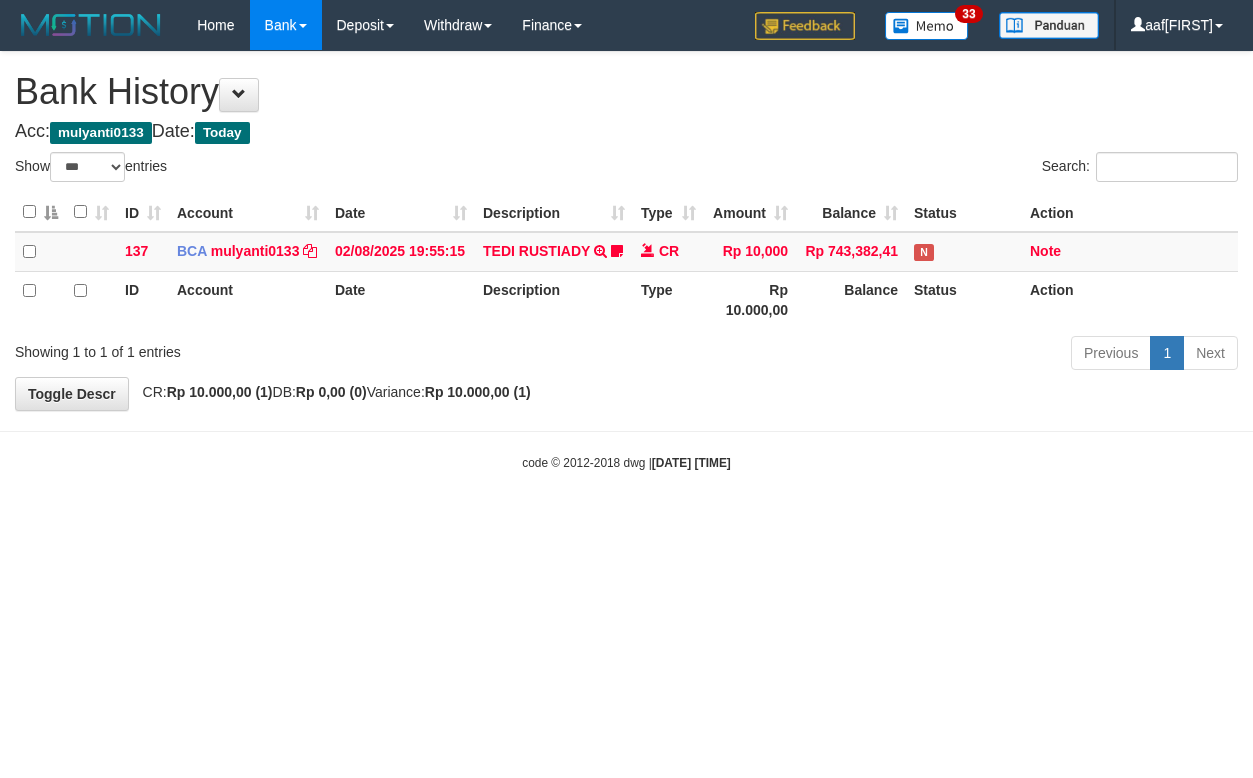 select on "***" 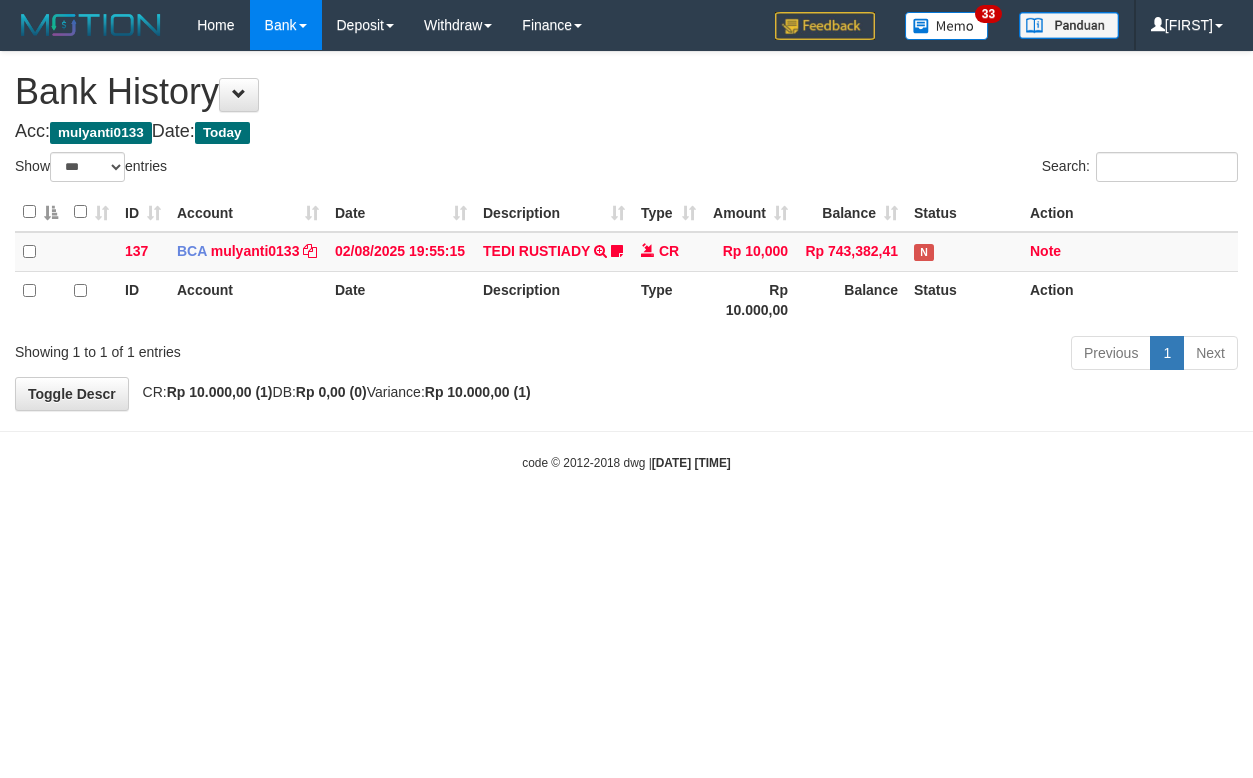 select on "***" 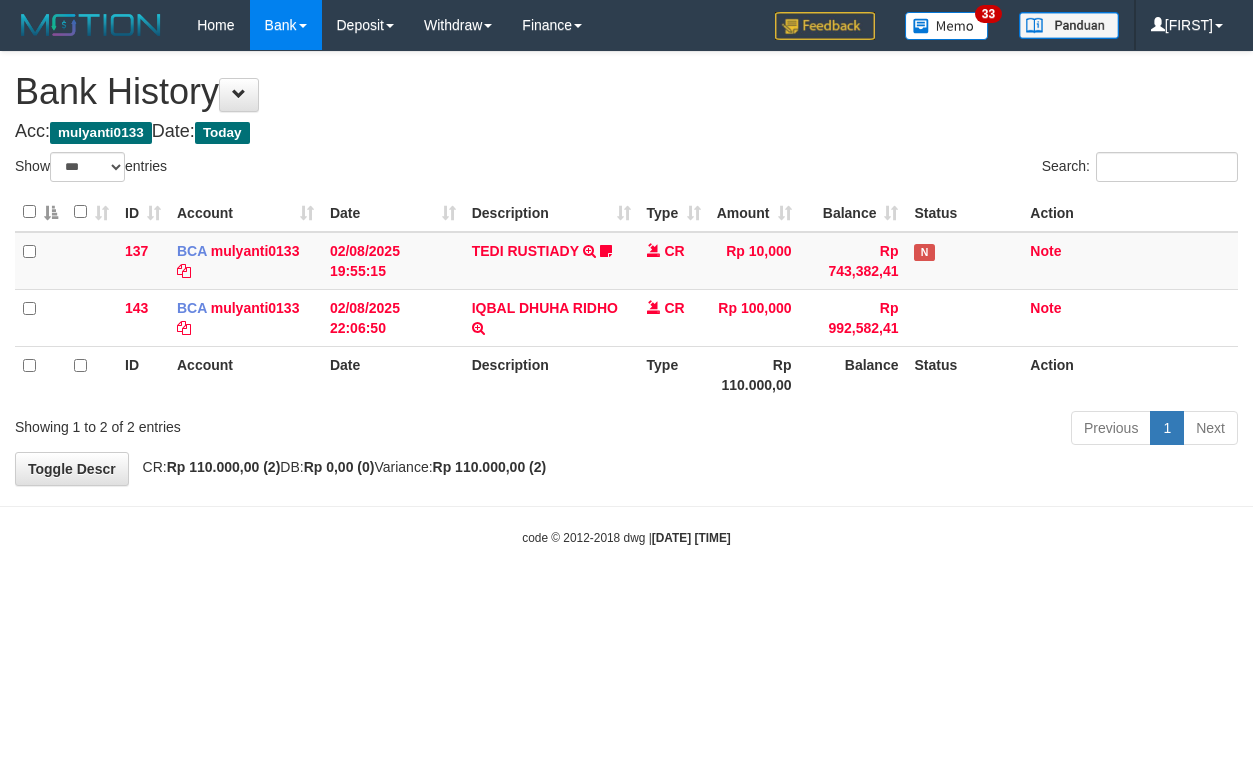 select on "***" 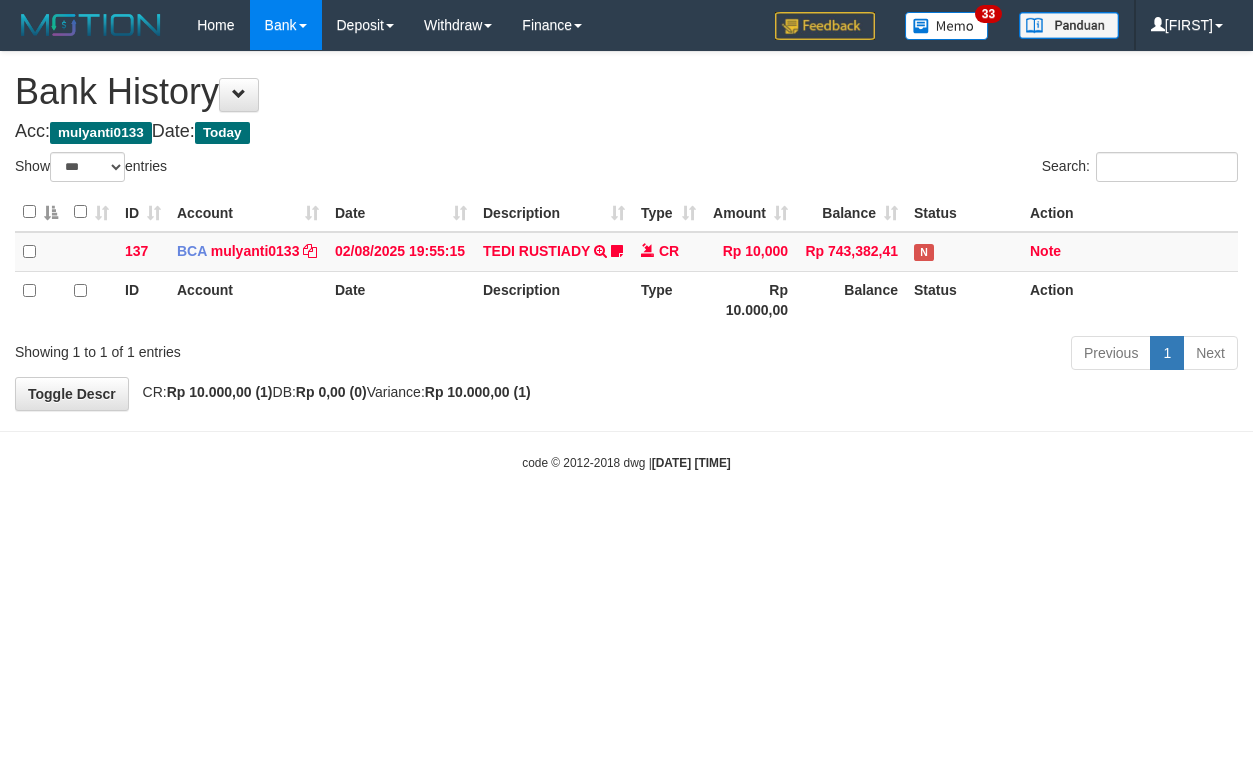select on "***" 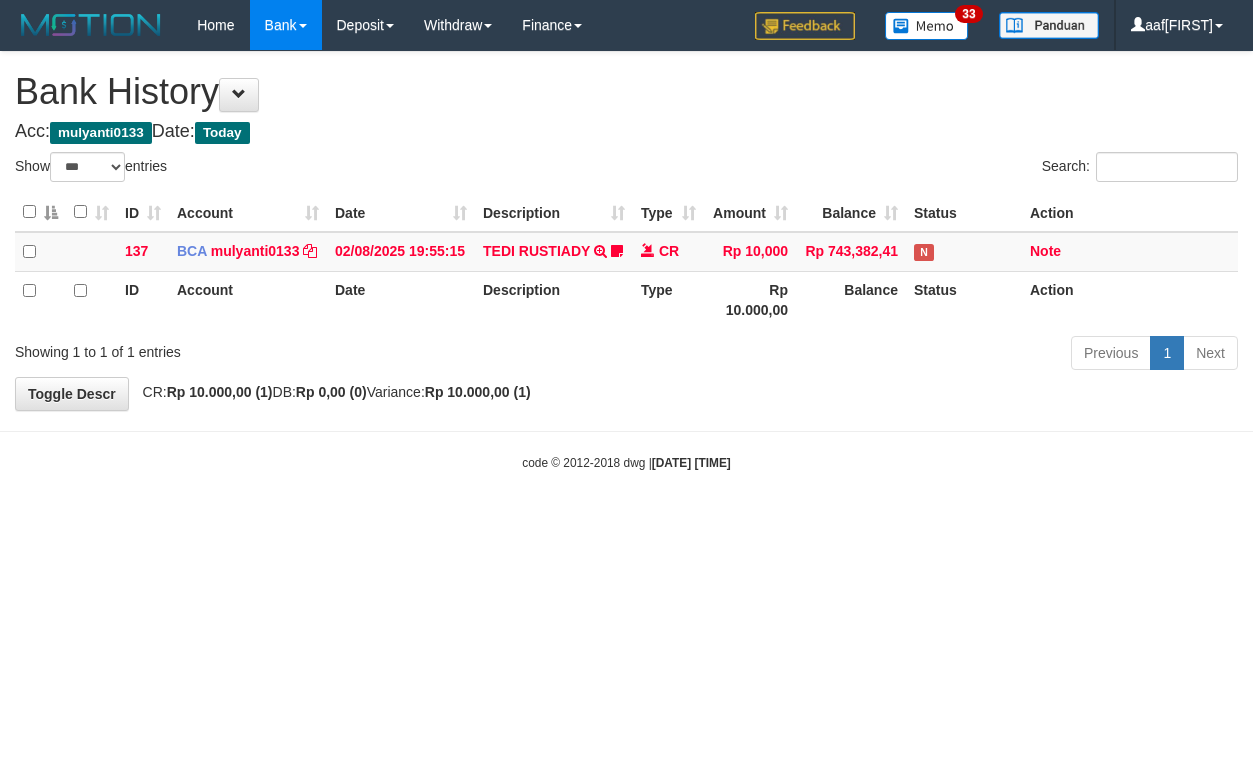 select on "***" 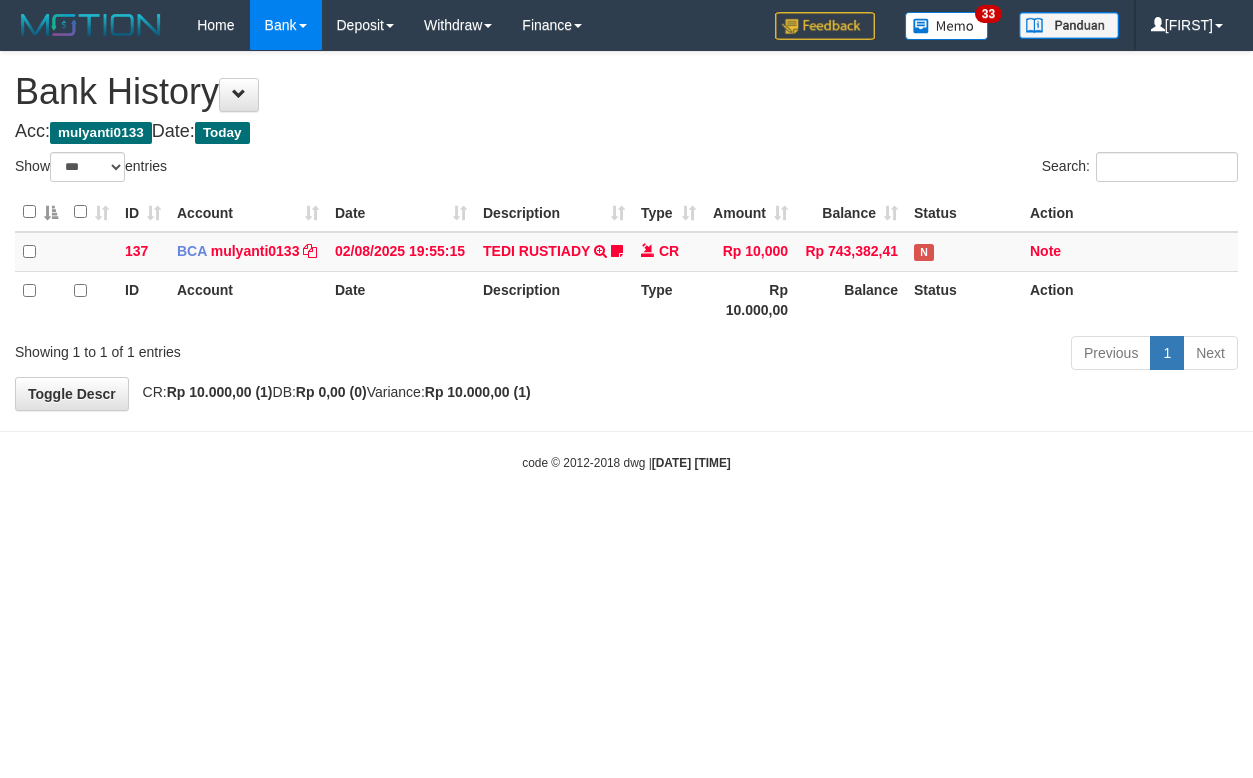 select on "***" 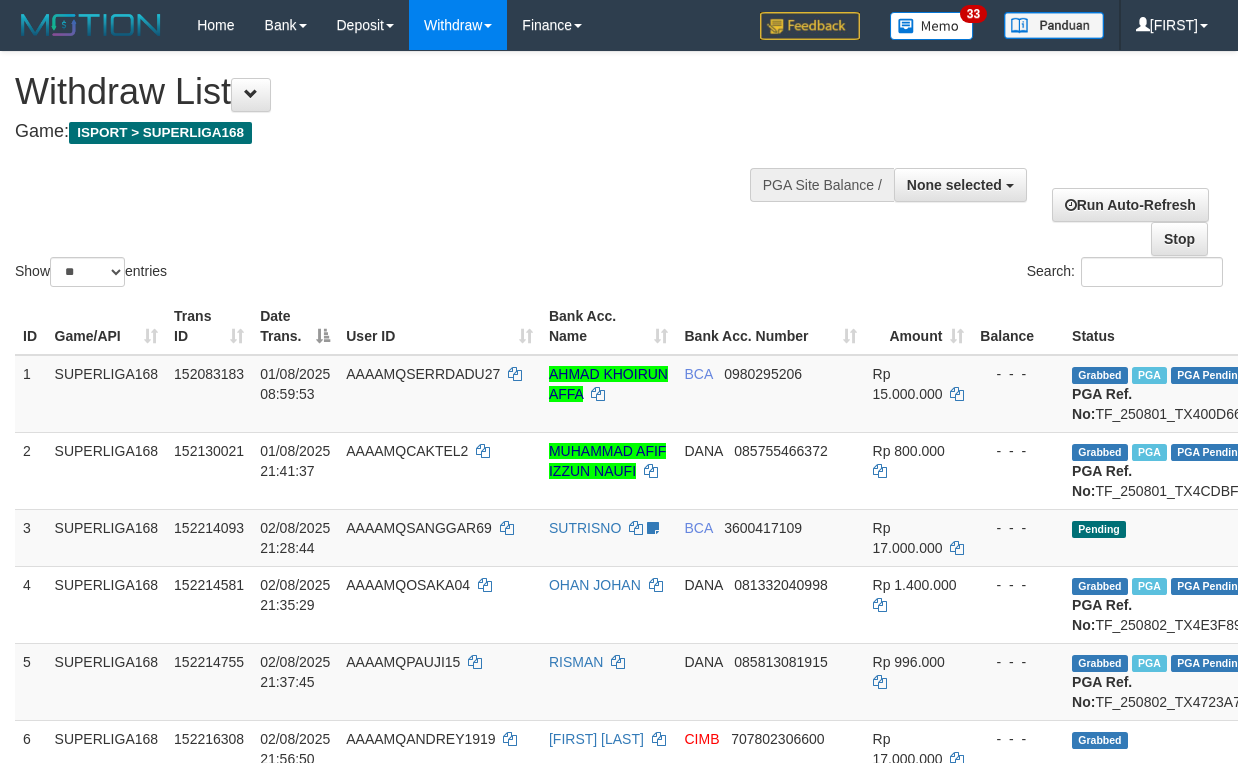 select 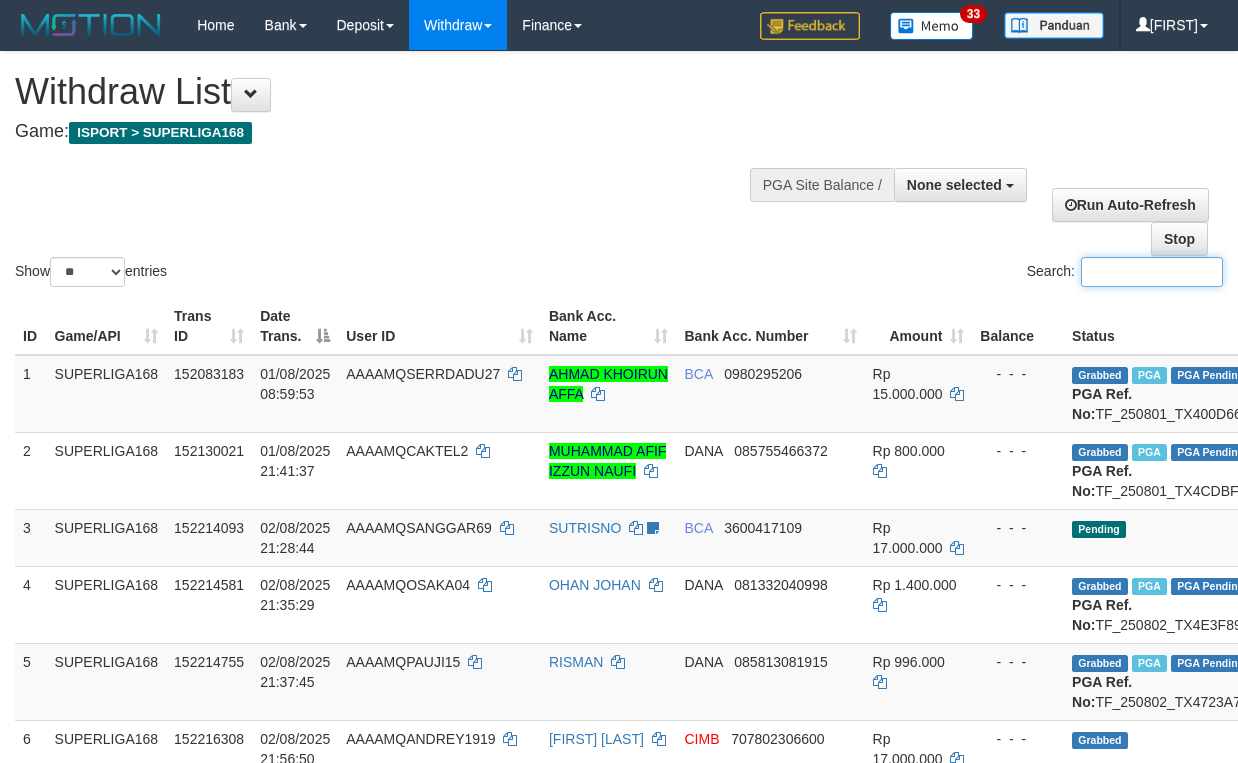click on "Search:" at bounding box center [1152, 272] 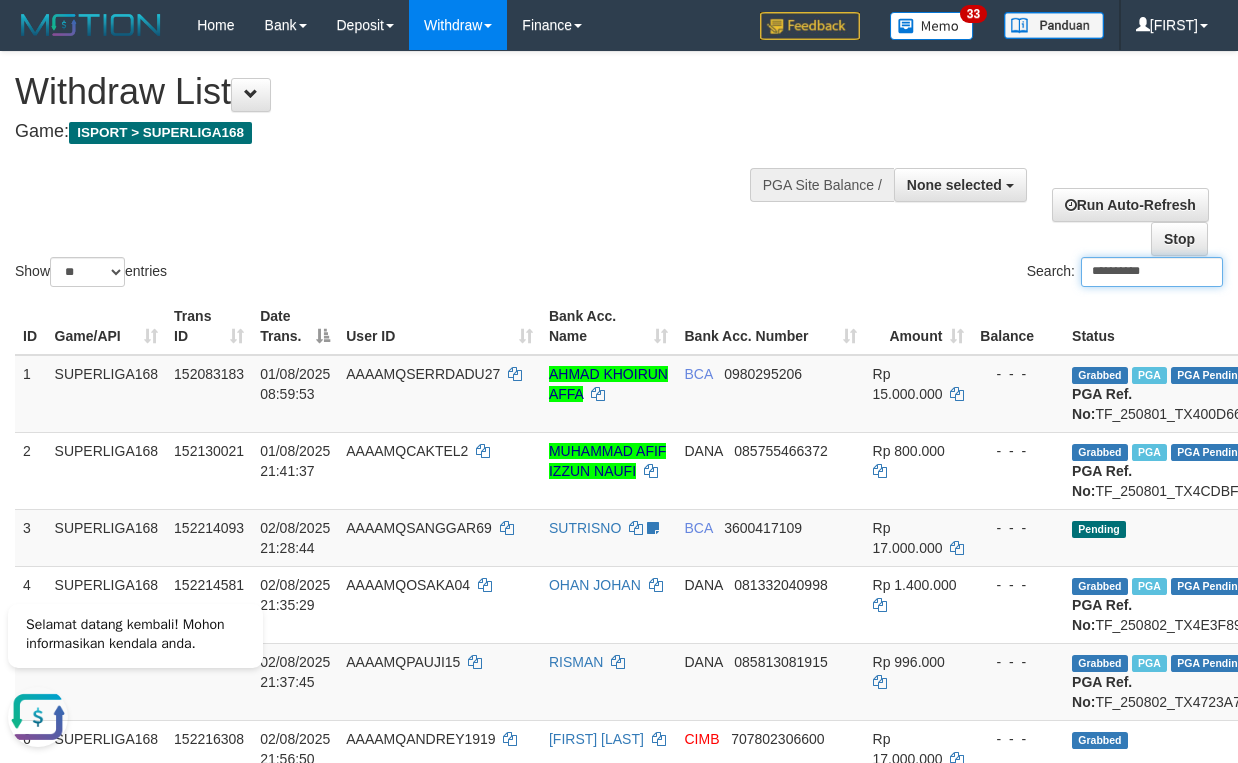 scroll, scrollTop: 0, scrollLeft: 0, axis: both 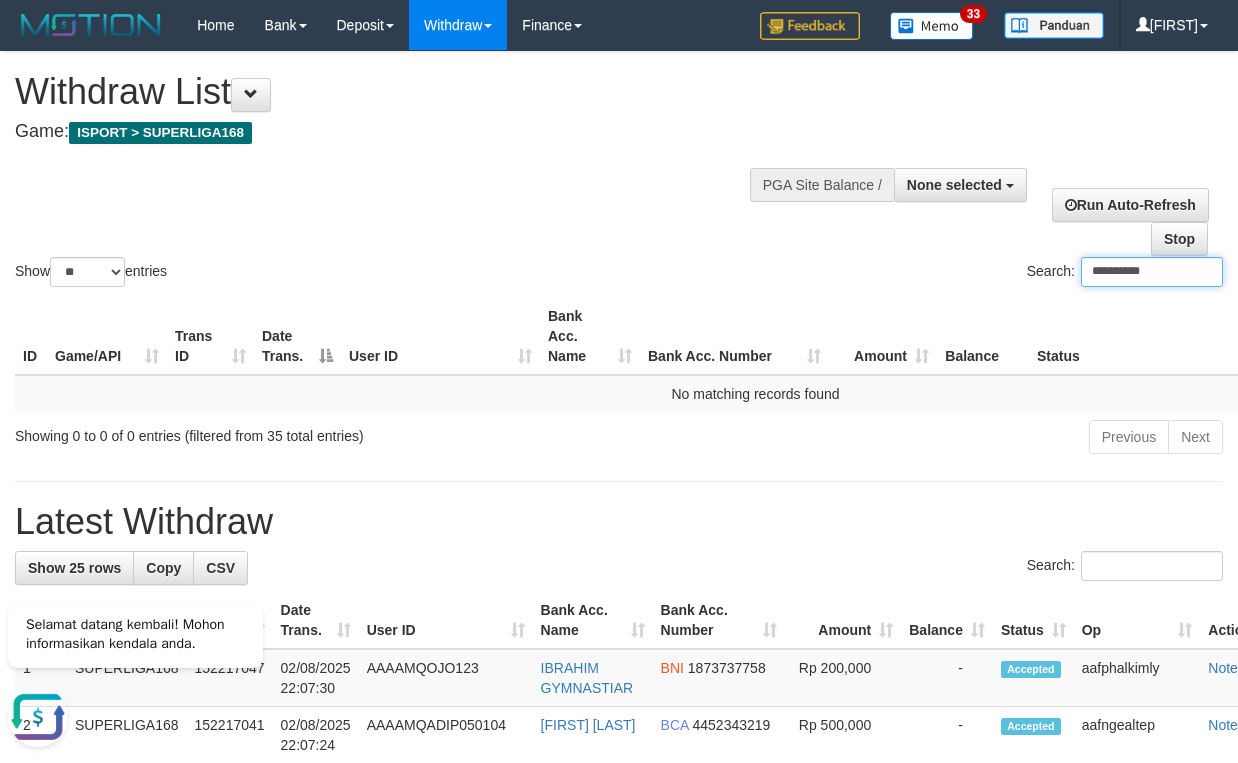 type on "**********" 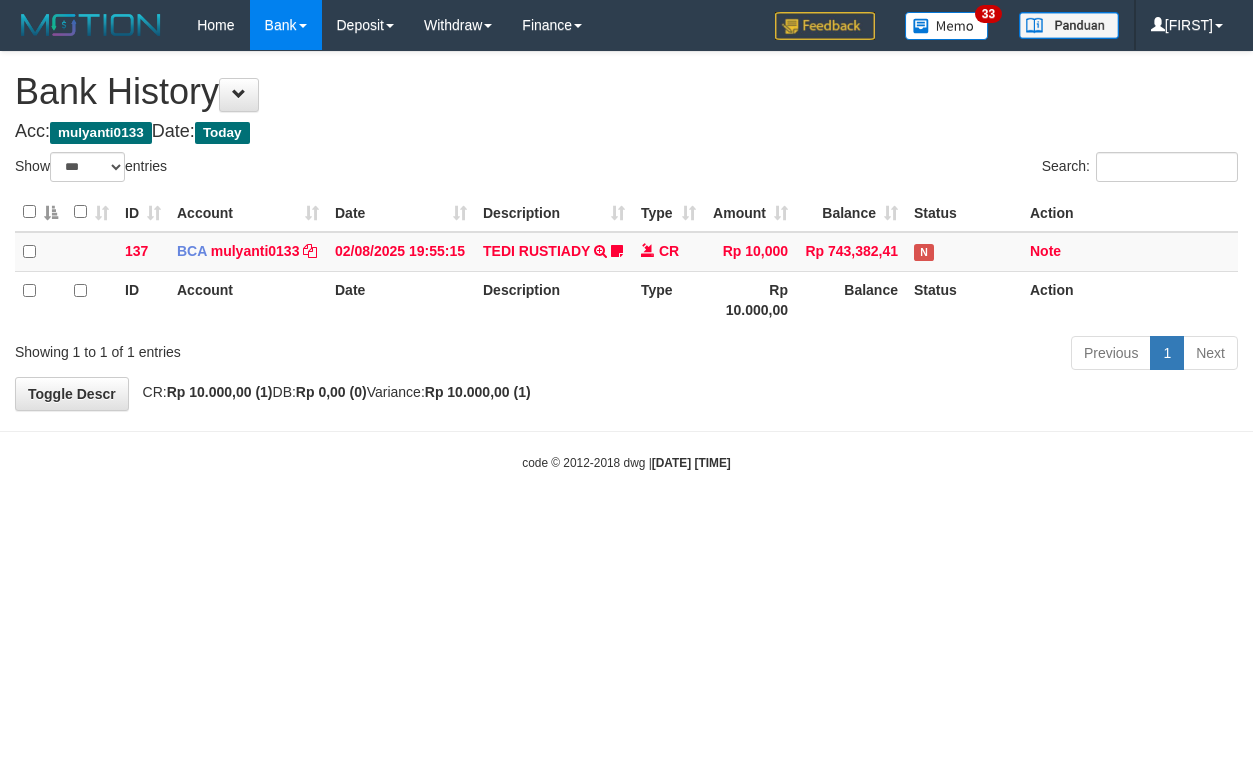 select on "***" 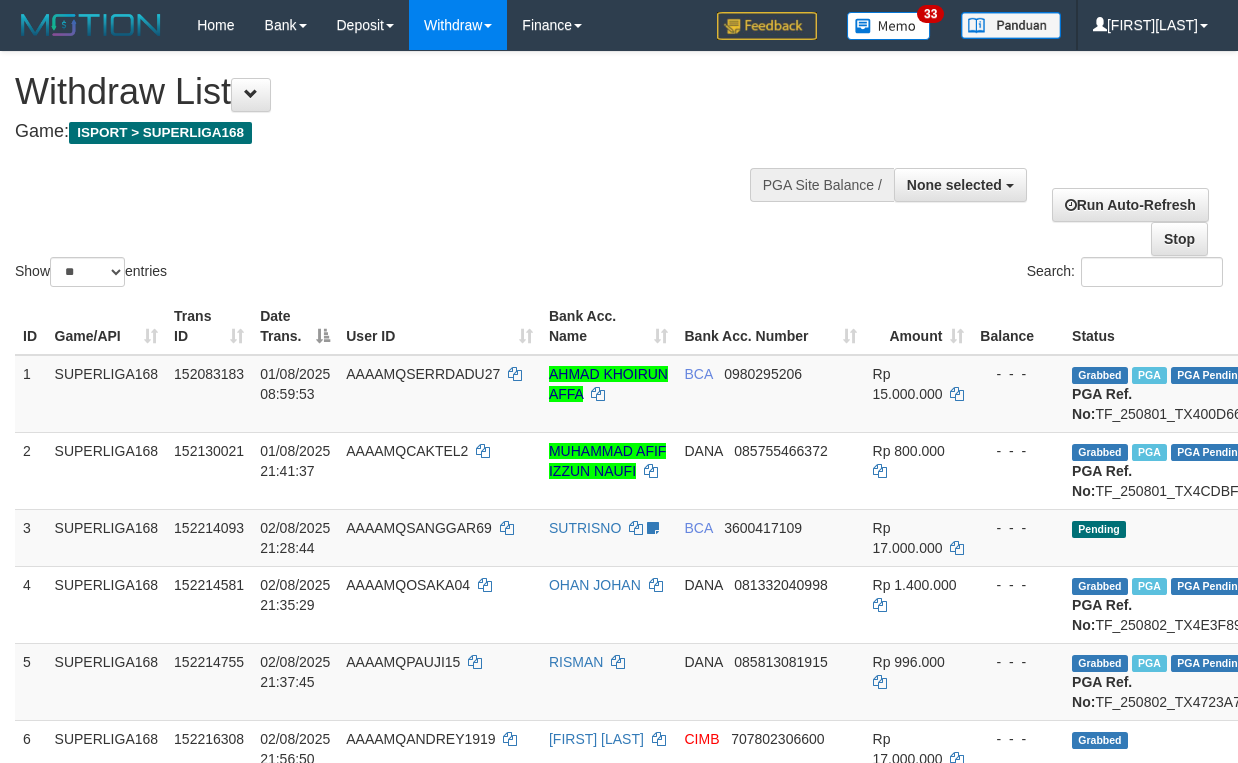 select 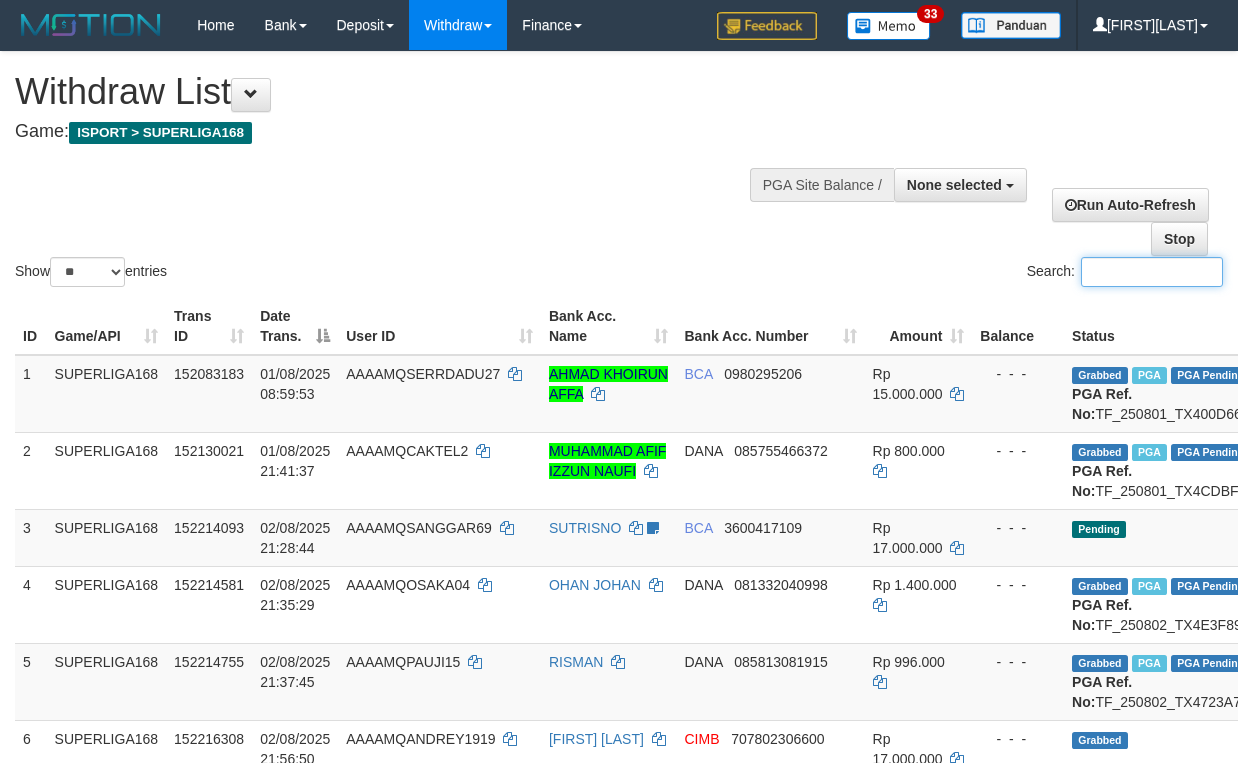 click on "Search:" at bounding box center [1152, 272] 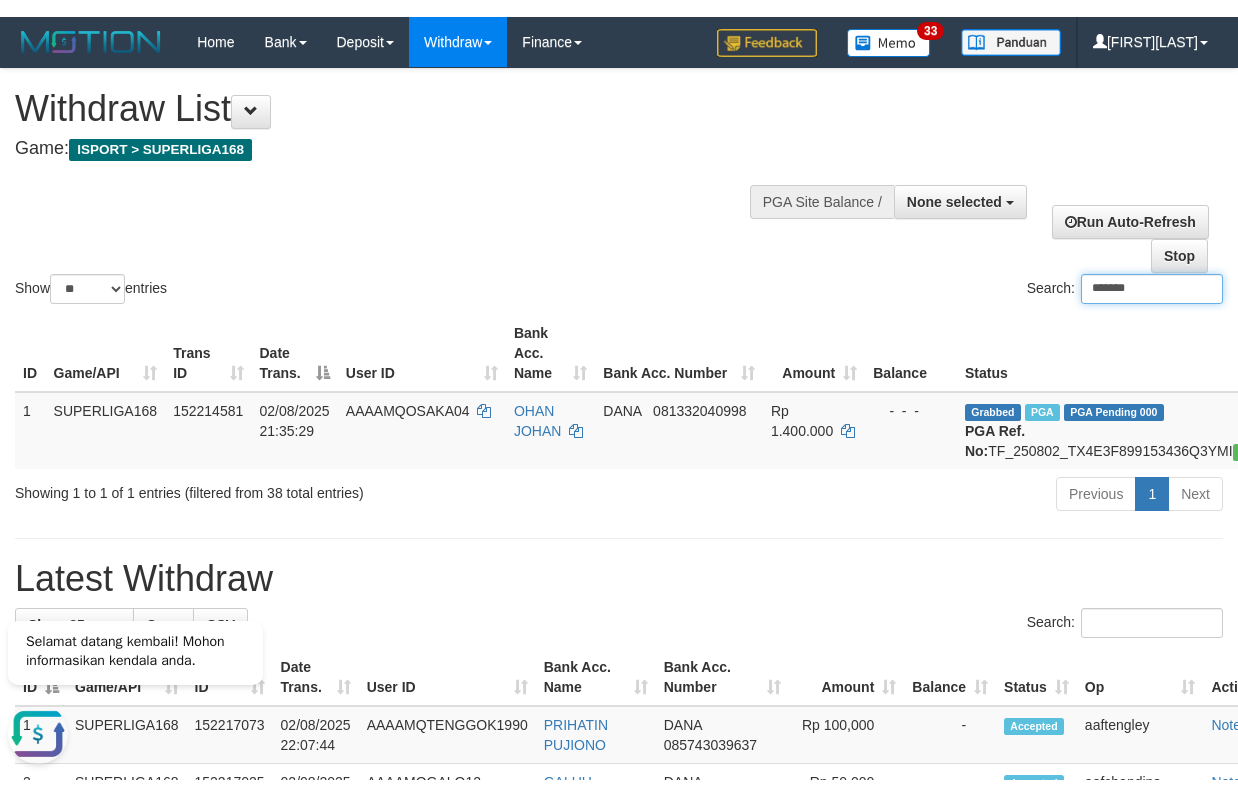 scroll, scrollTop: 0, scrollLeft: 0, axis: both 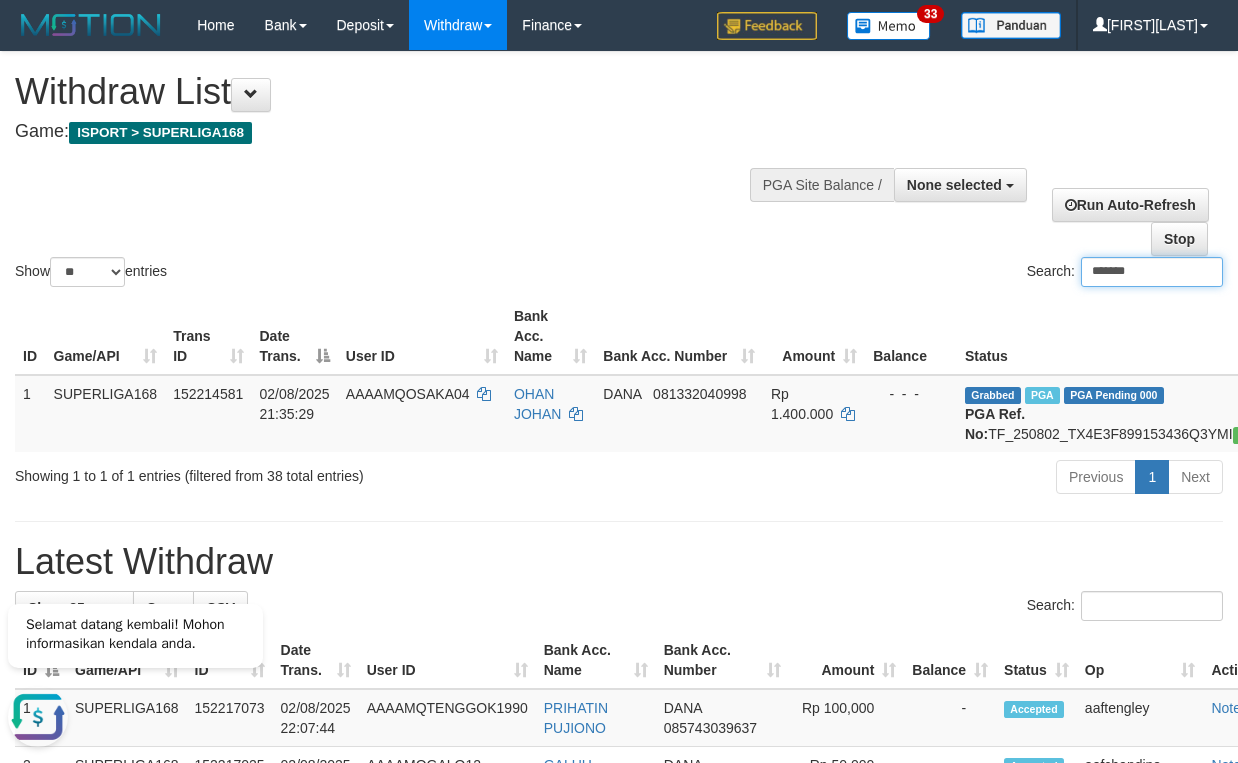 type on "*******" 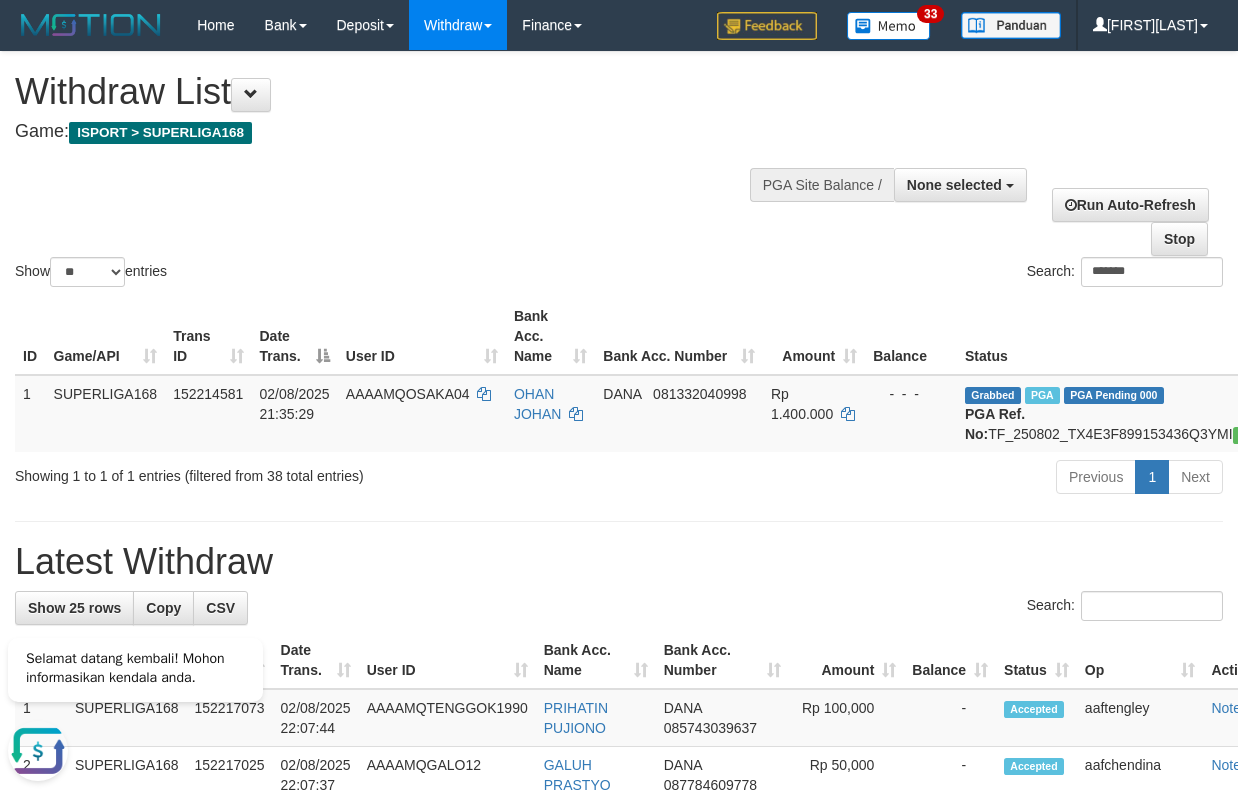 click on "Game:   ISPORT > SUPERLIGA168" at bounding box center (410, 132) 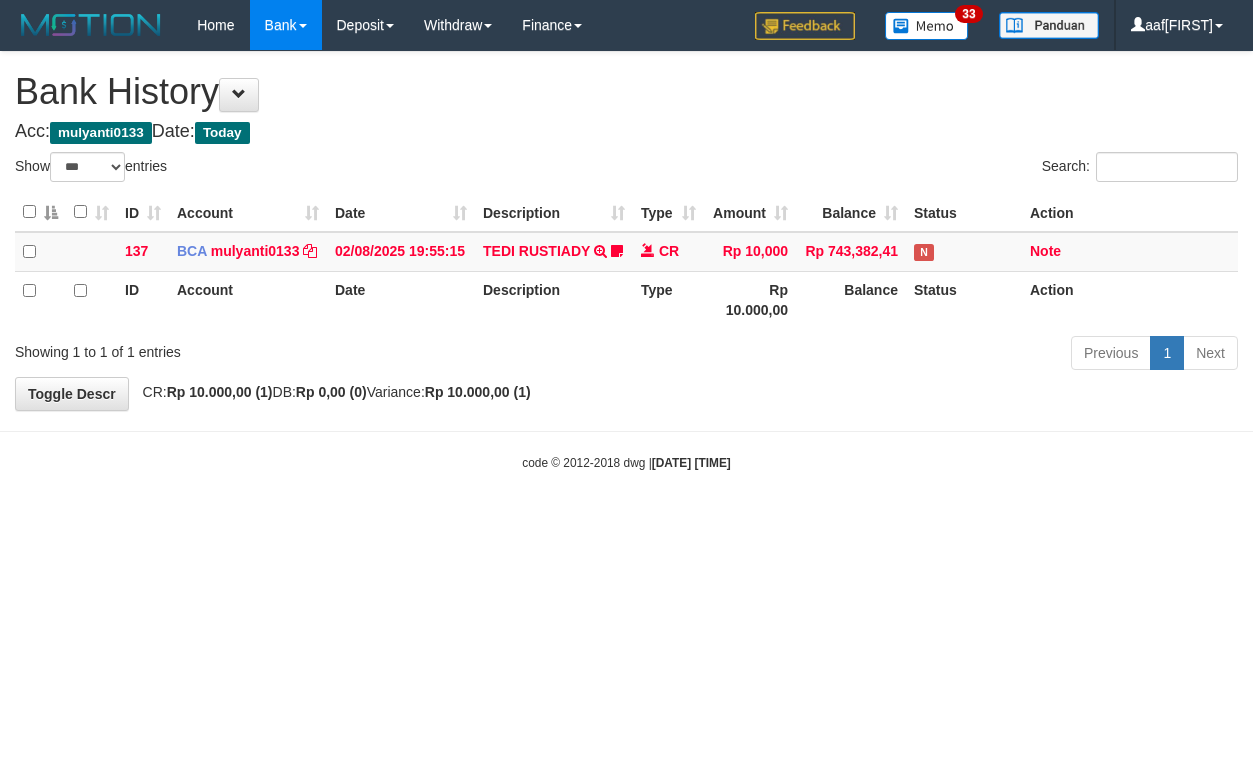 select on "***" 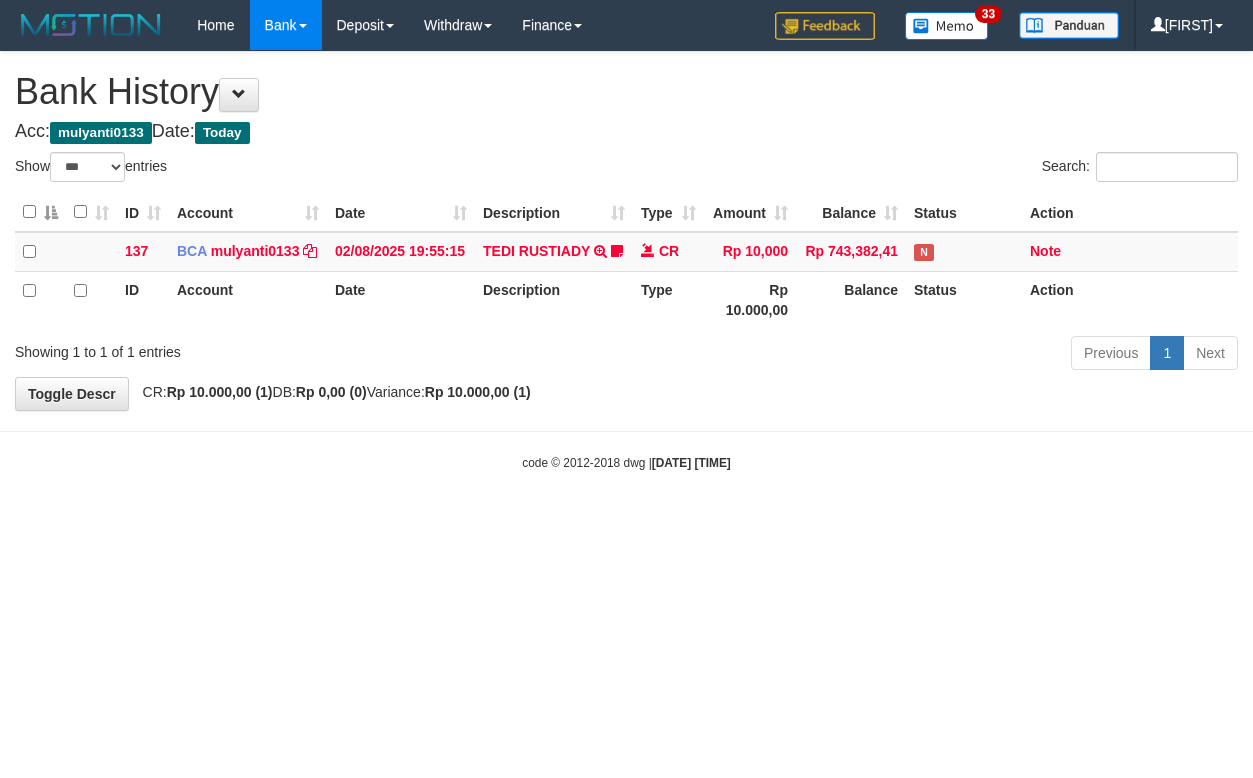 select on "***" 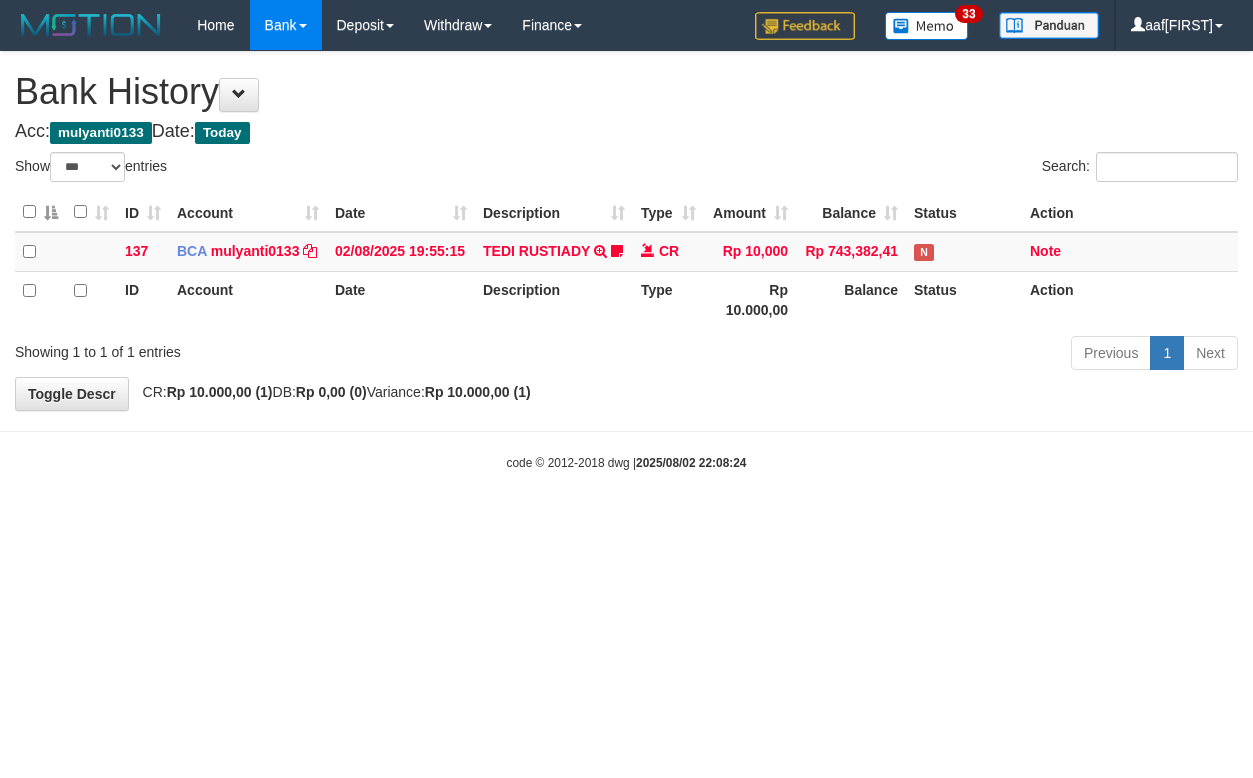 select on "***" 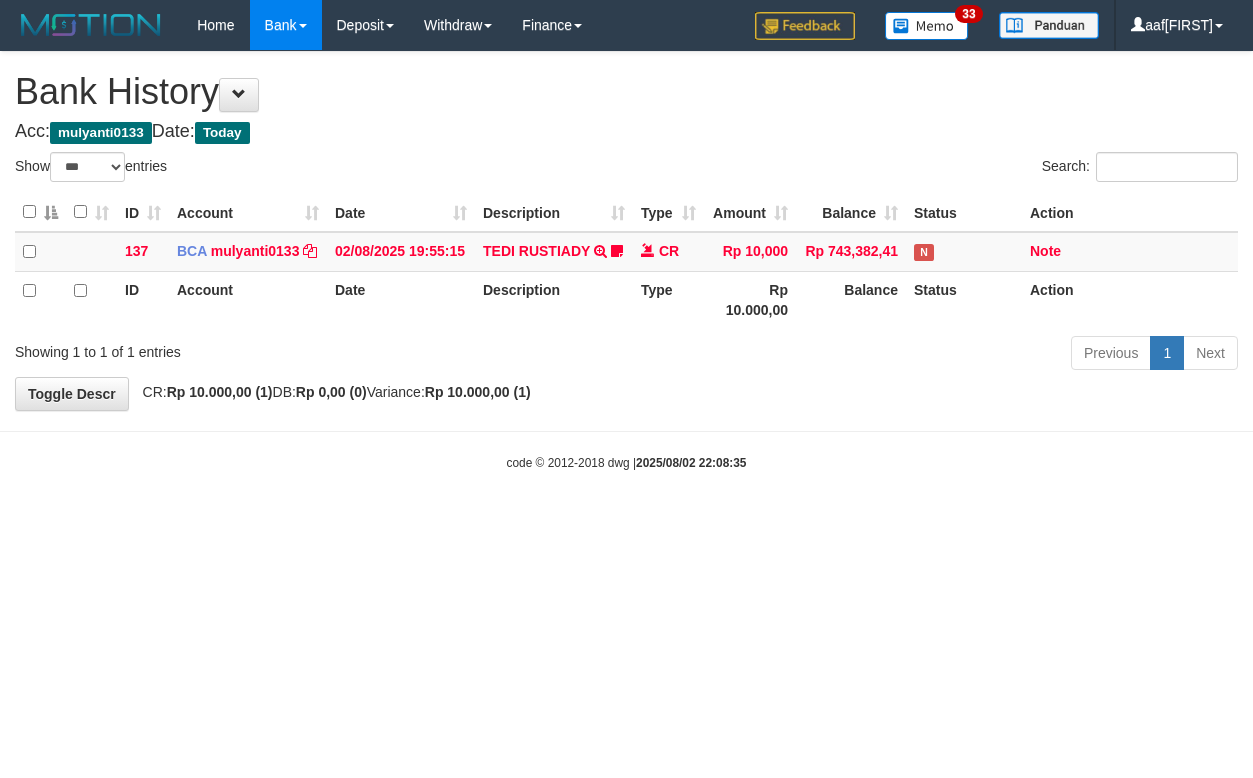 select on "***" 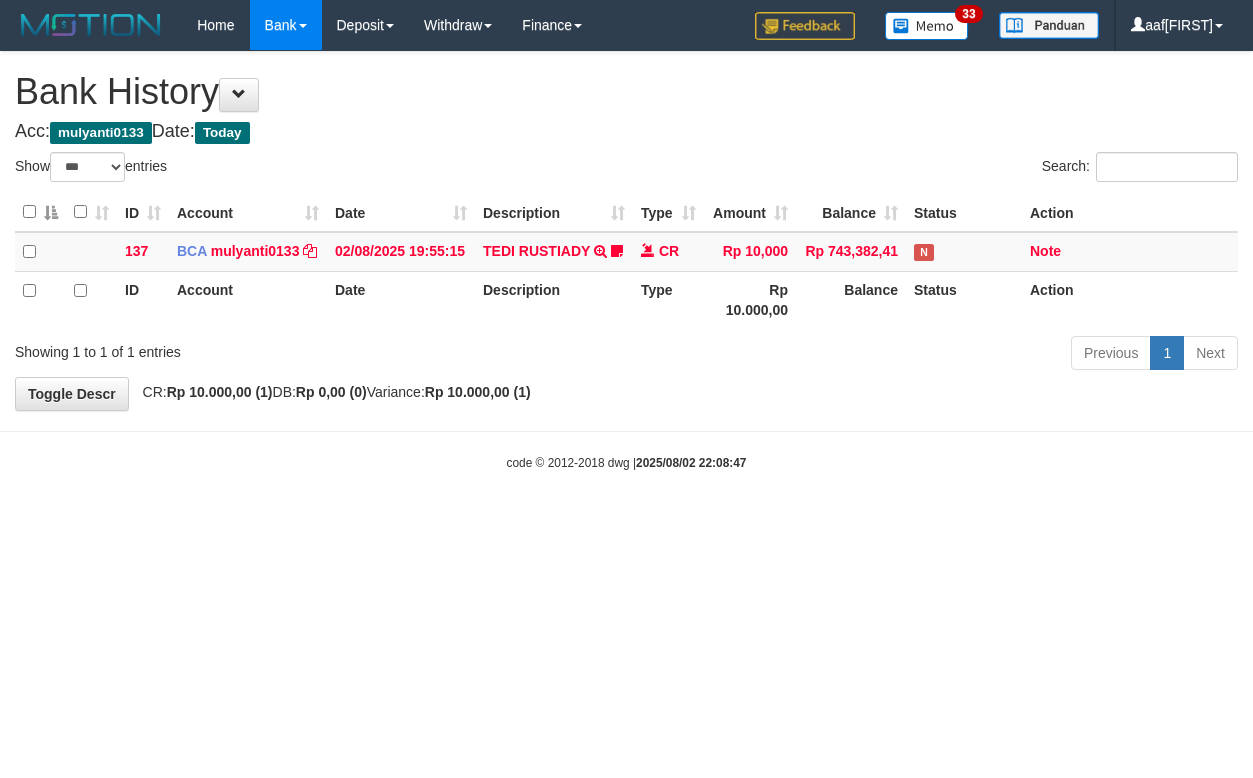 select on "***" 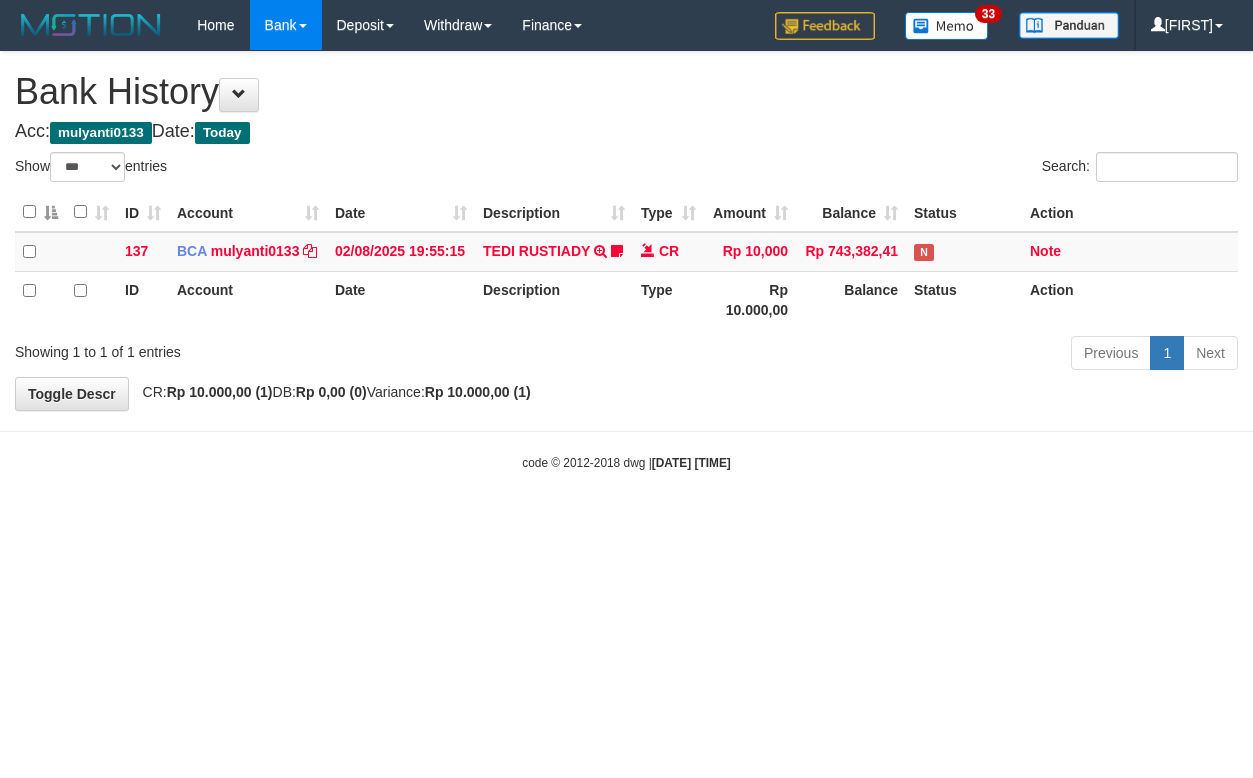 select on "***" 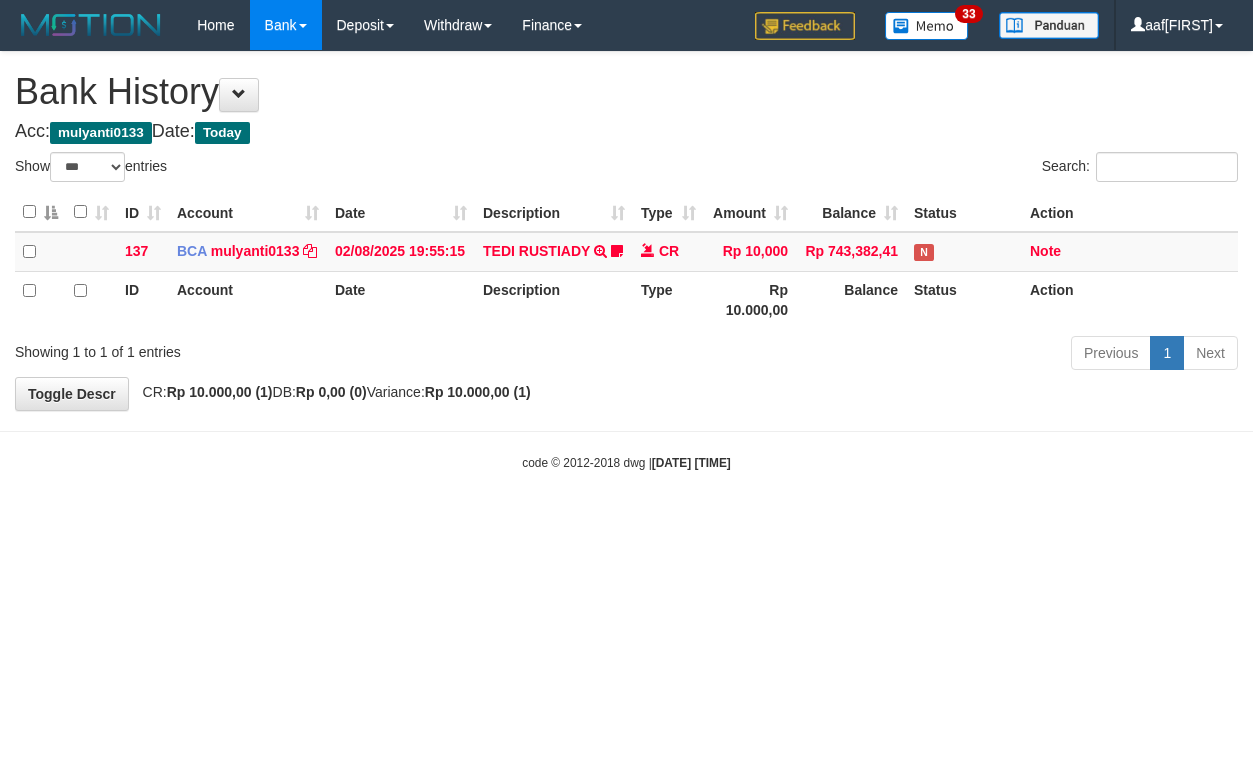 select on "***" 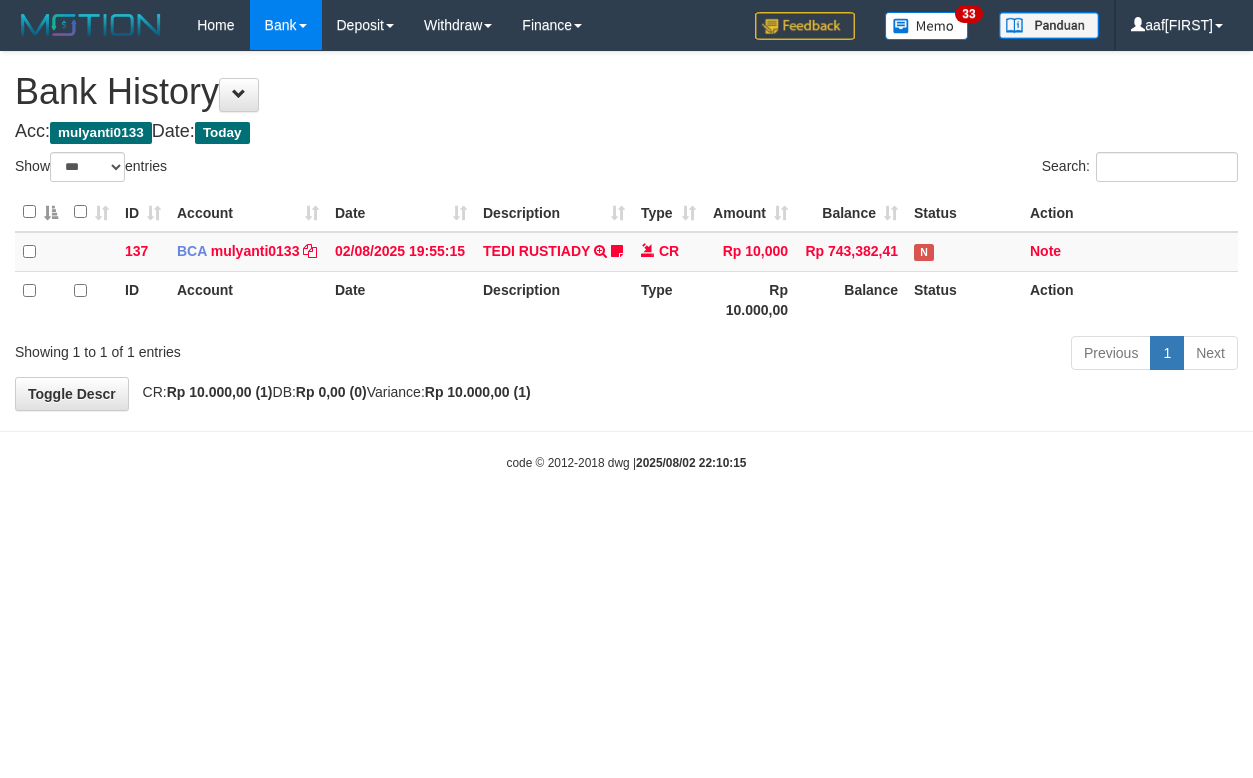 select on "***" 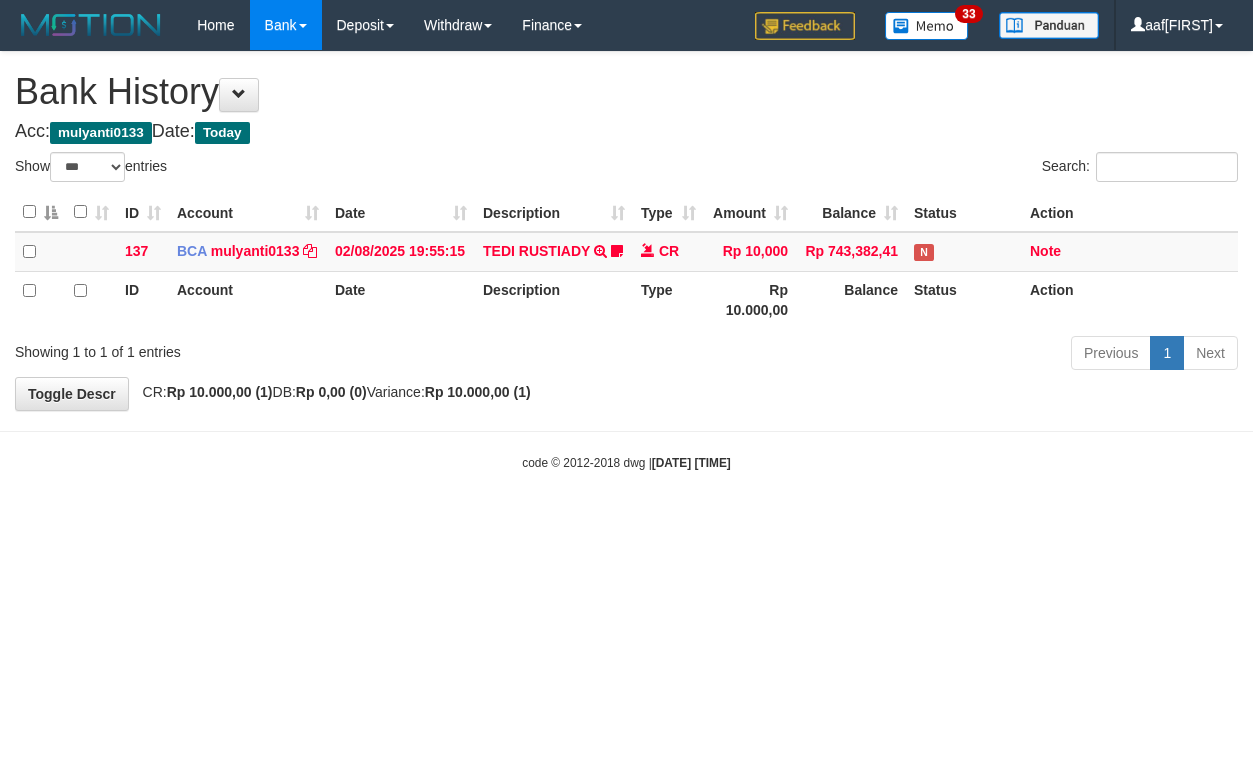 select on "***" 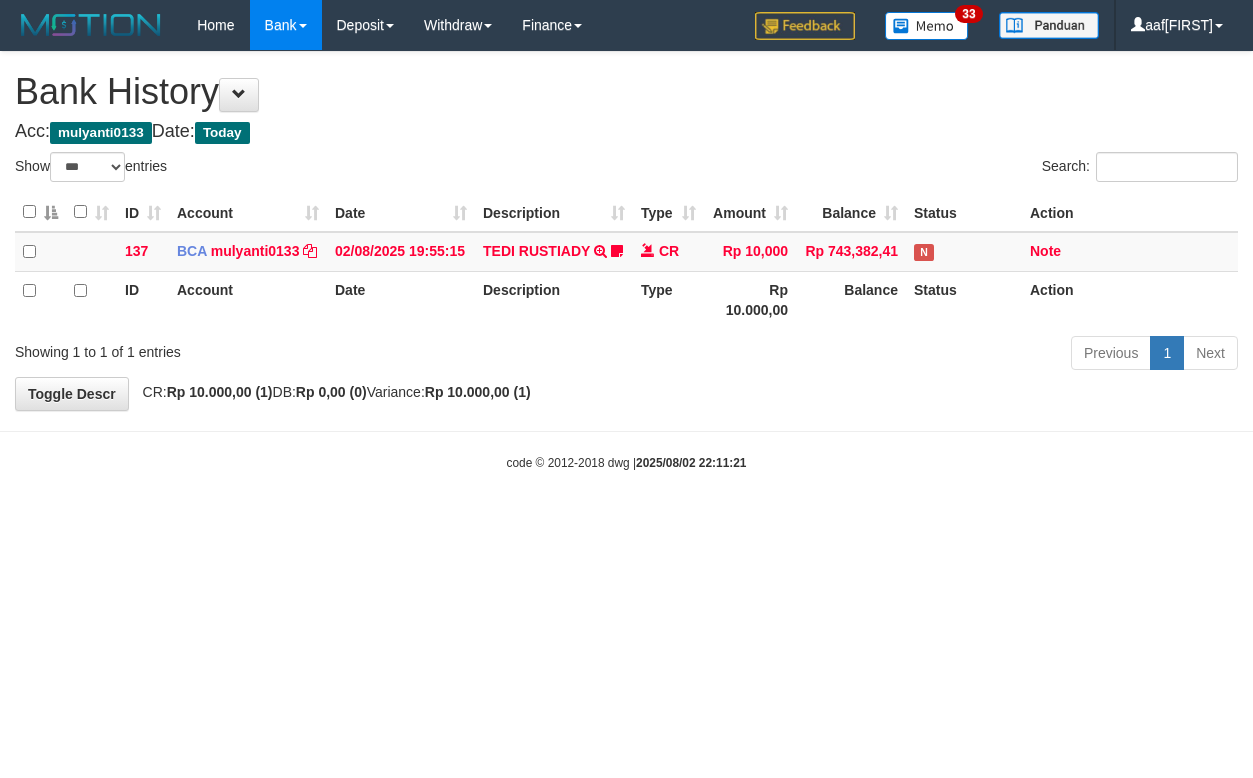 select on "***" 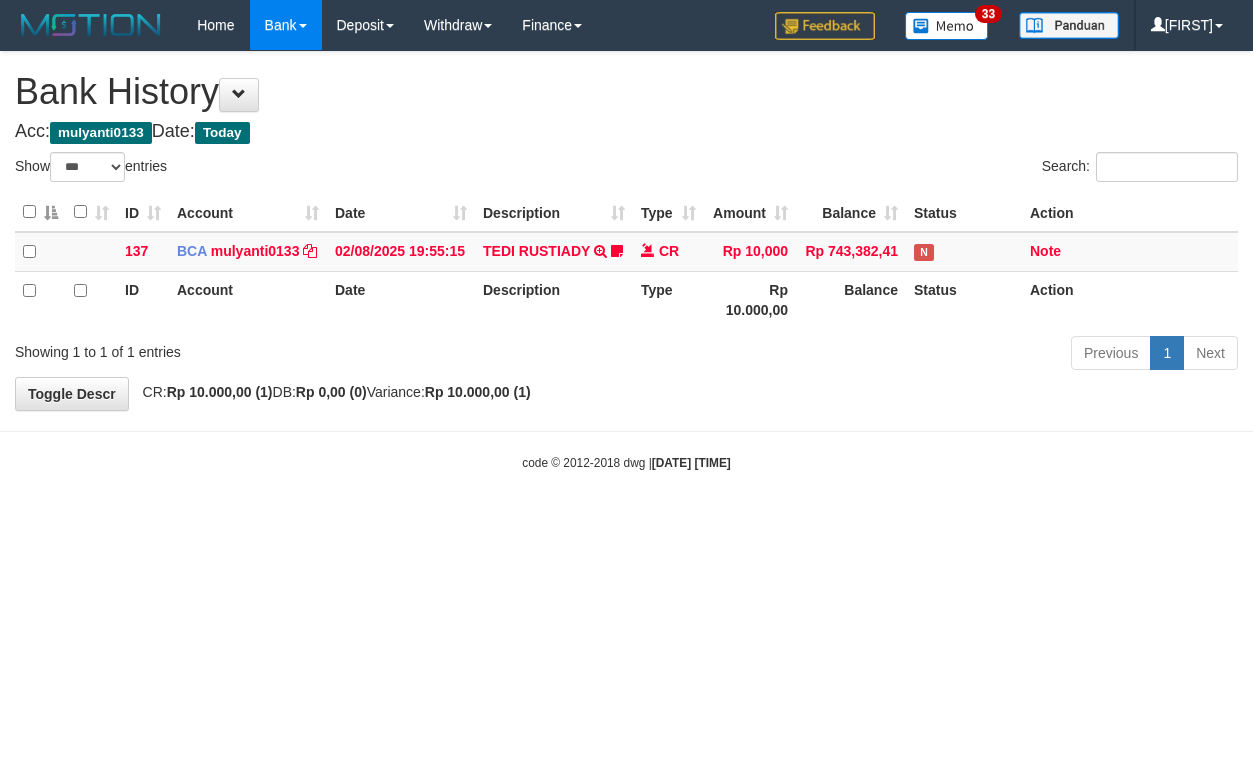 select on "***" 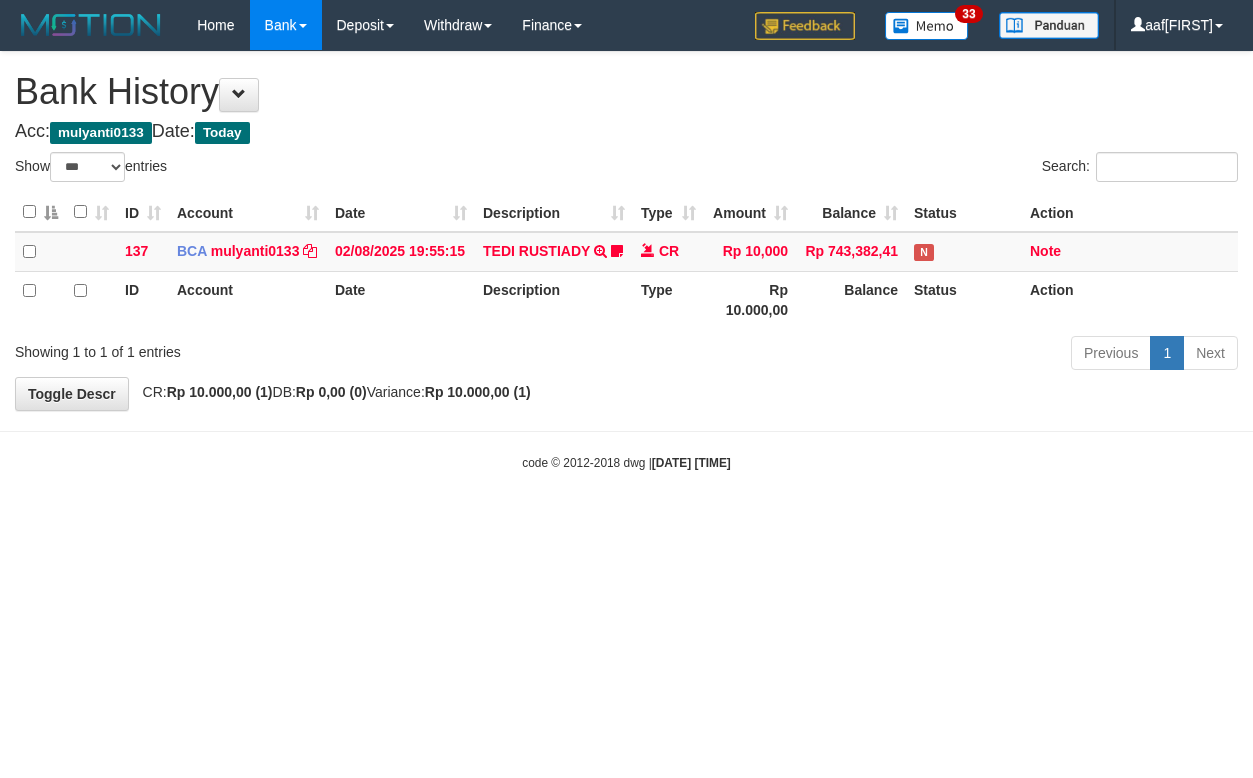 select on "***" 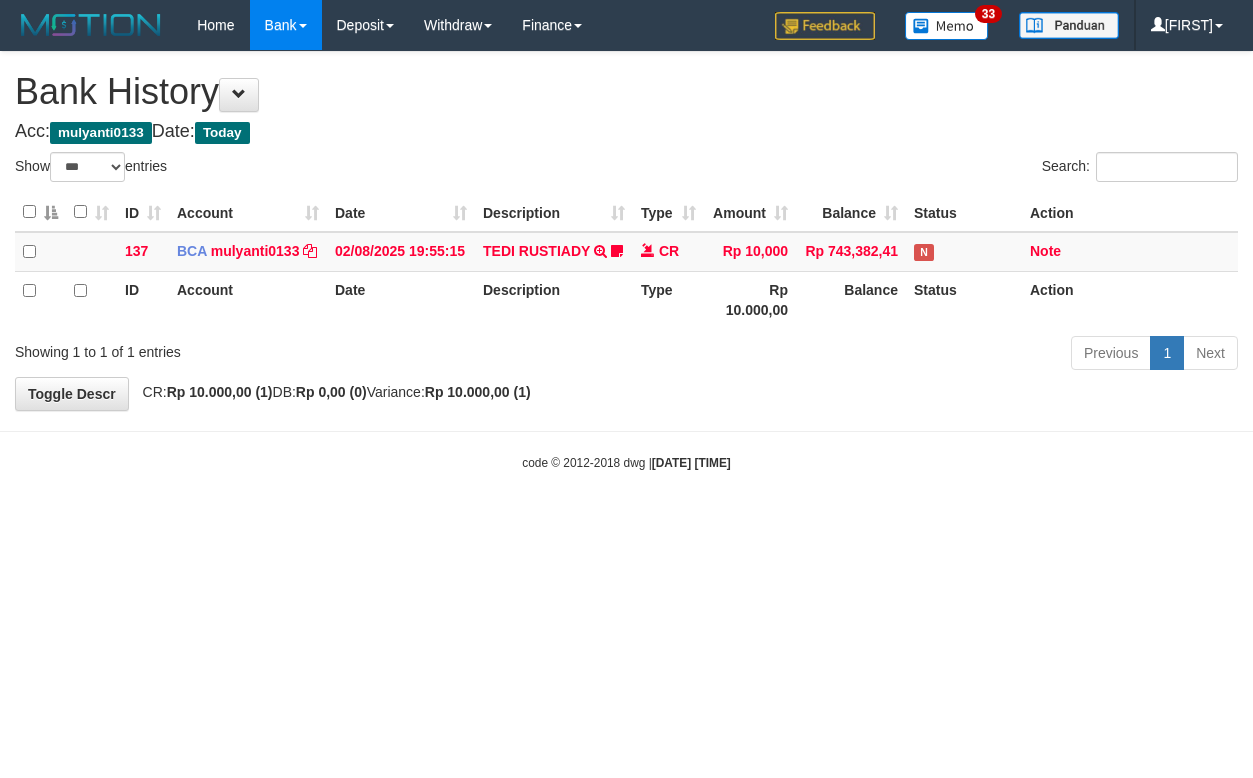 select on "***" 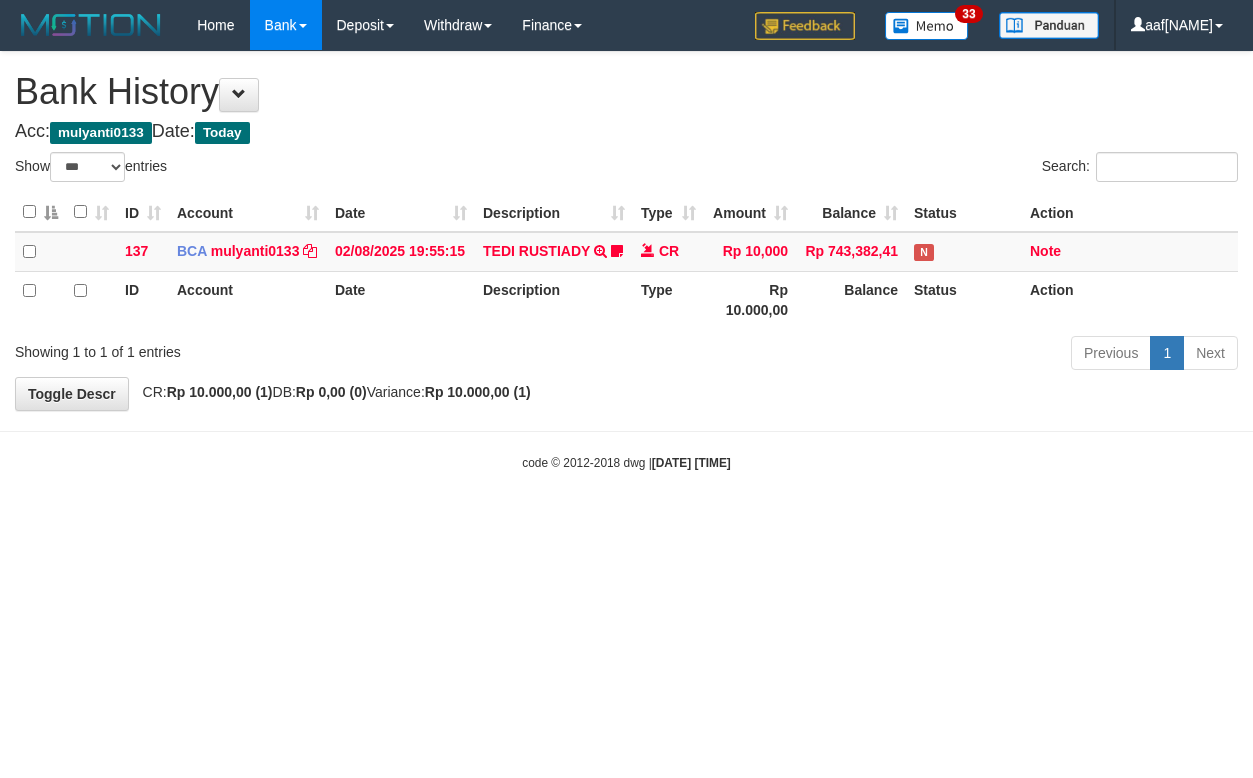 select on "***" 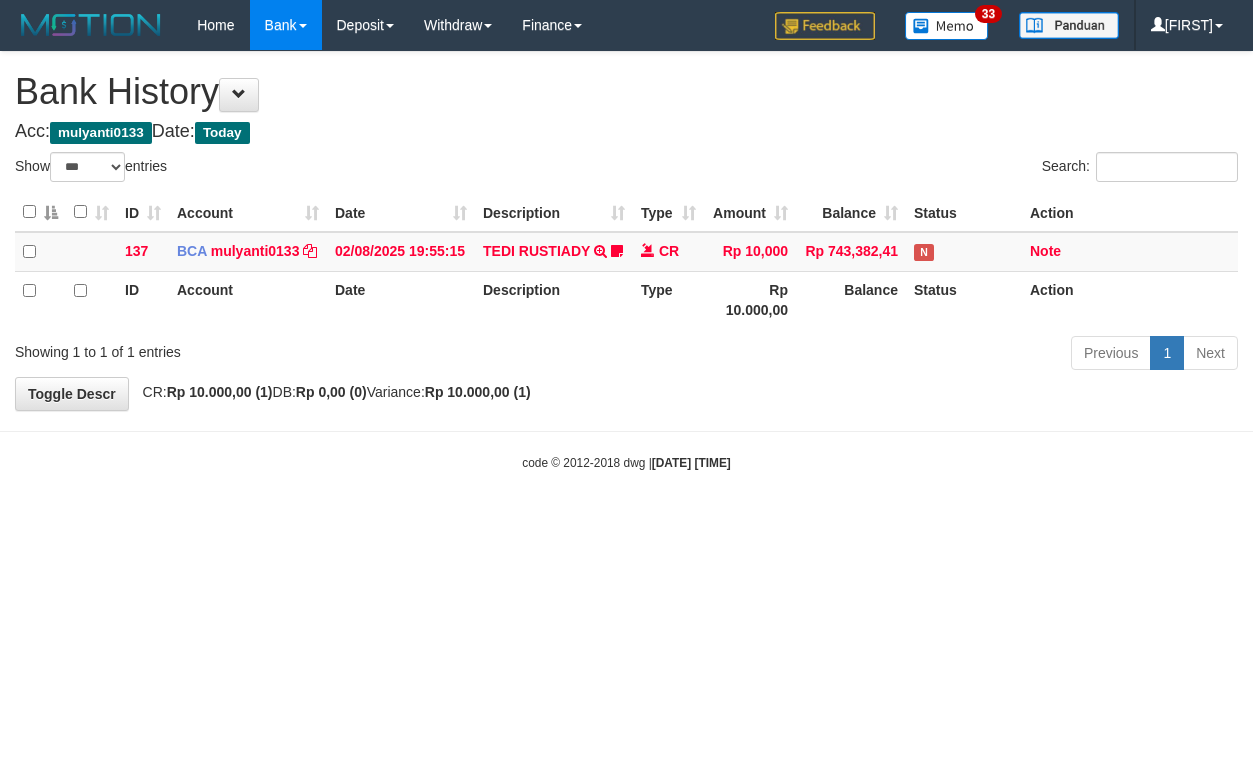 select on "***" 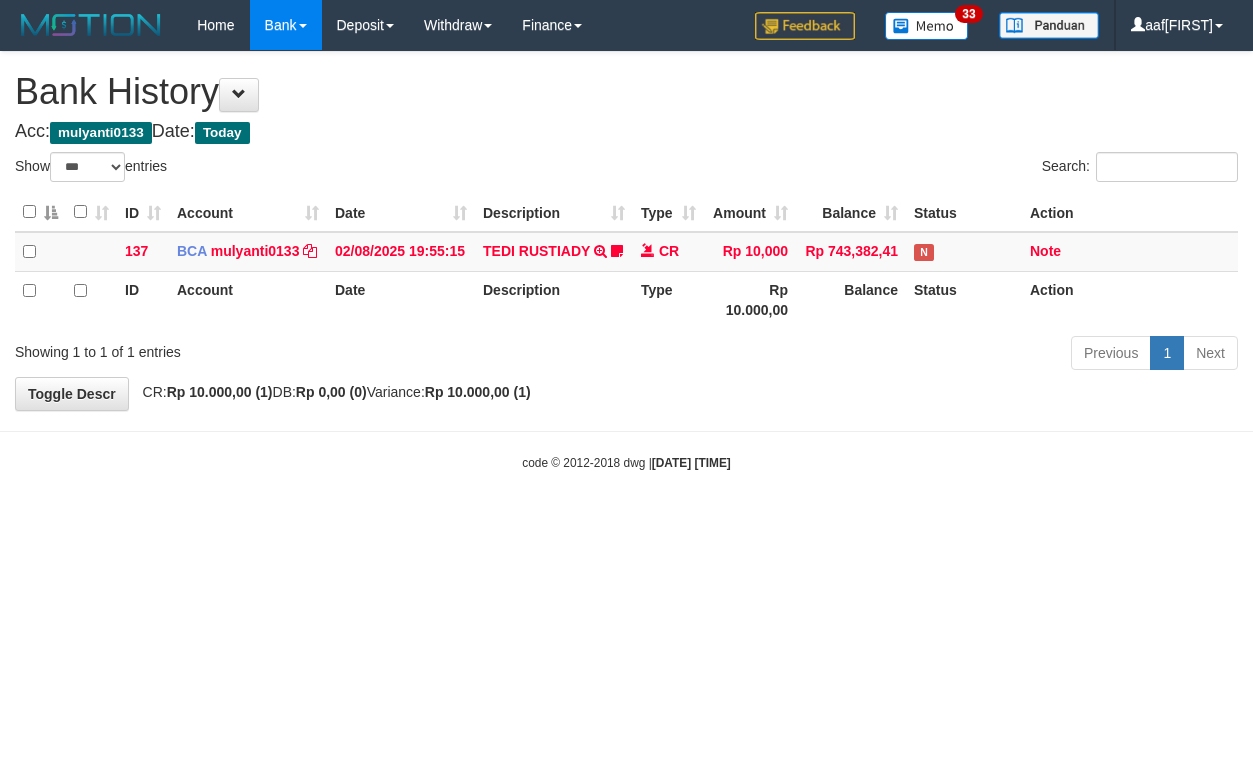 select on "***" 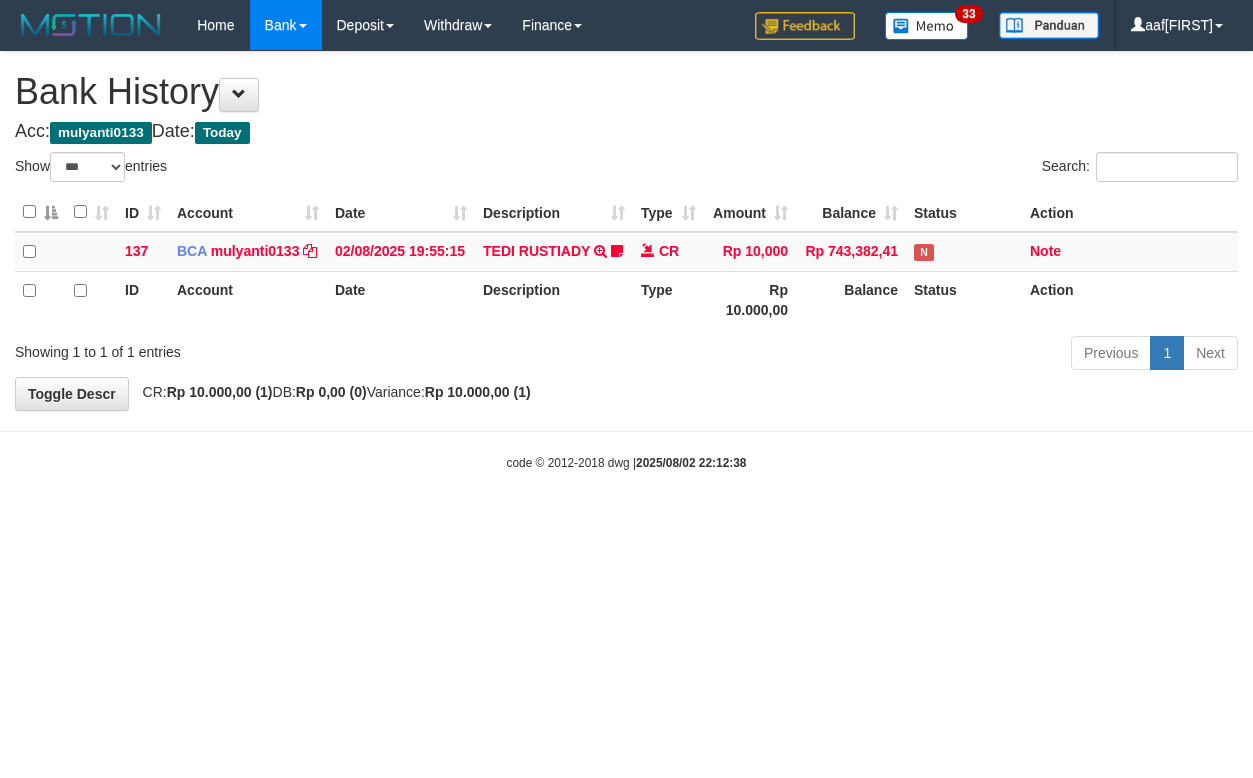 select on "***" 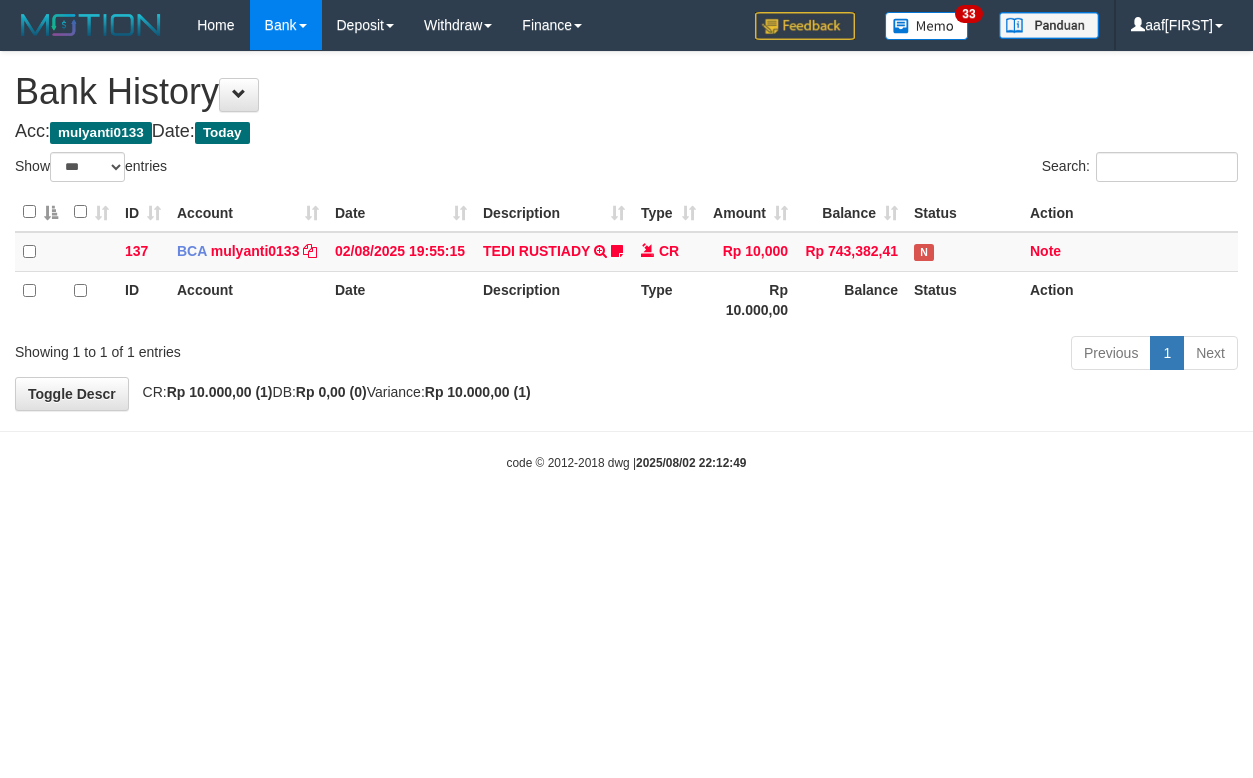 select on "***" 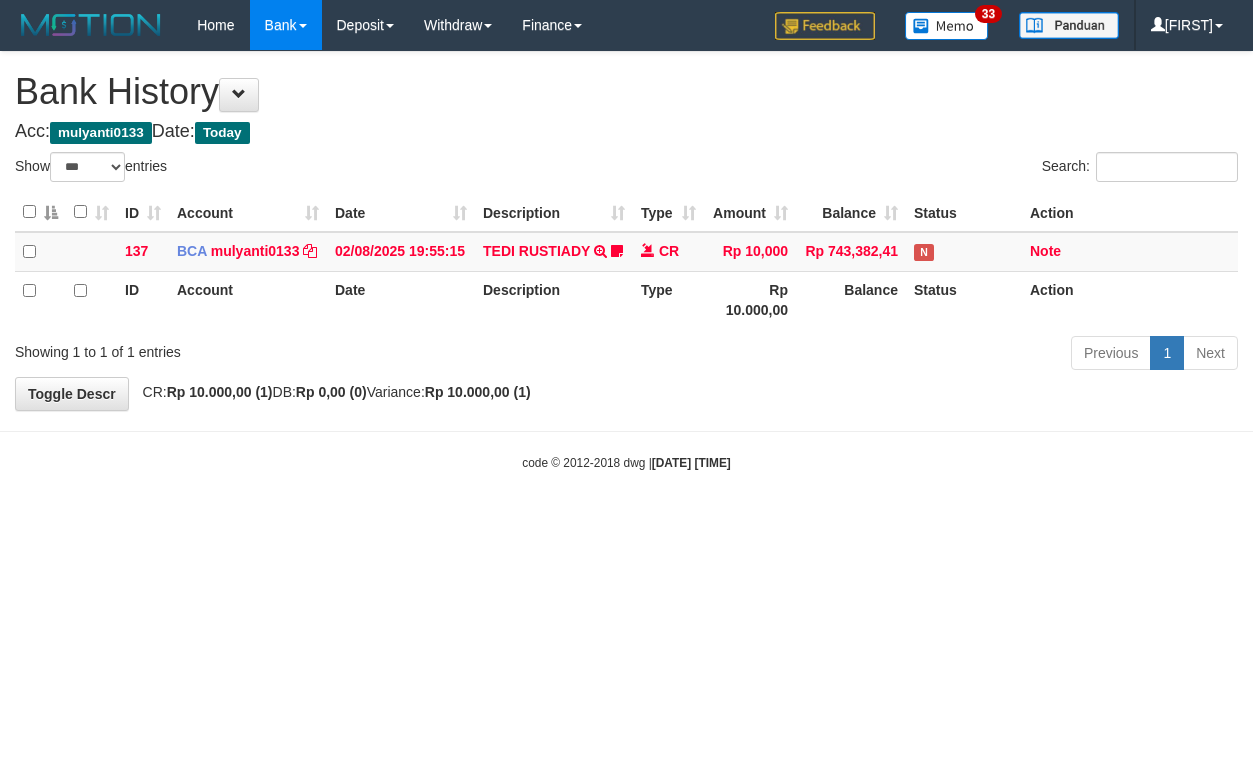 select on "***" 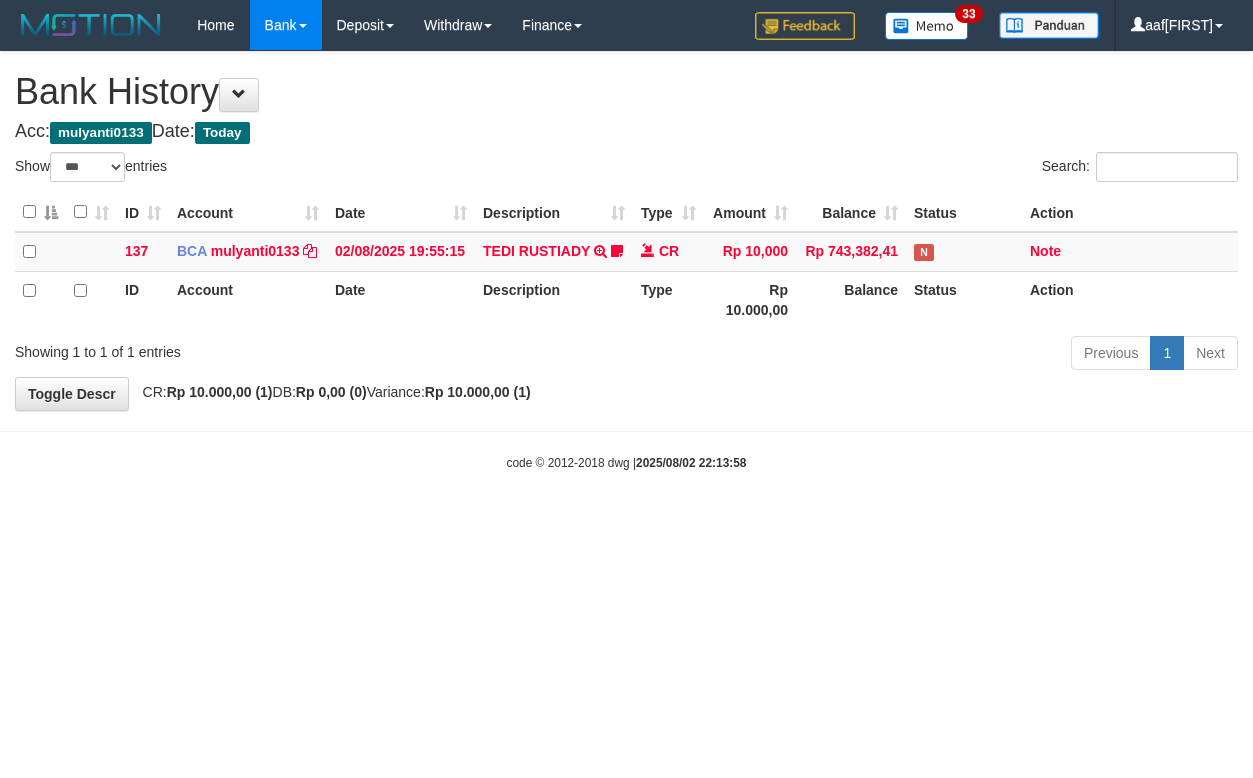 select on "***" 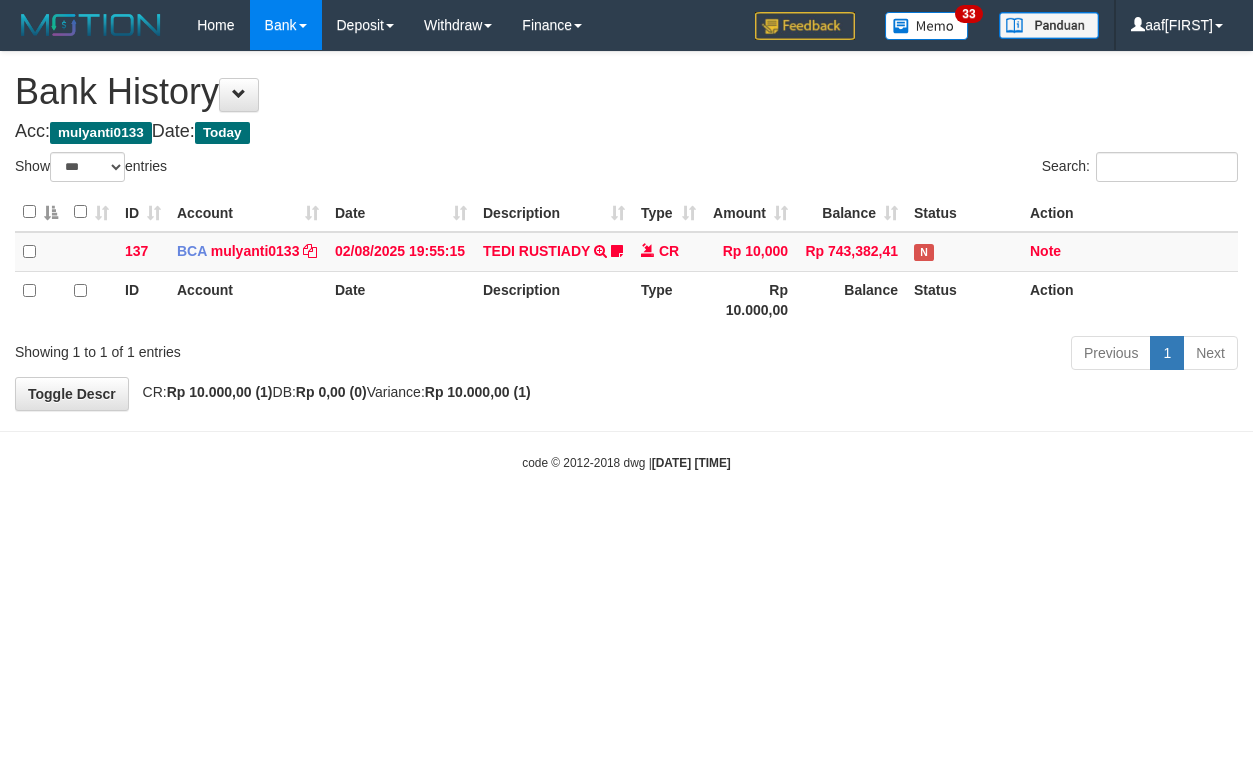 select on "***" 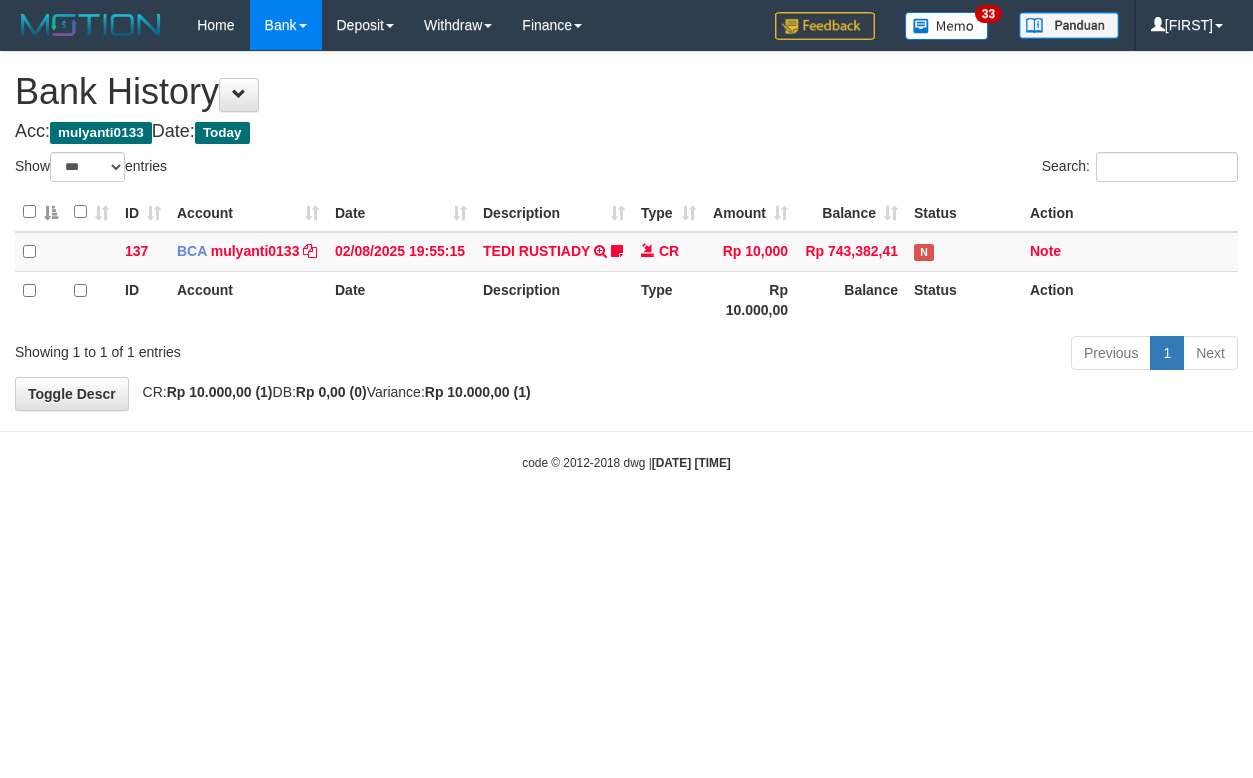 select on "***" 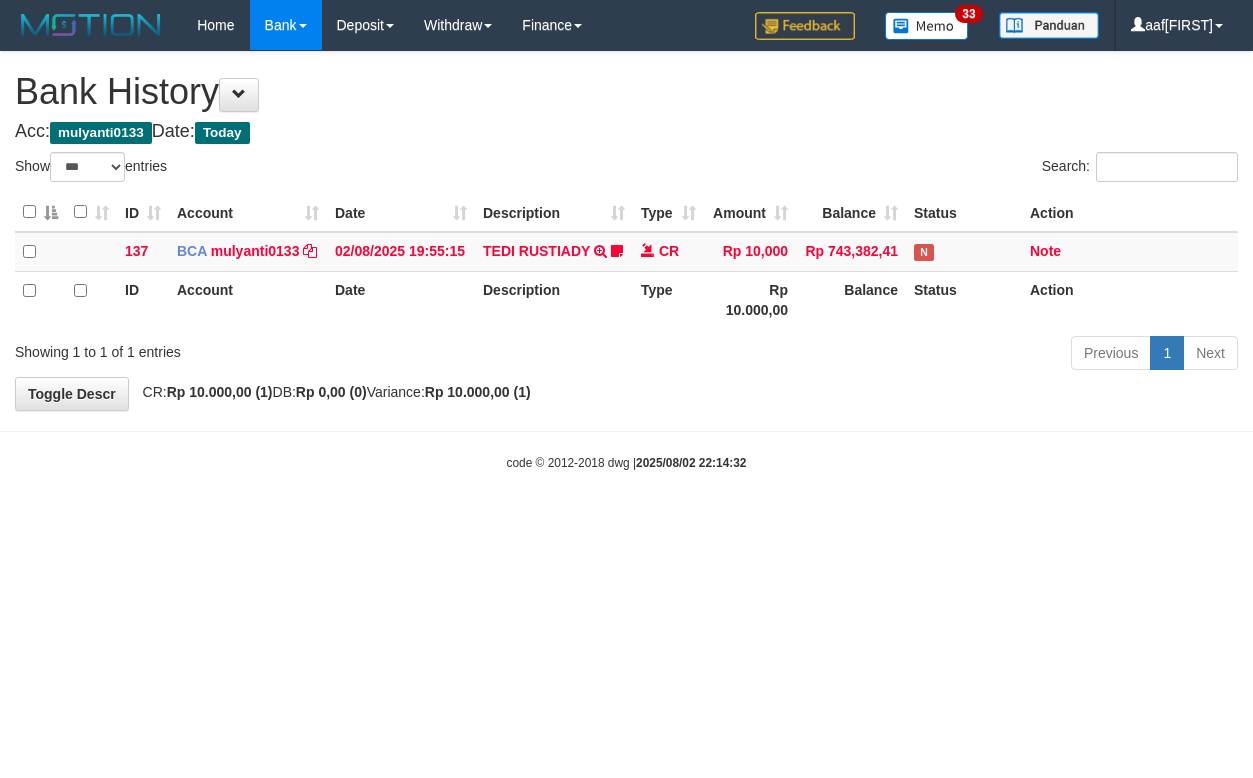 select on "***" 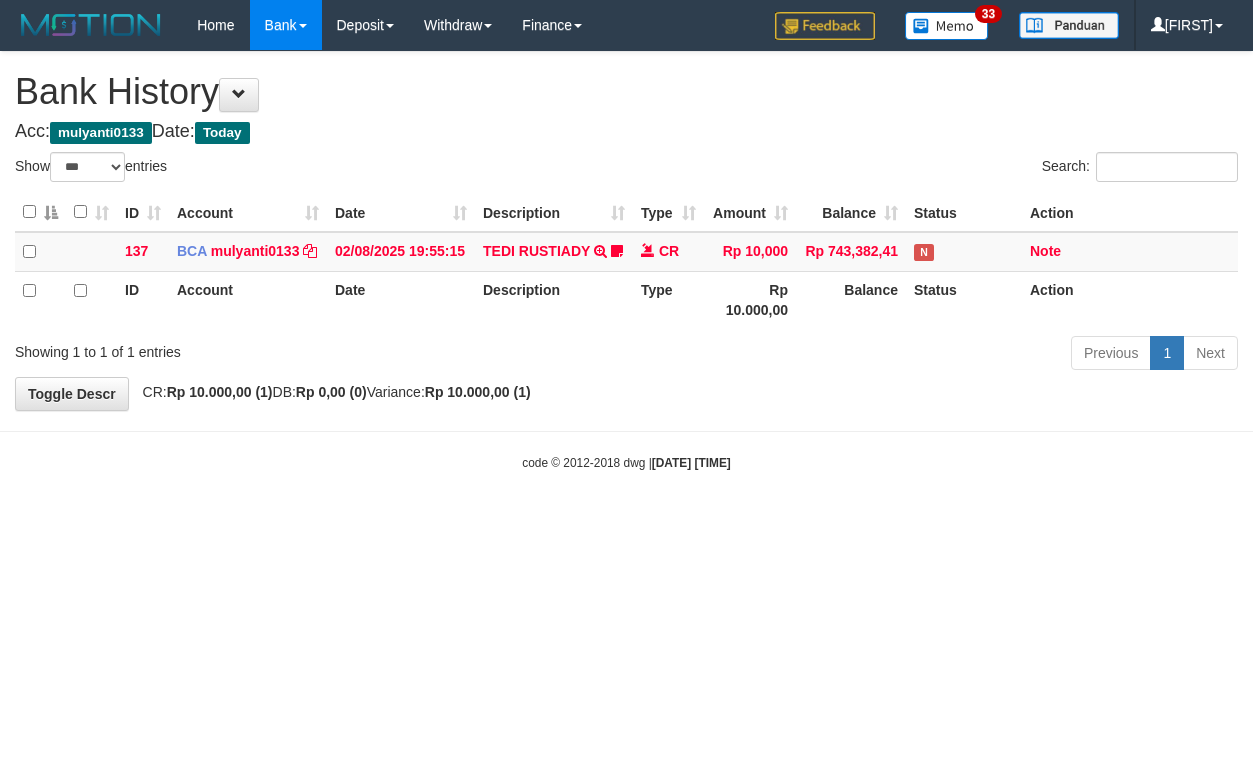 select on "***" 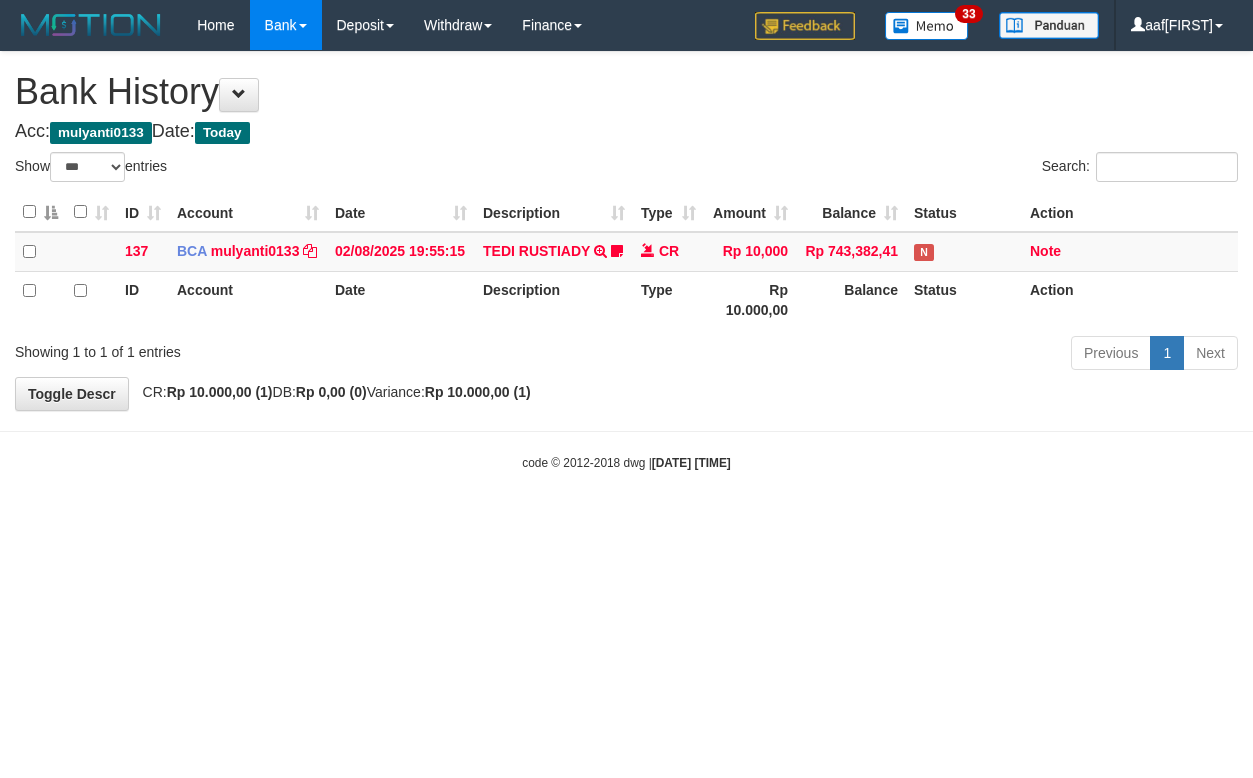 select on "***" 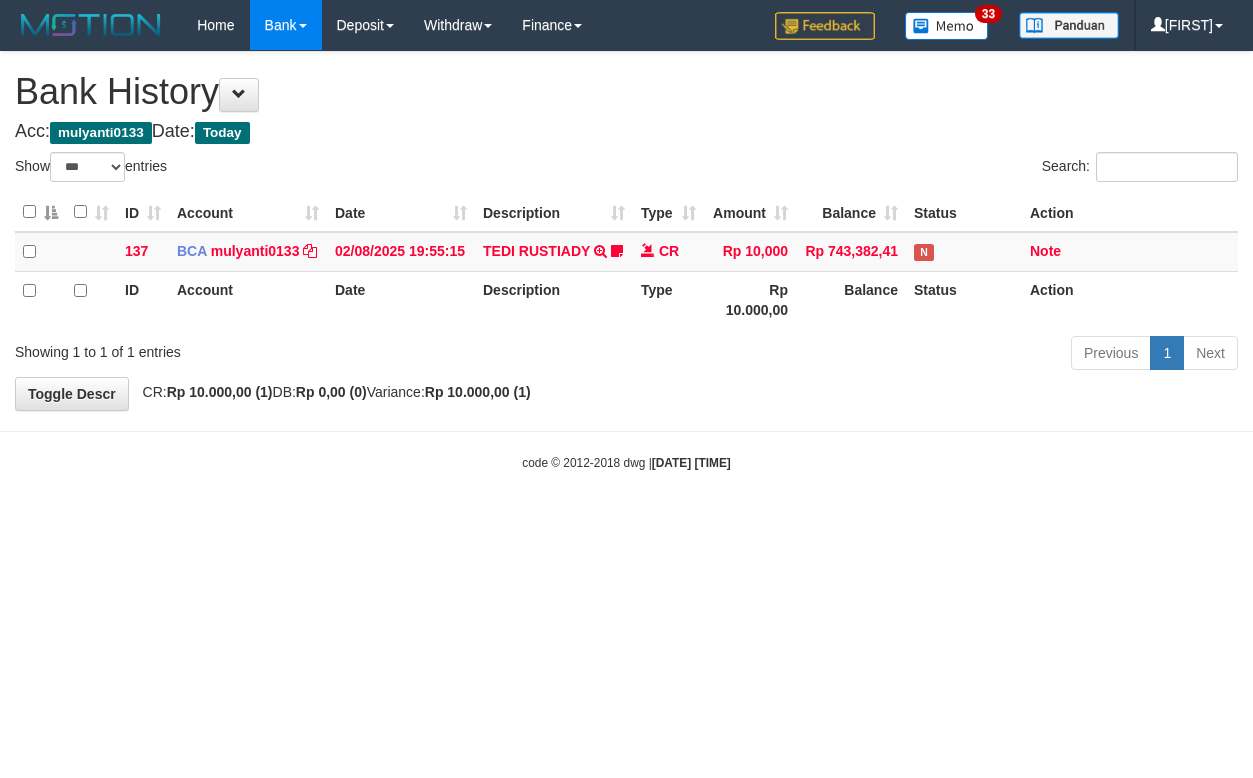 select on "***" 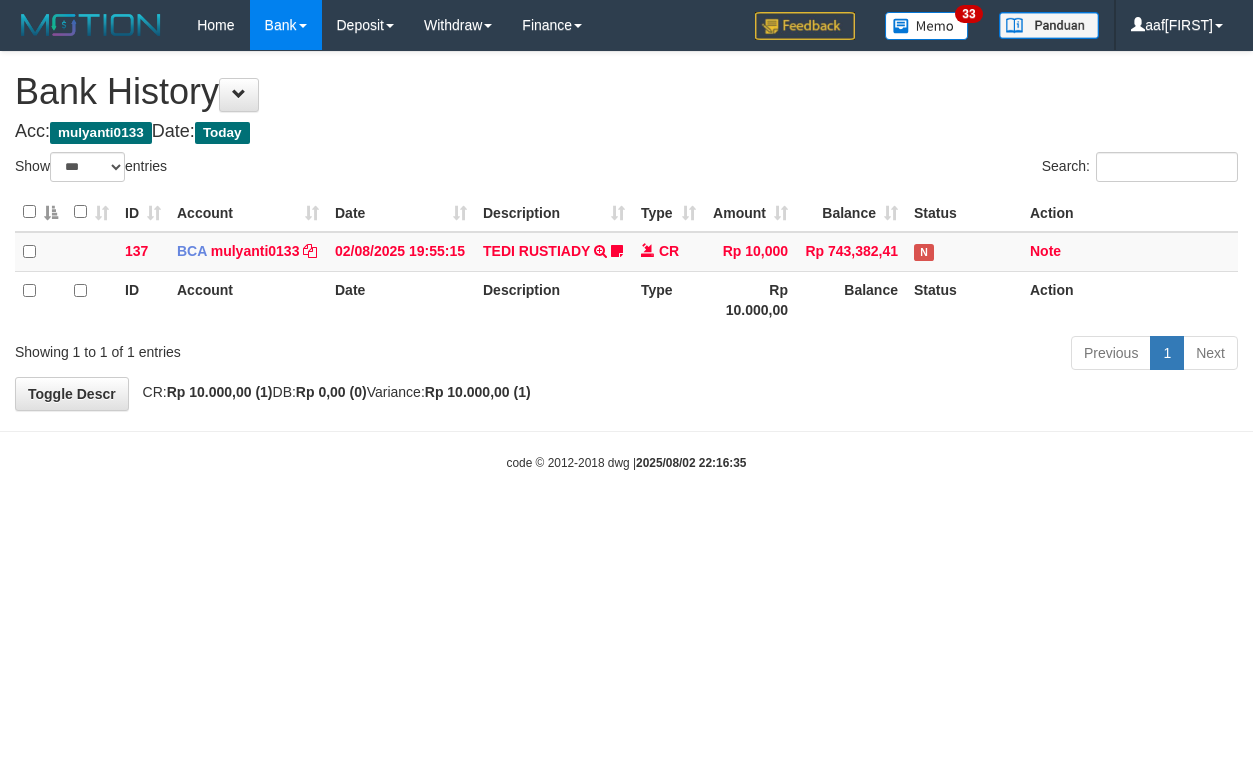 select on "***" 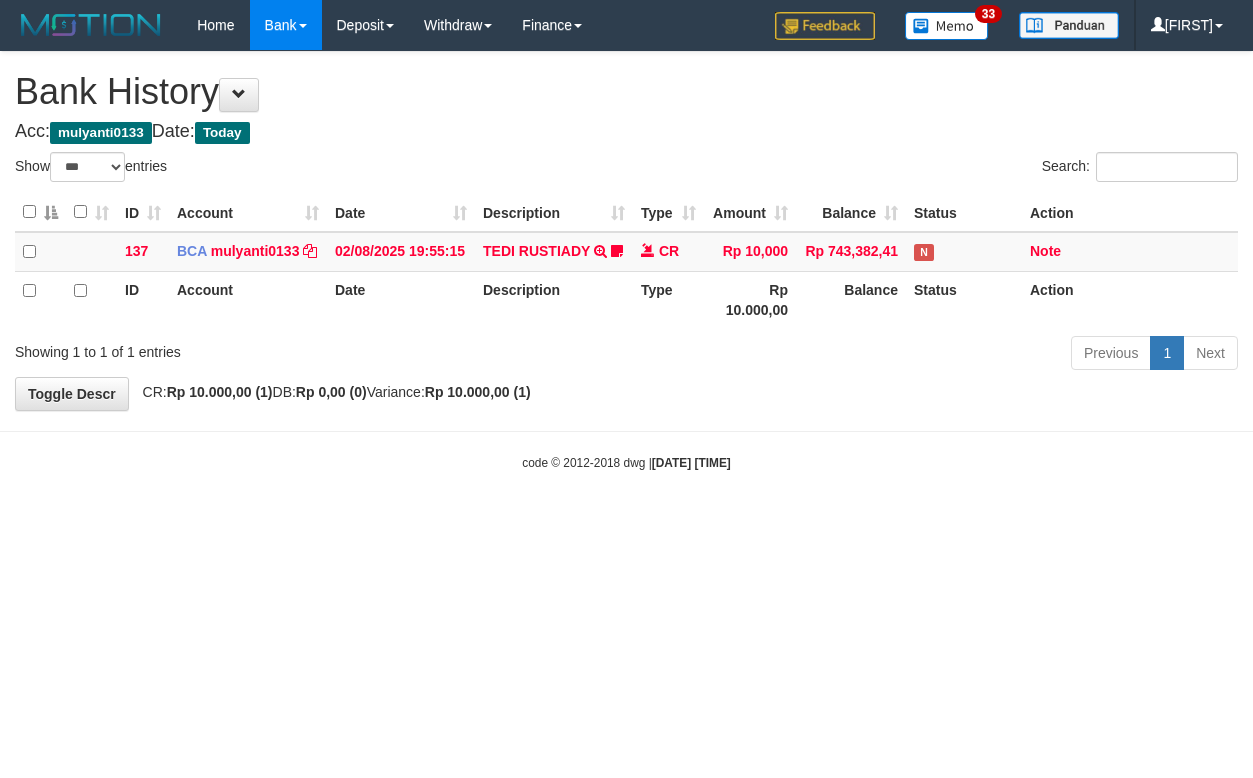 select on "***" 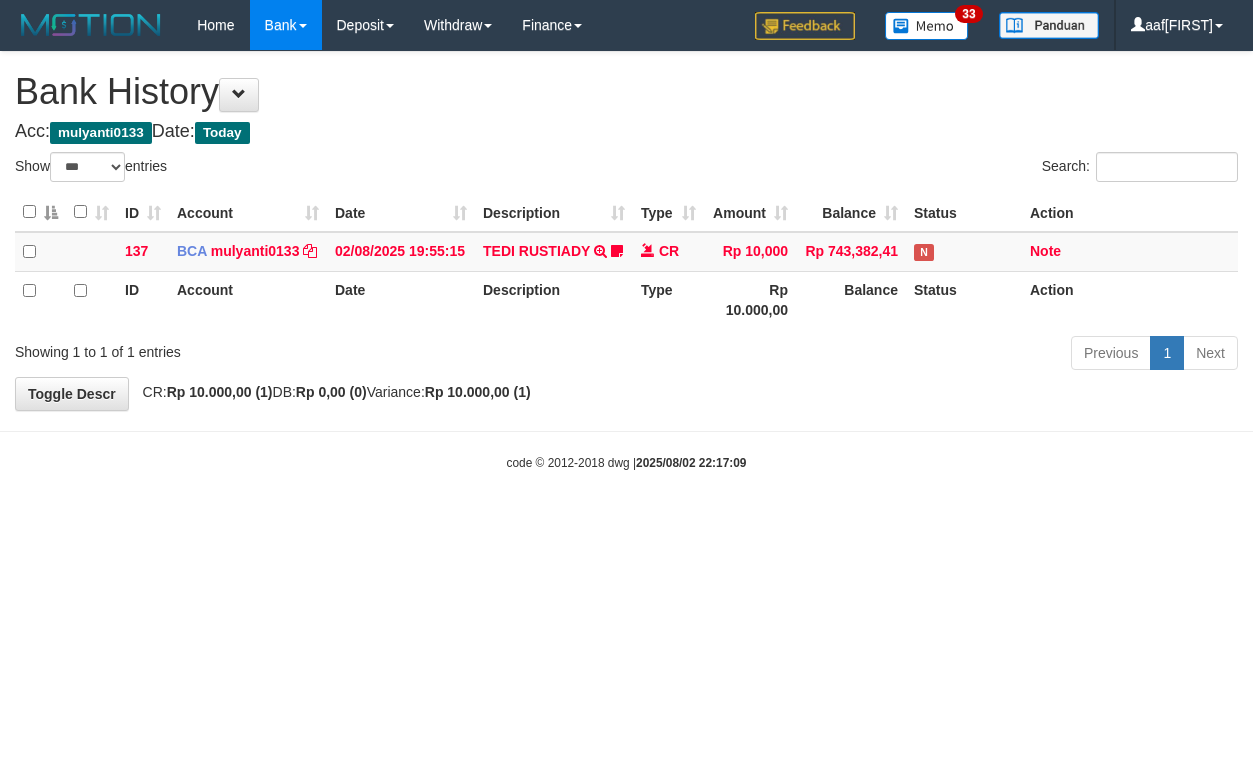 select on "***" 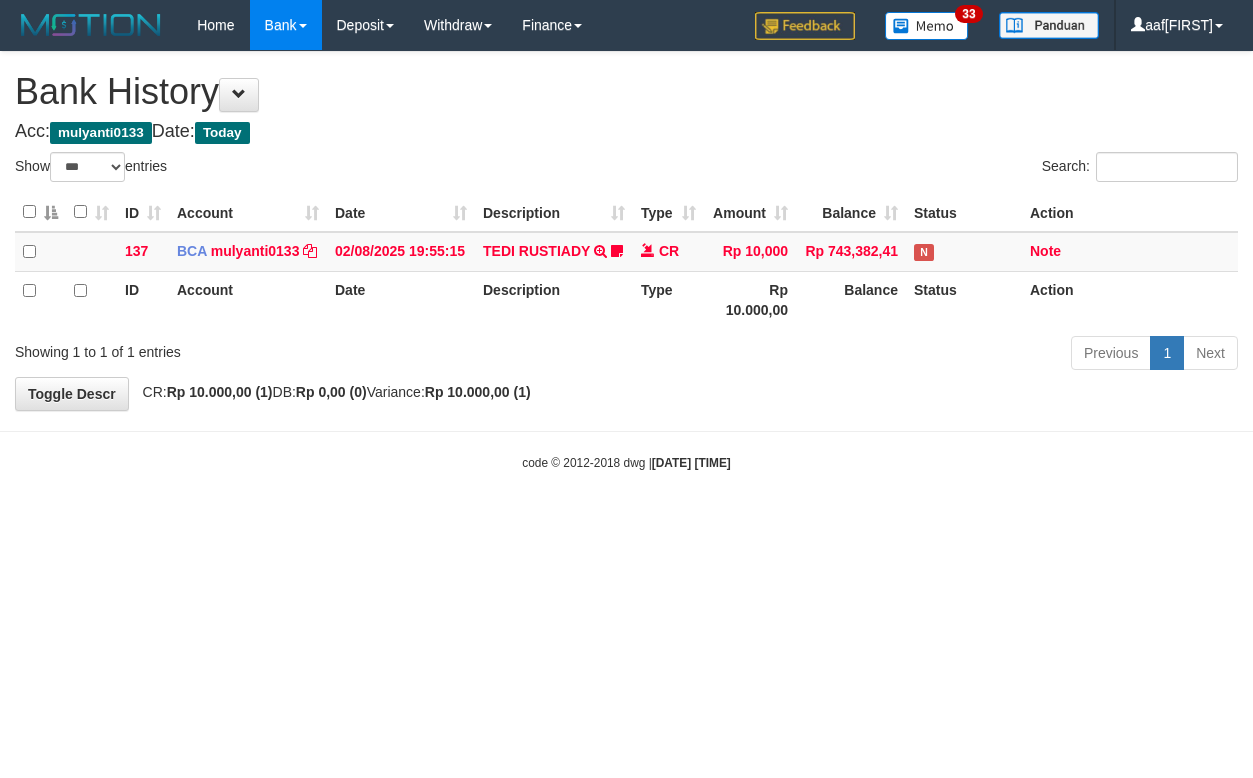 select on "***" 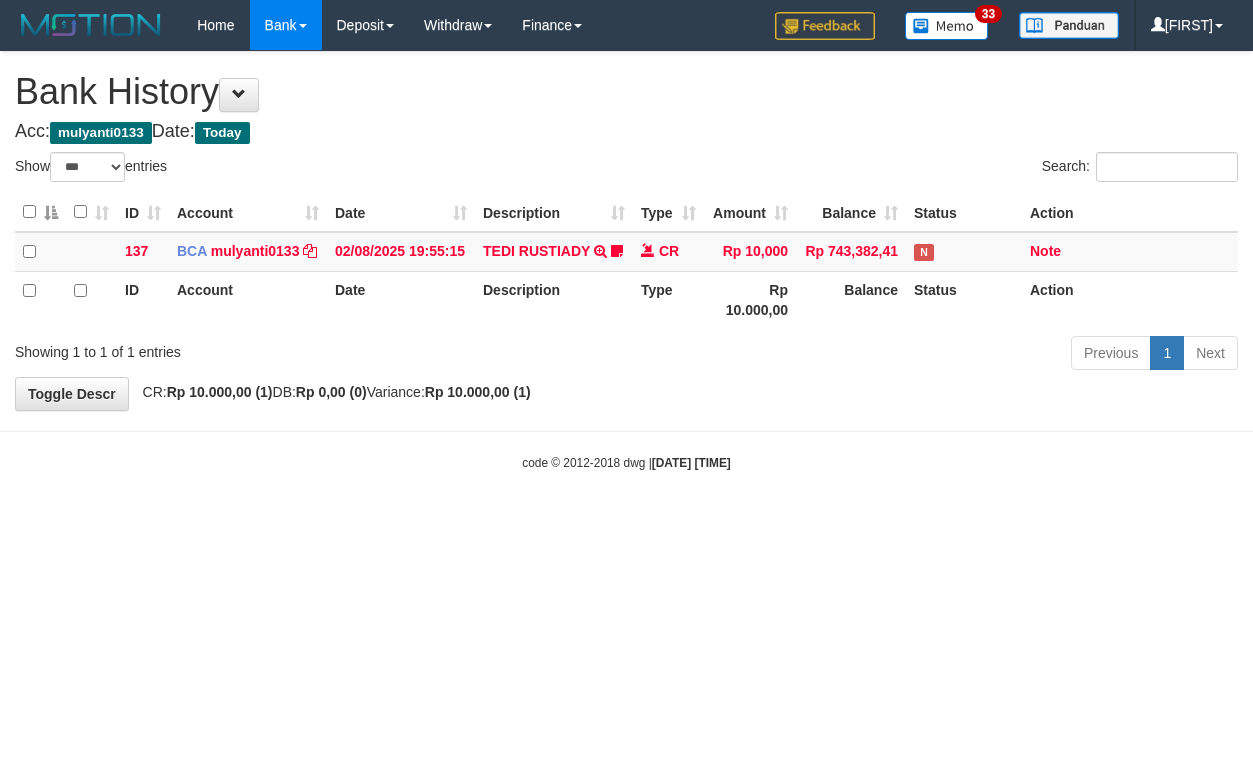 select on "***" 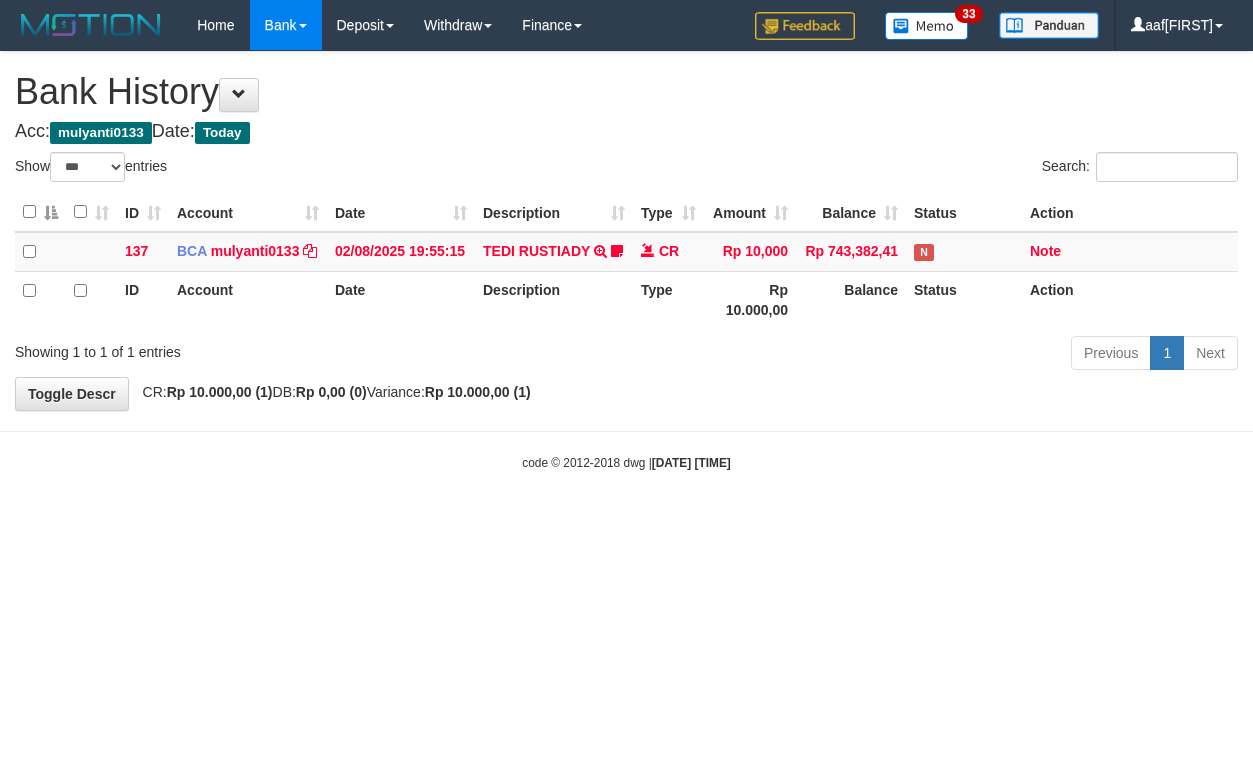 select on "***" 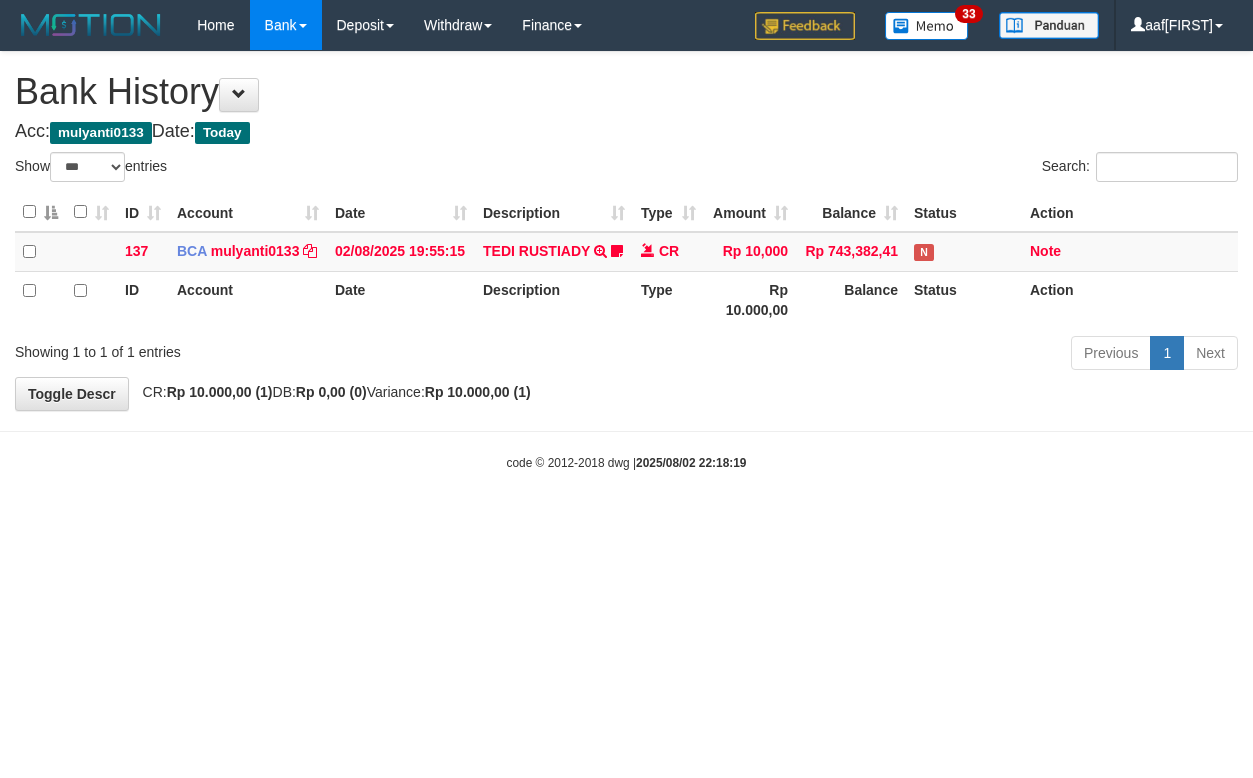 select on "***" 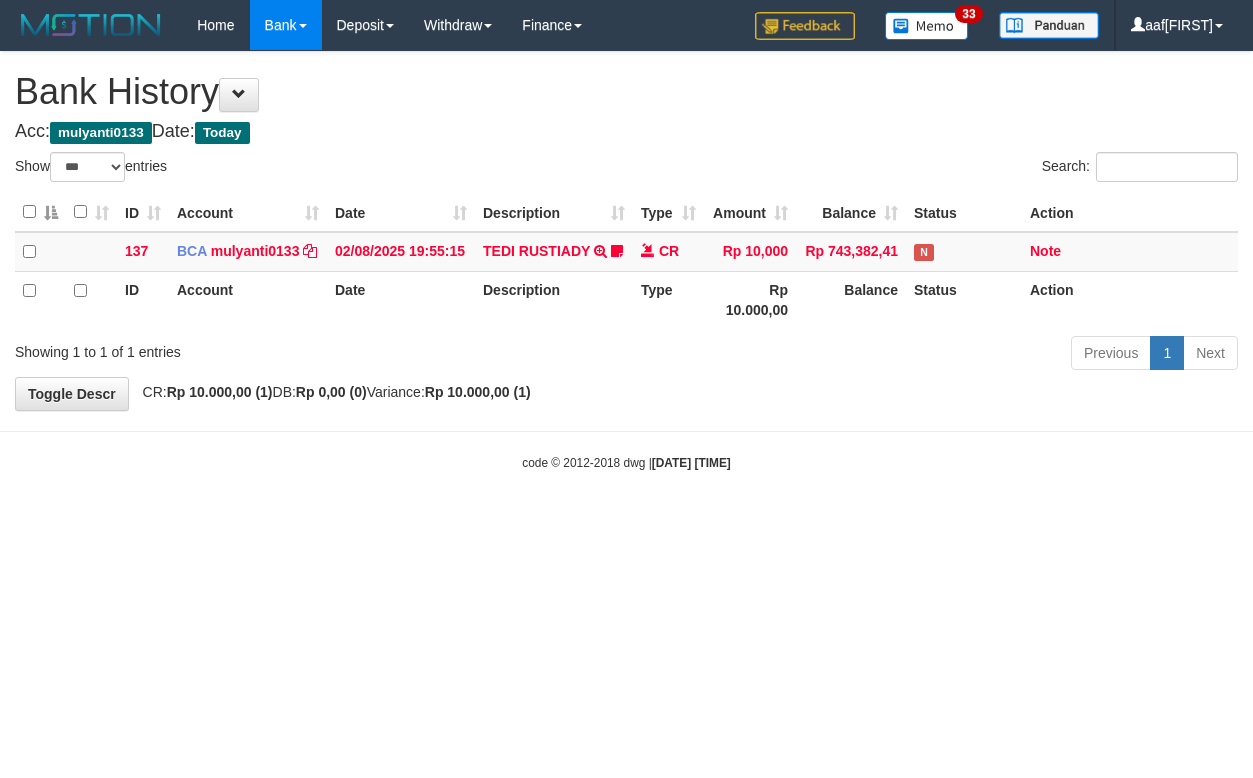 select on "***" 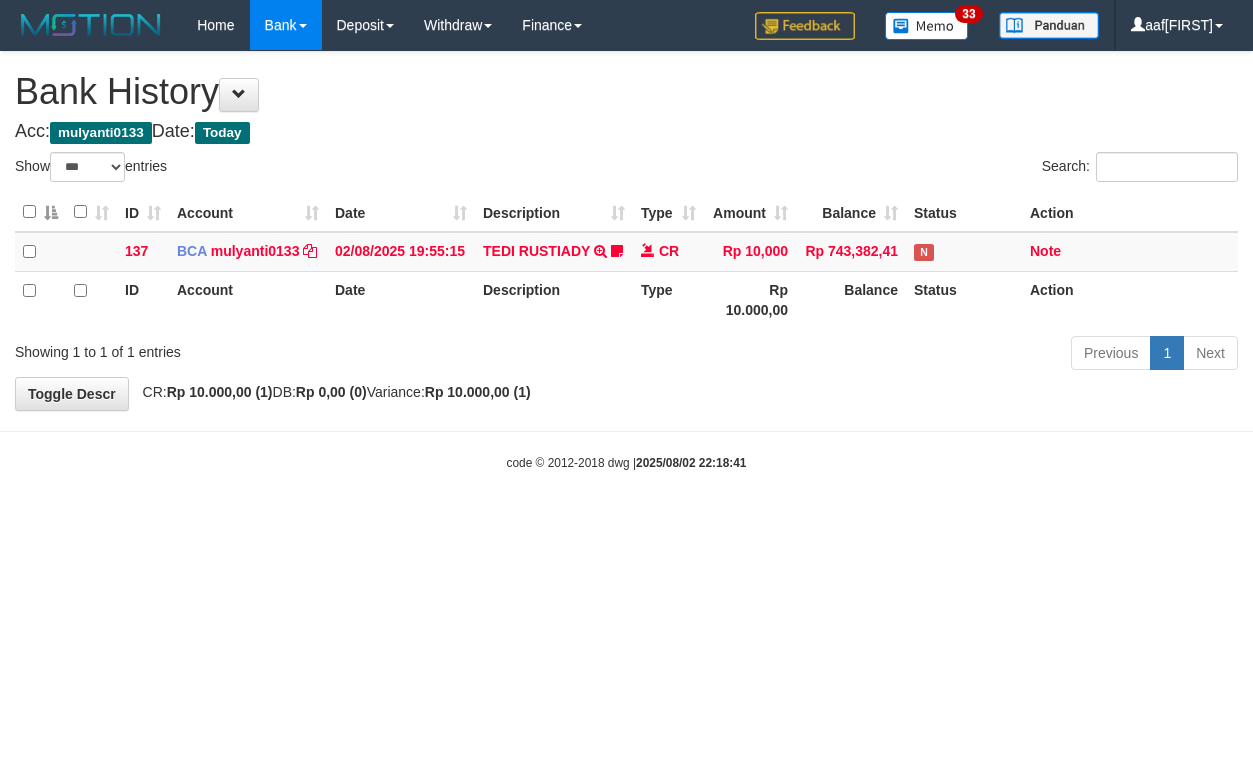 select on "***" 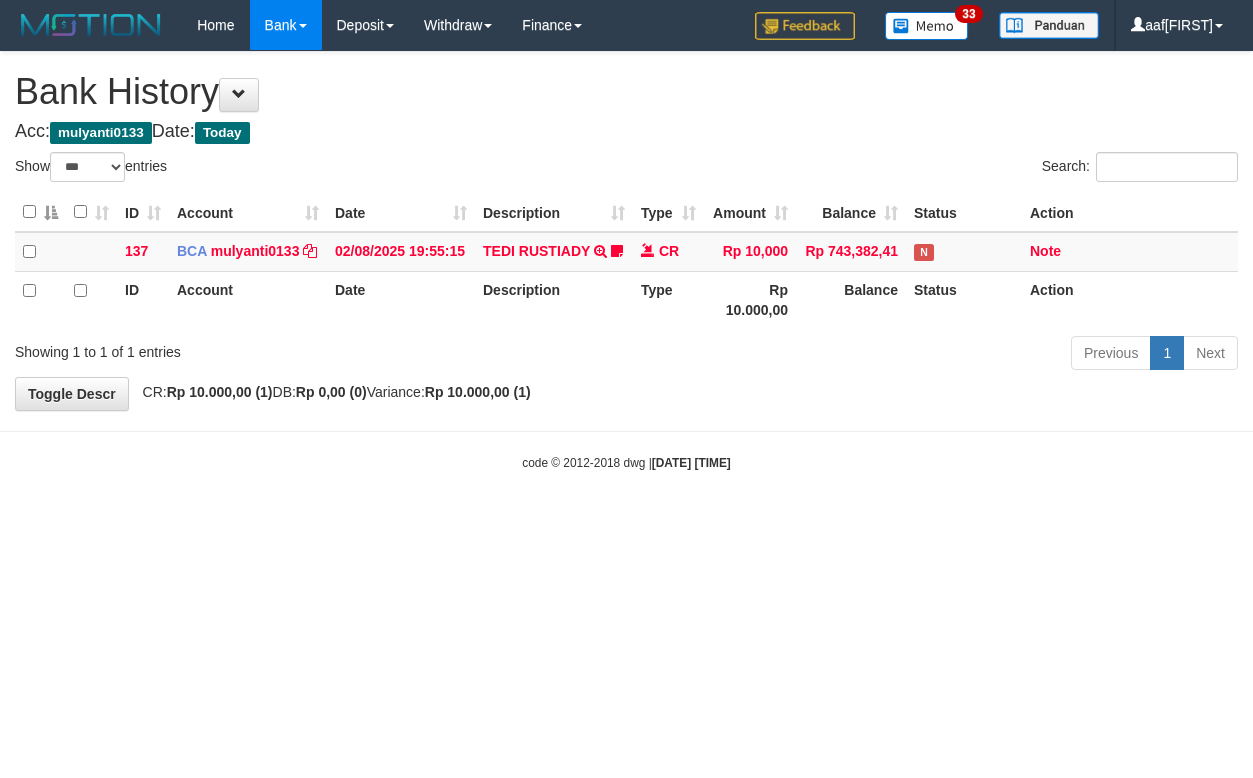 select on "***" 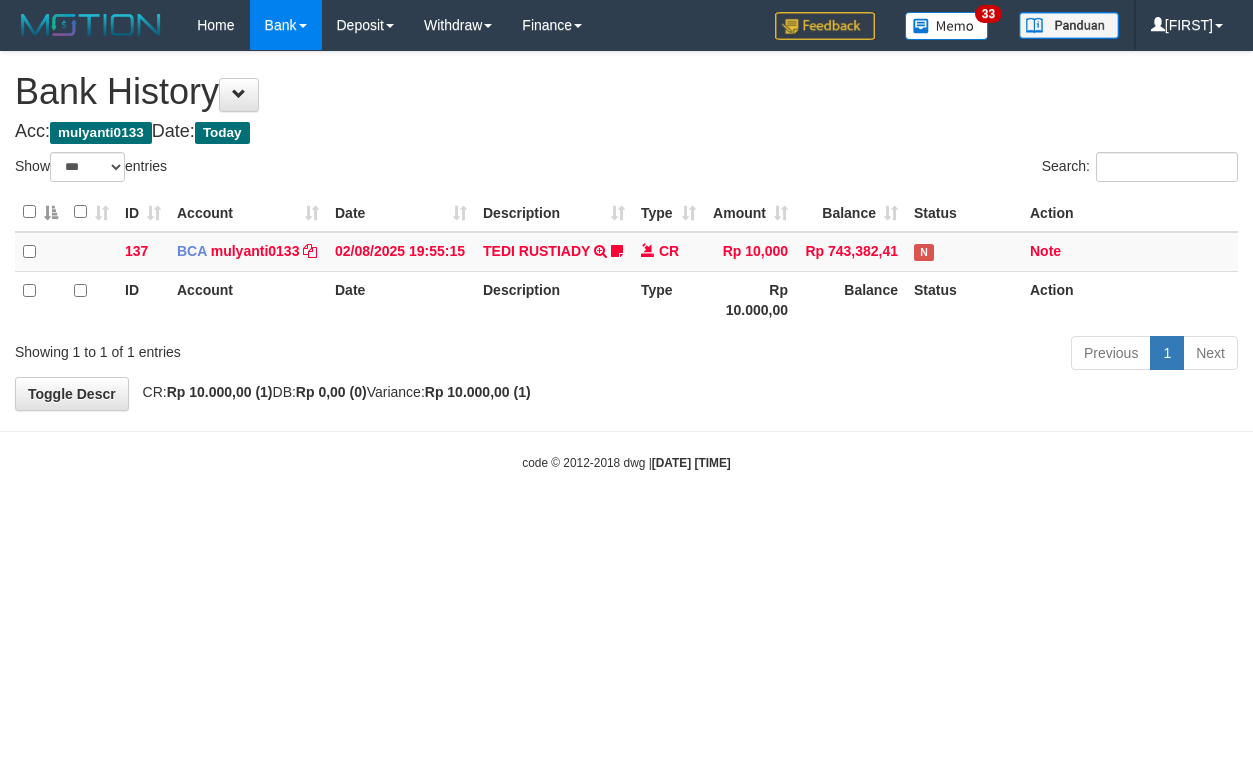 select on "***" 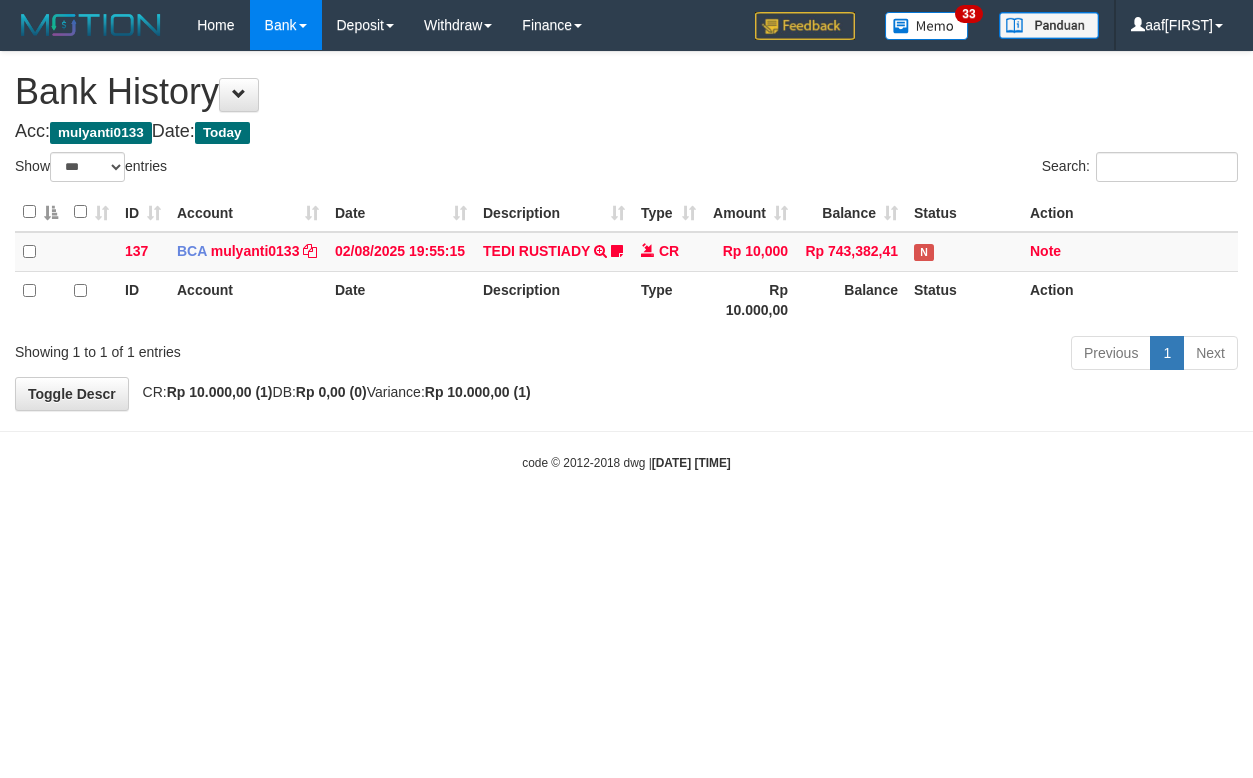 select on "***" 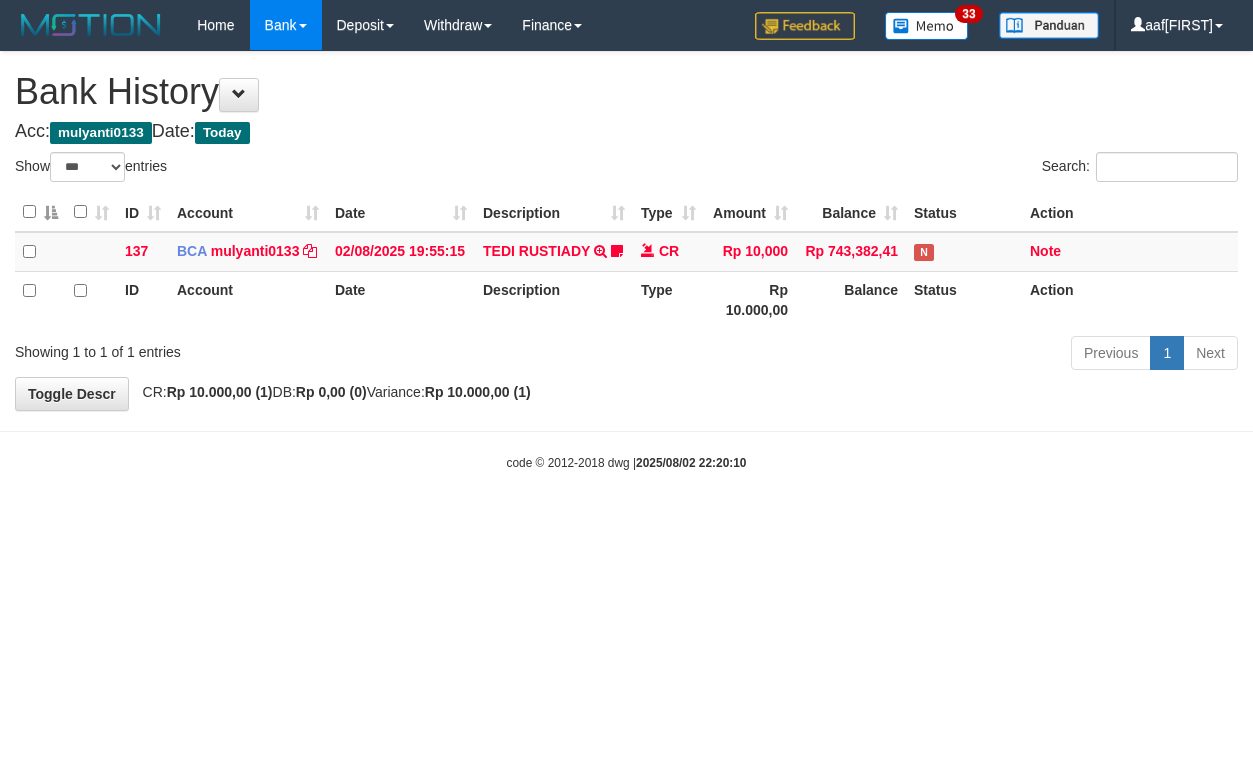 select on "***" 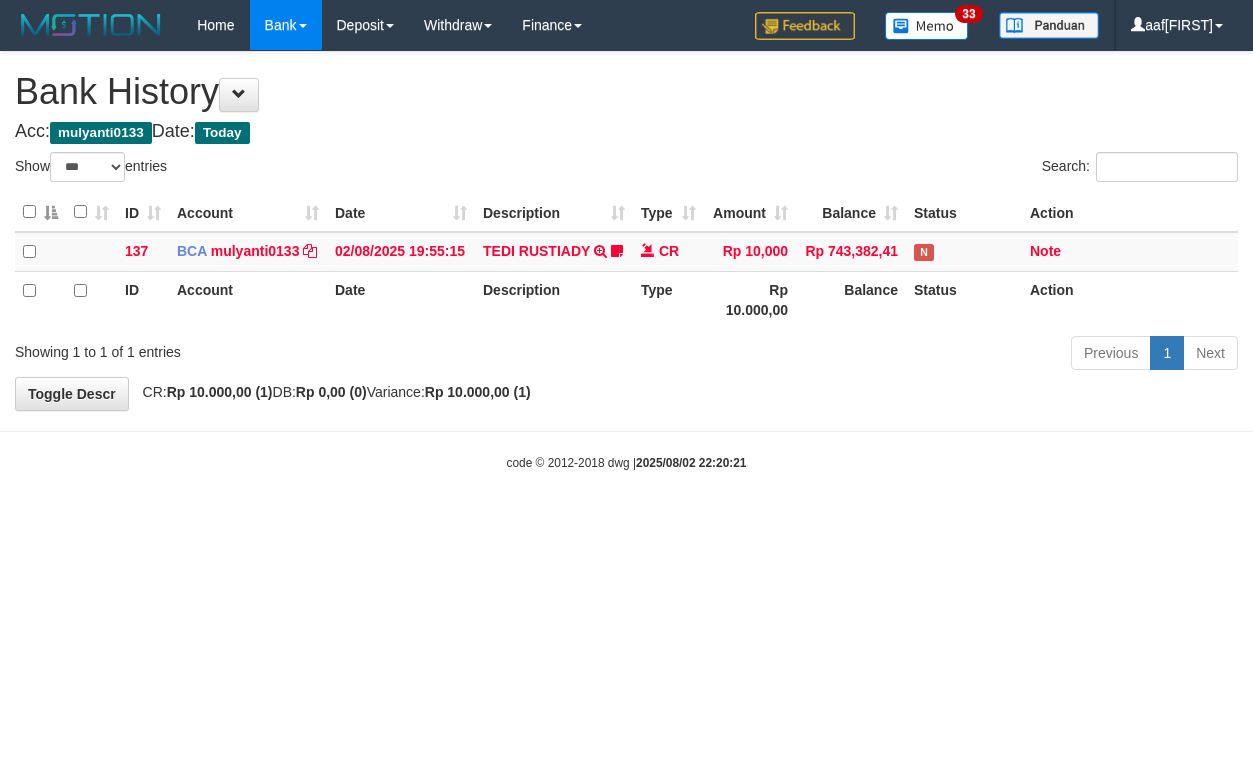 select on "***" 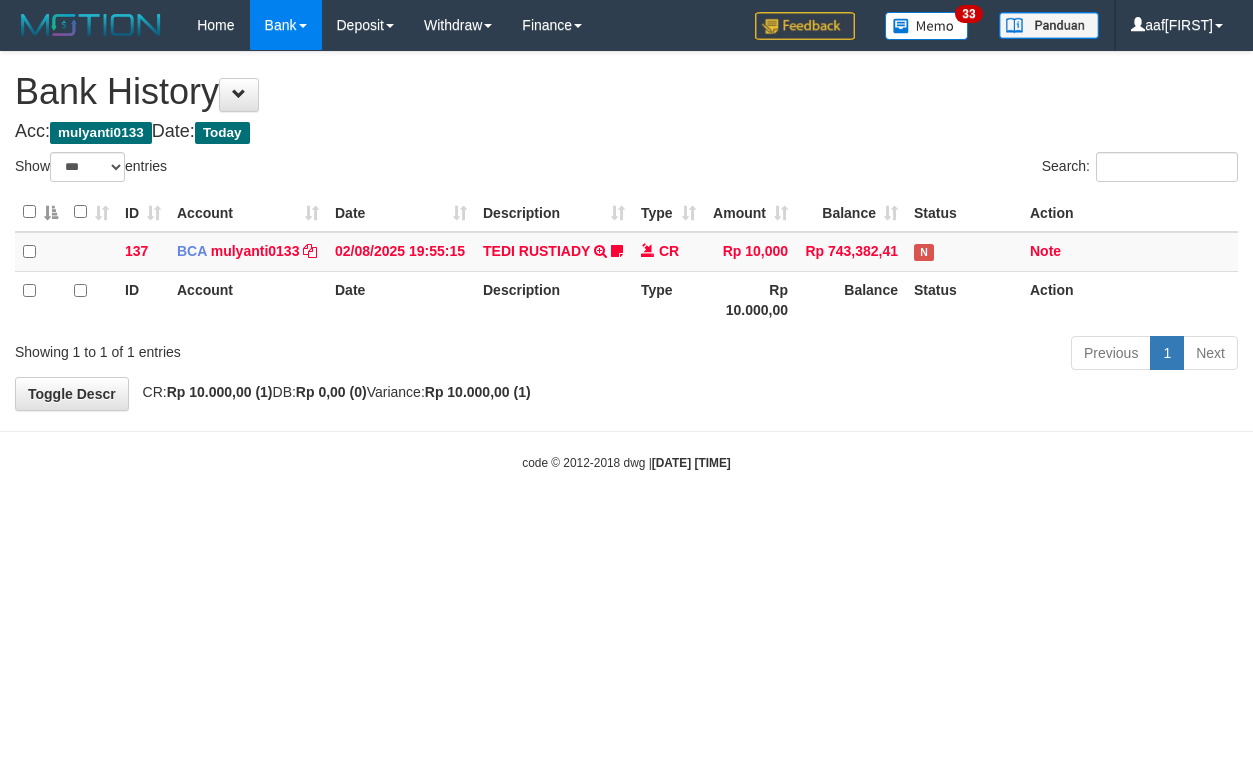 select on "***" 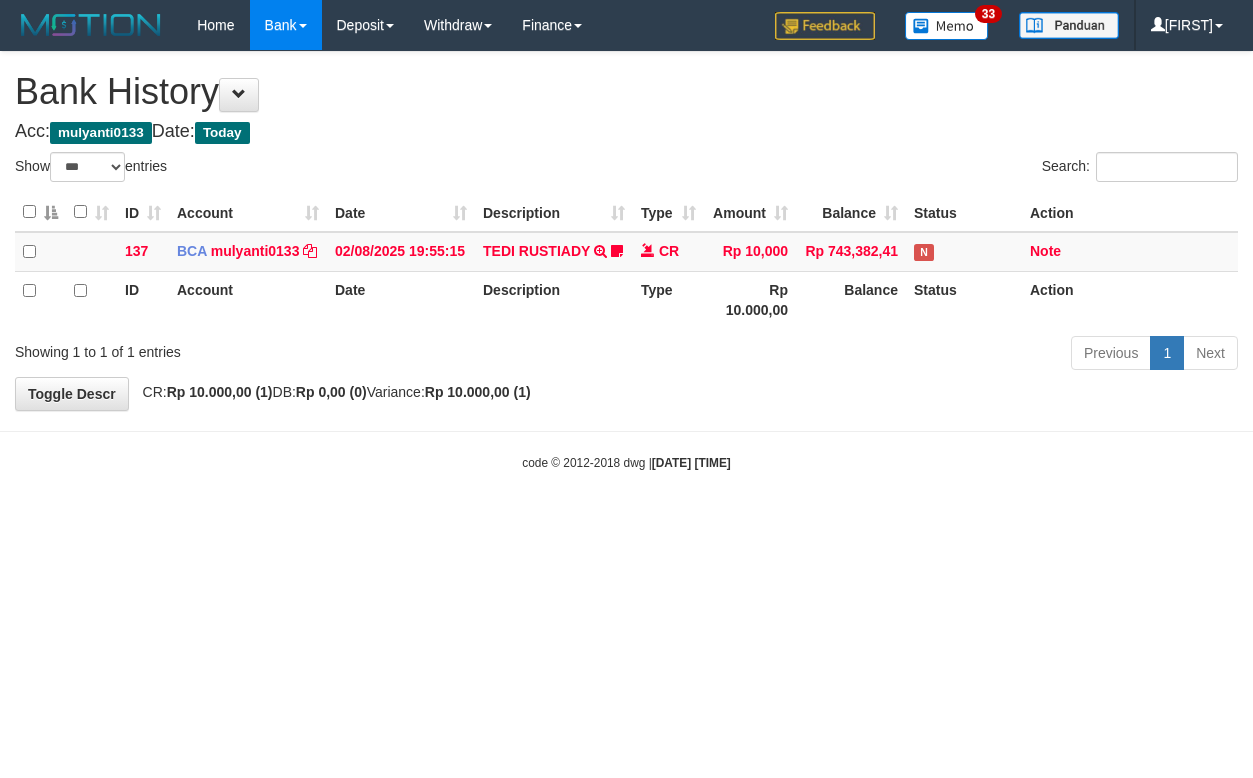 select on "***" 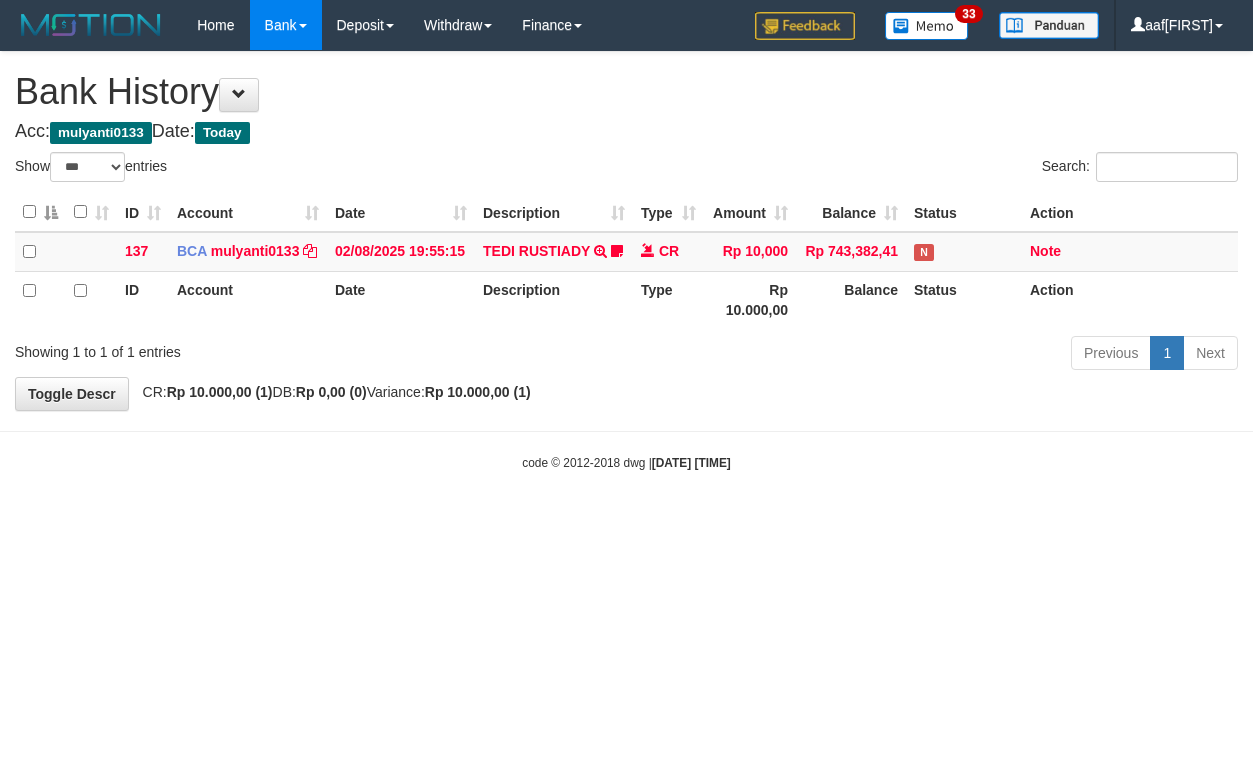 select on "***" 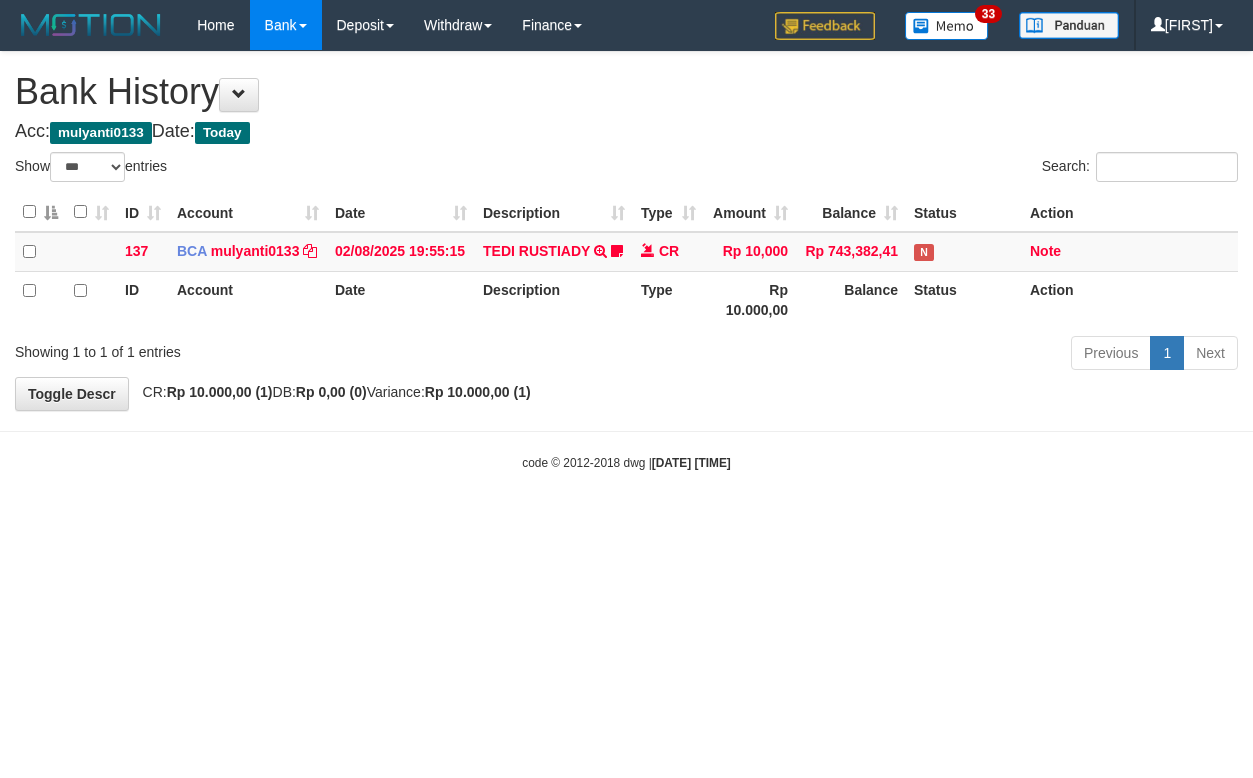 select on "***" 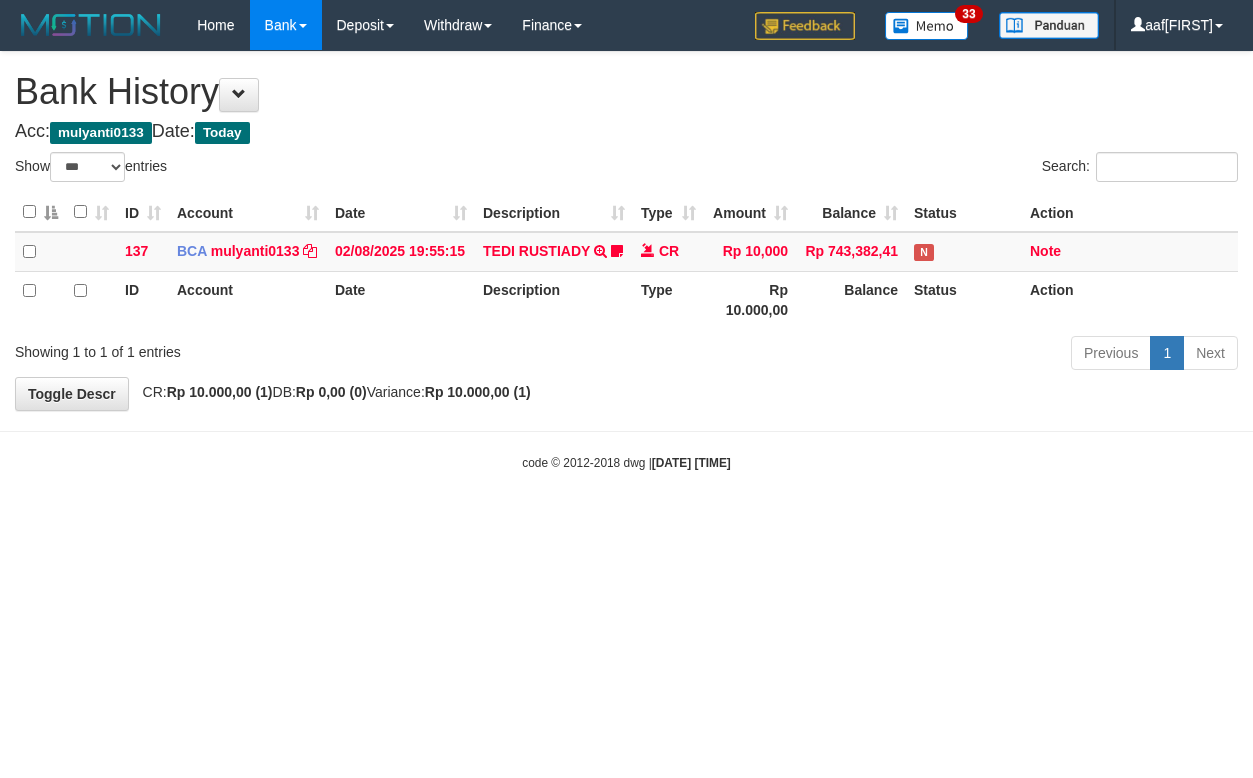 select on "***" 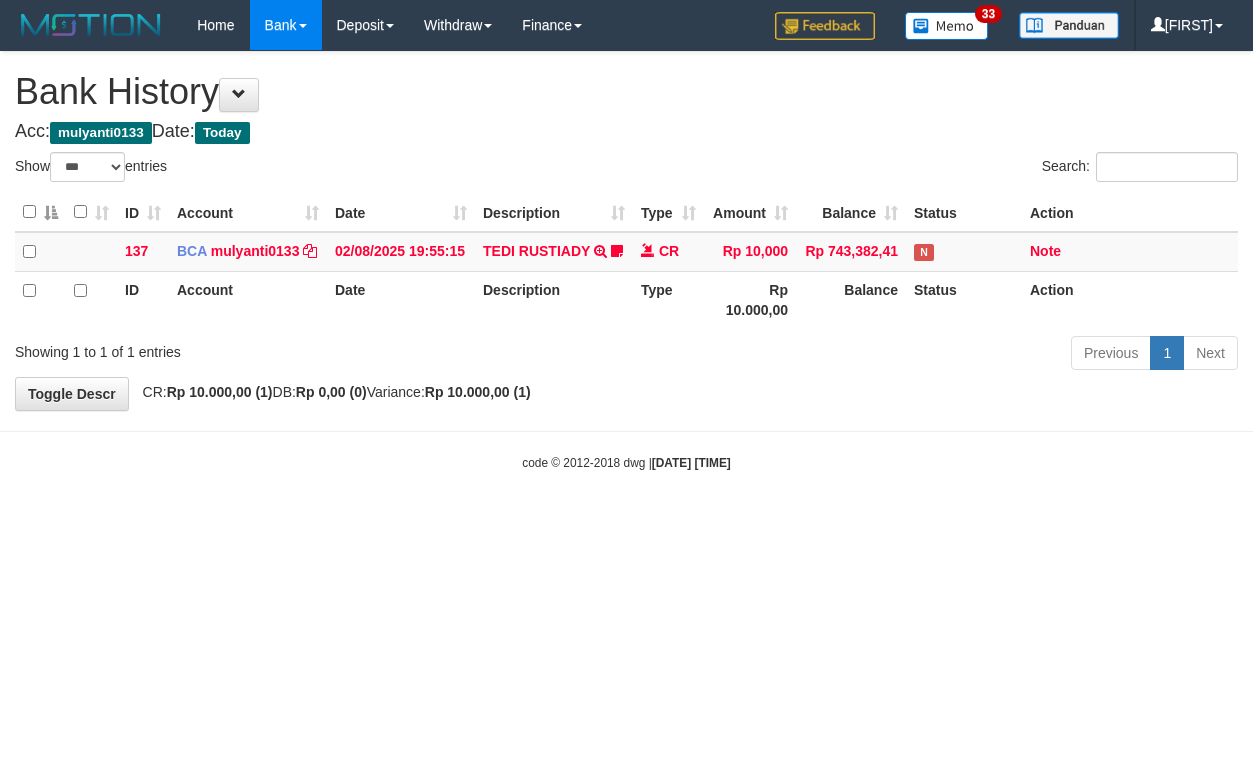 select on "***" 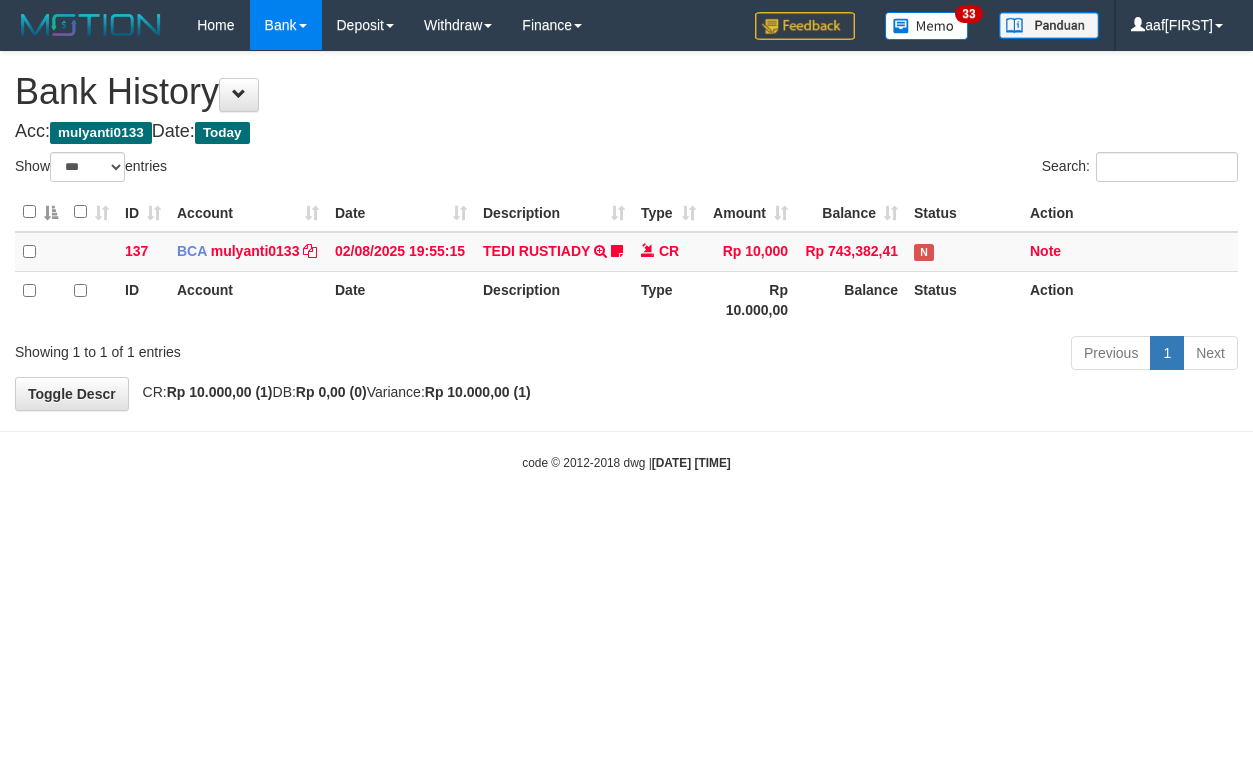 select on "***" 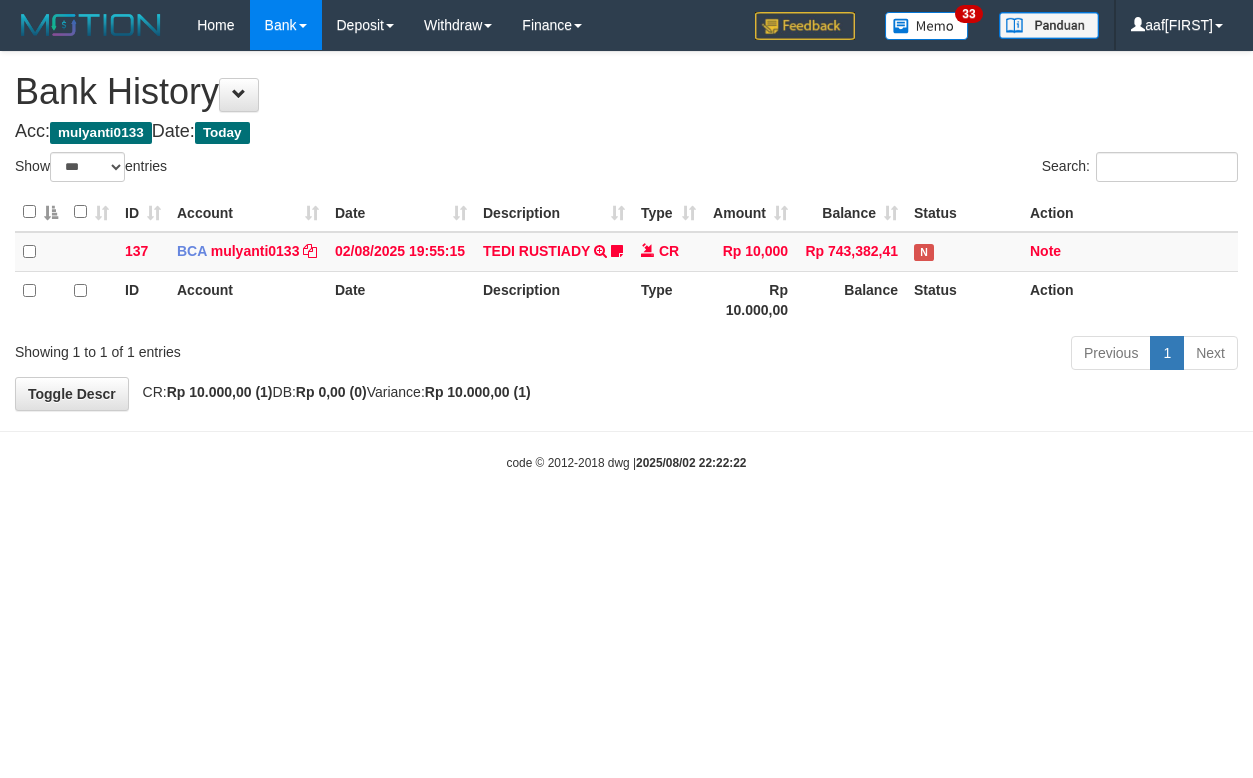 select on "***" 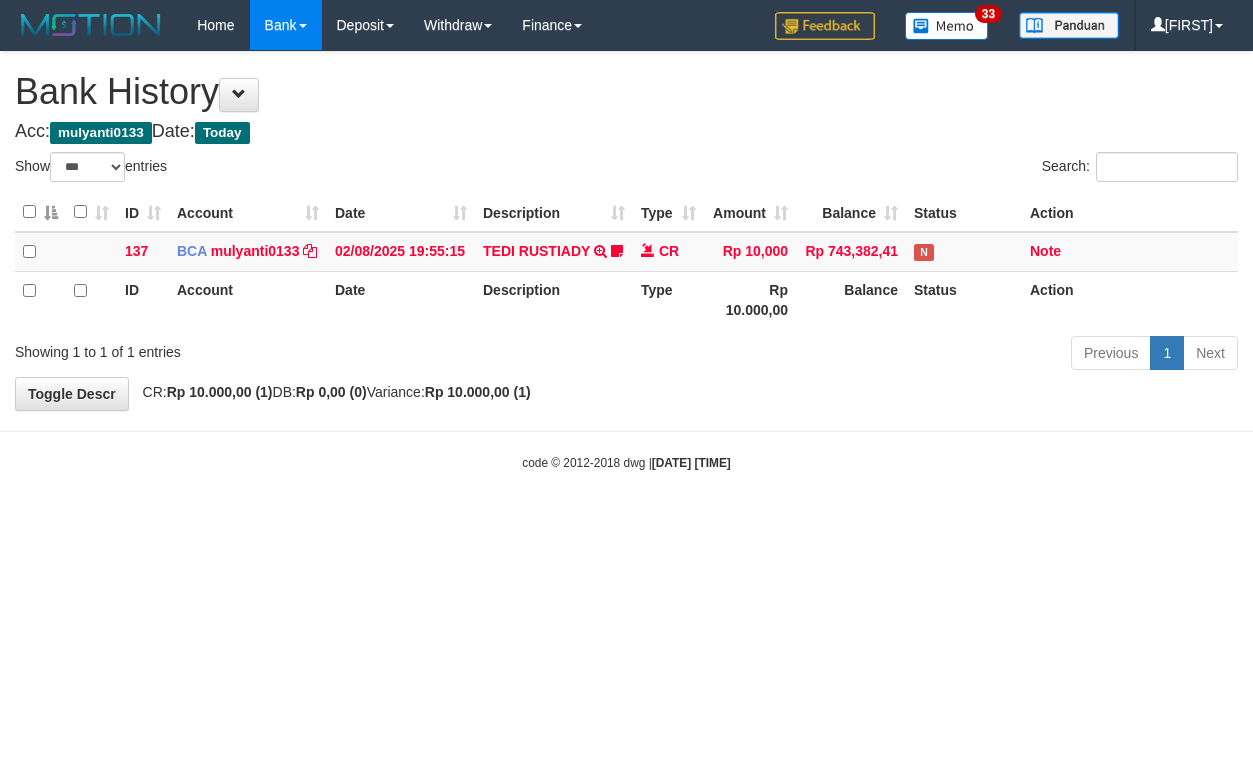 select on "***" 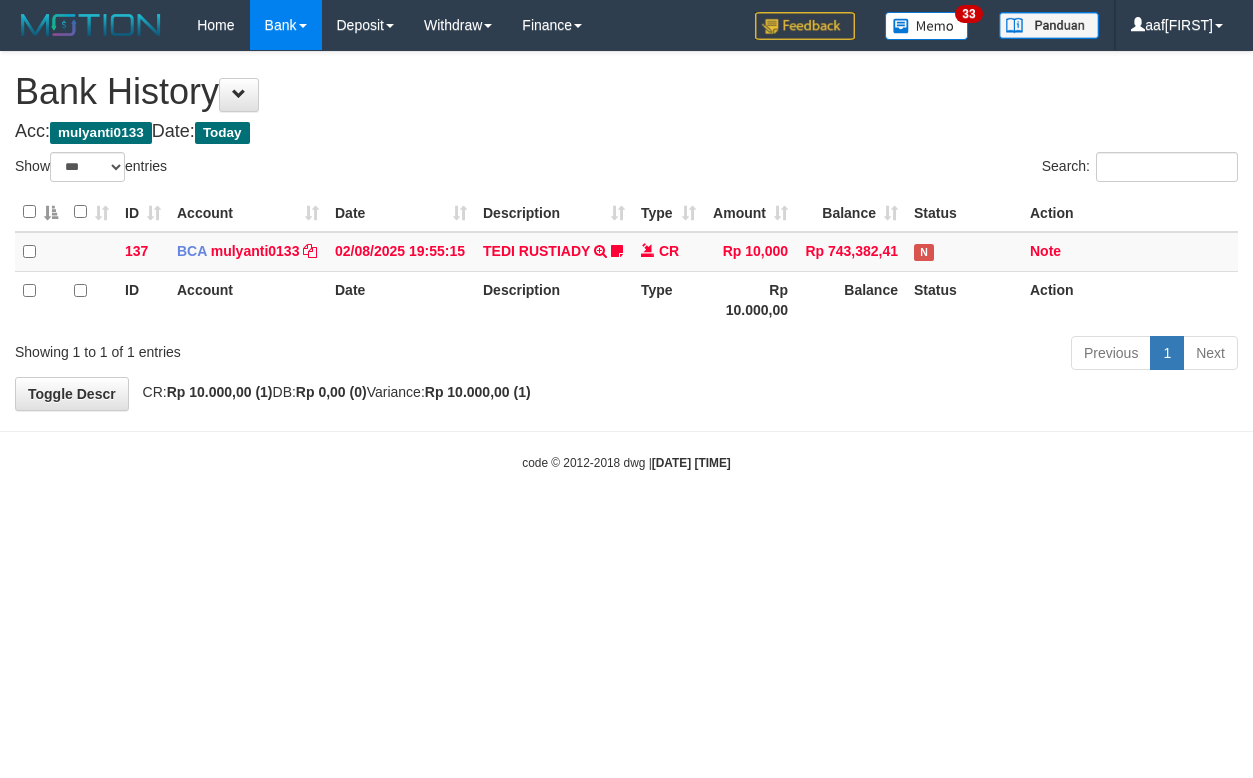 select on "***" 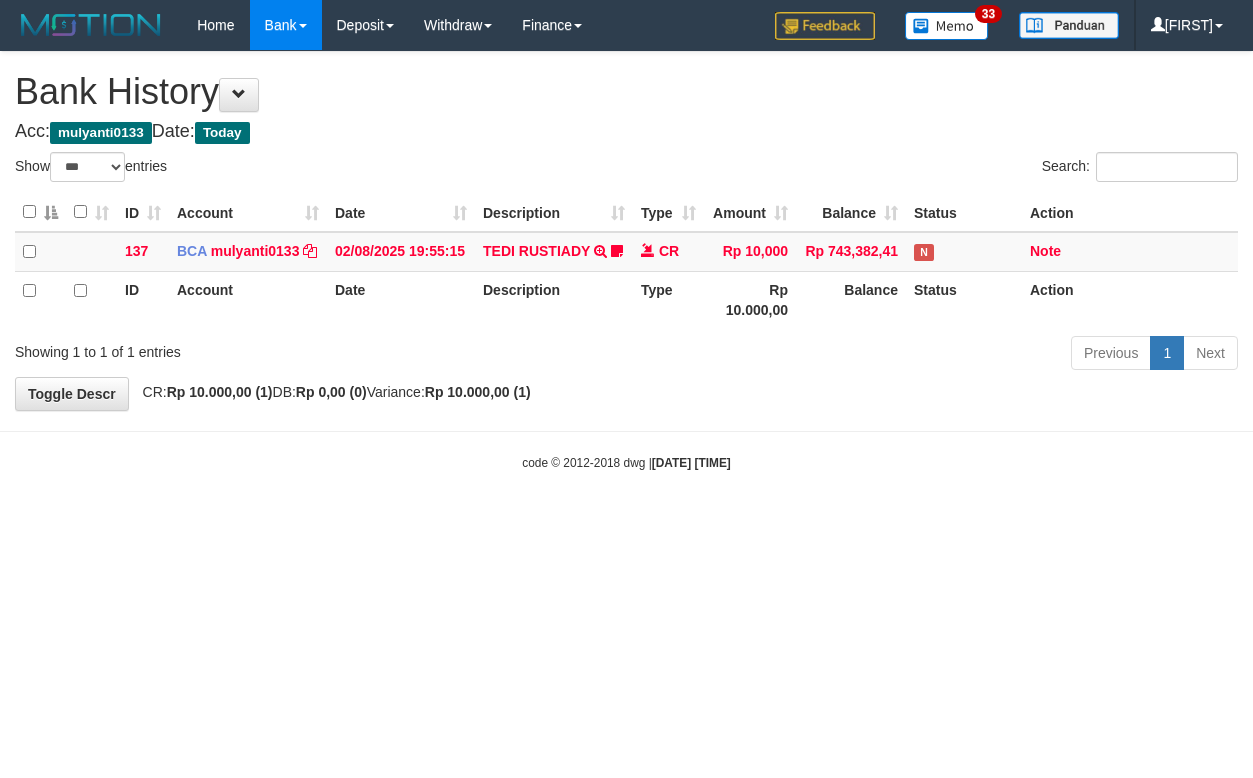select on "***" 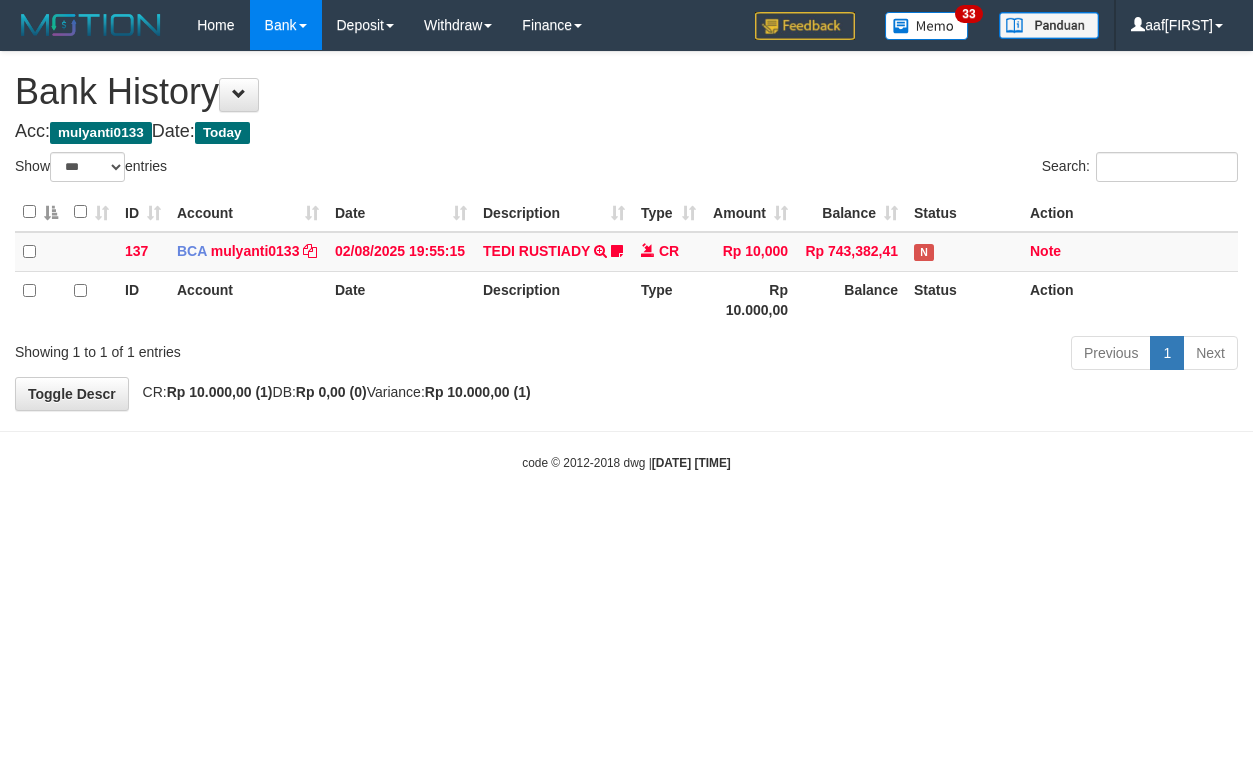 select on "***" 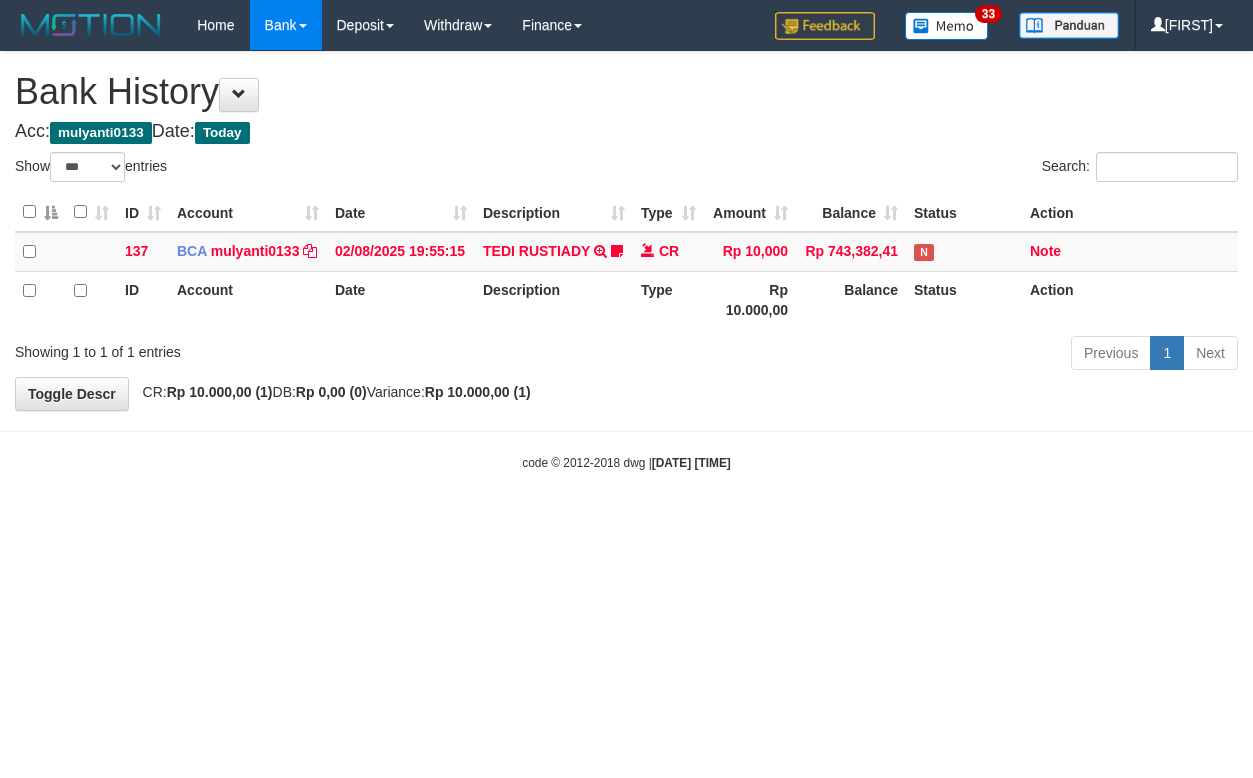 select on "***" 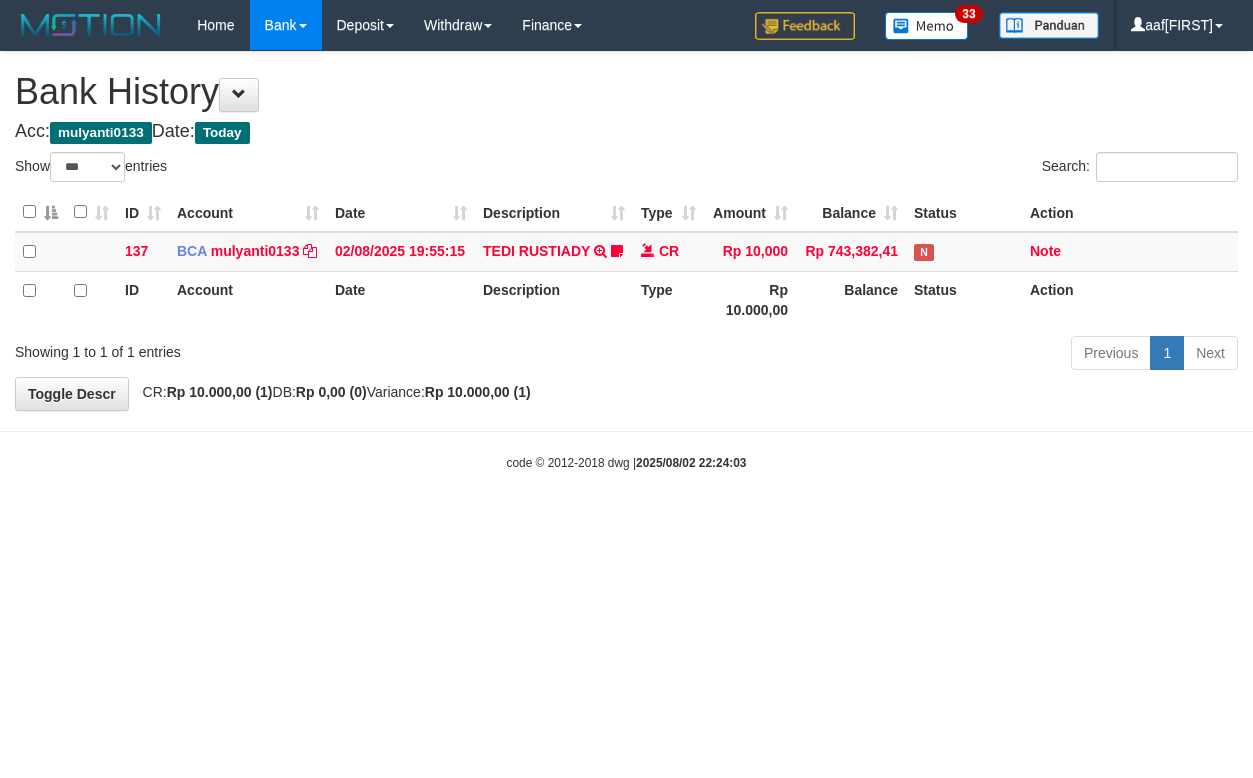 select on "***" 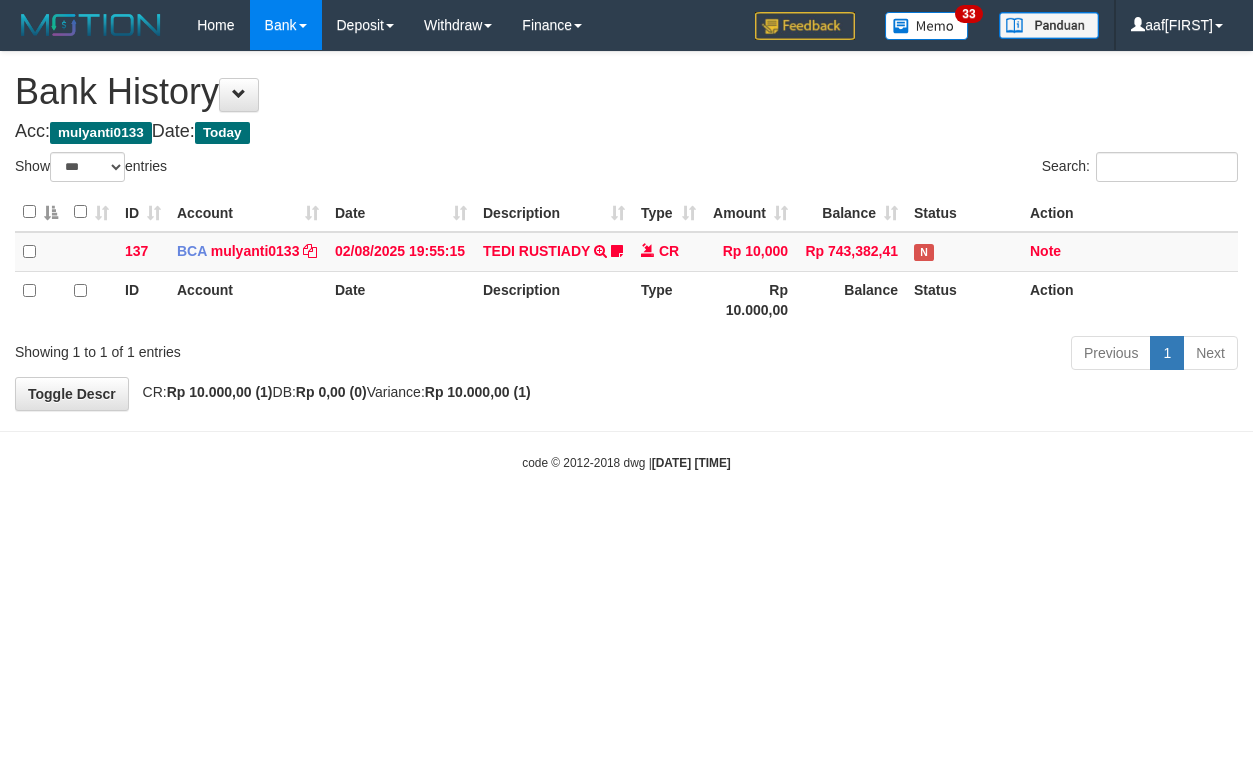 select on "***" 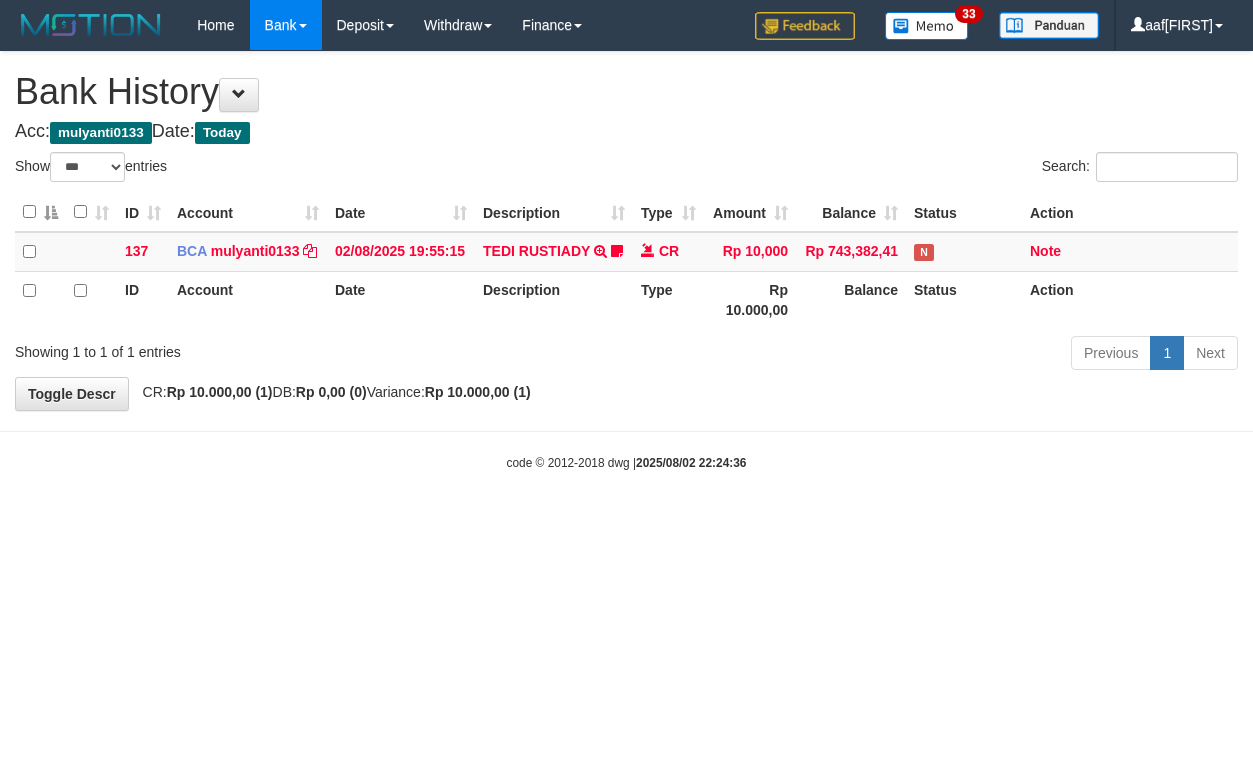 select on "***" 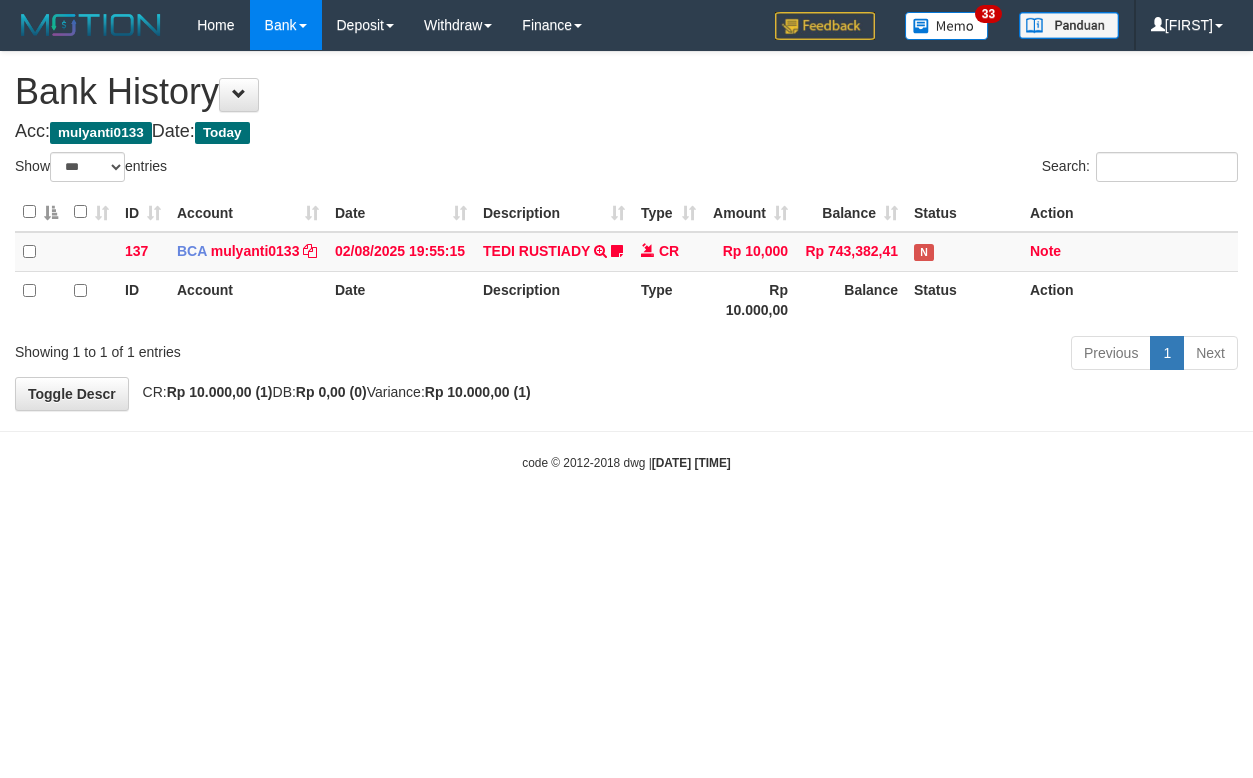 select on "***" 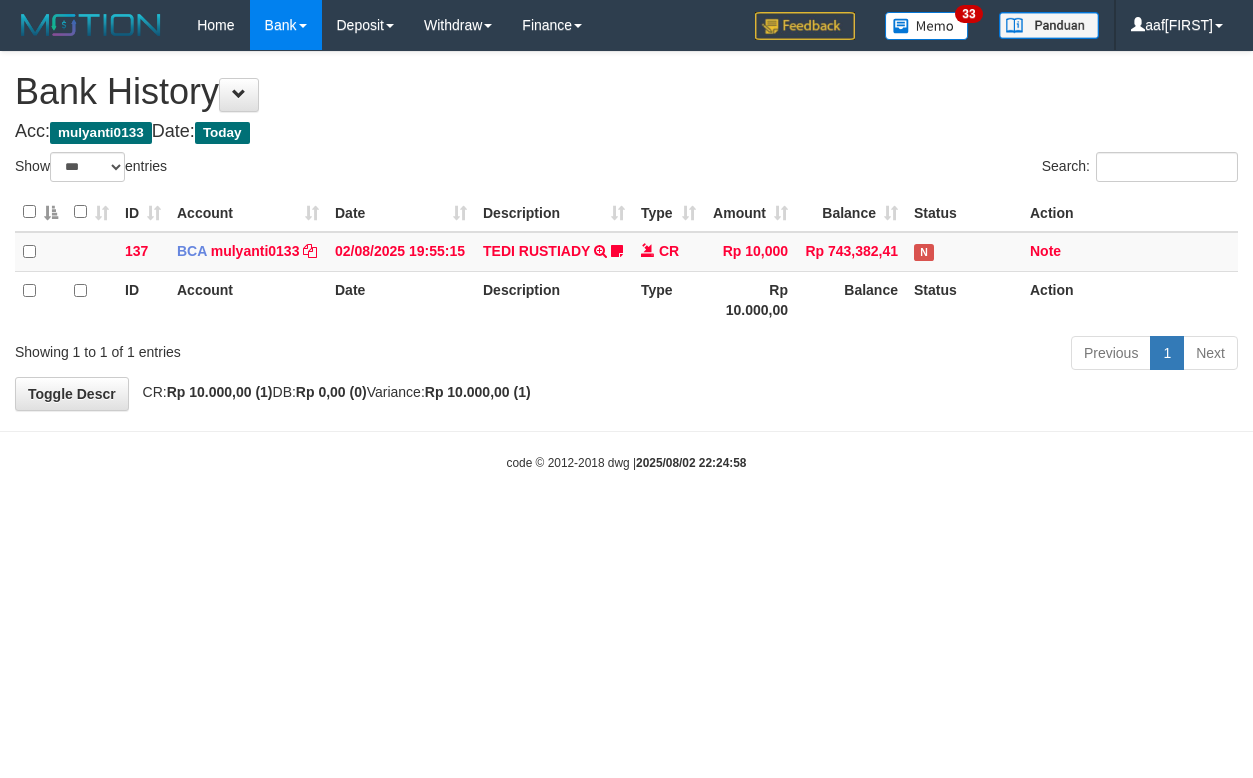 select on "***" 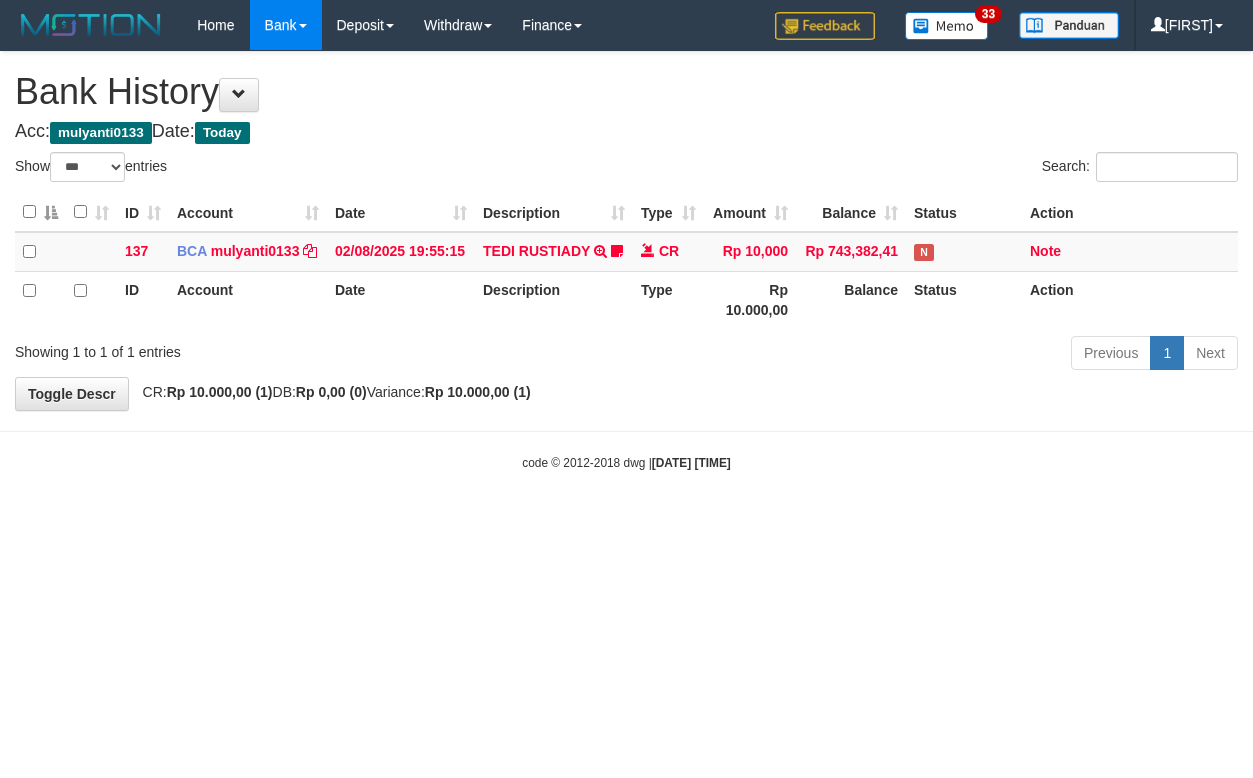 select on "***" 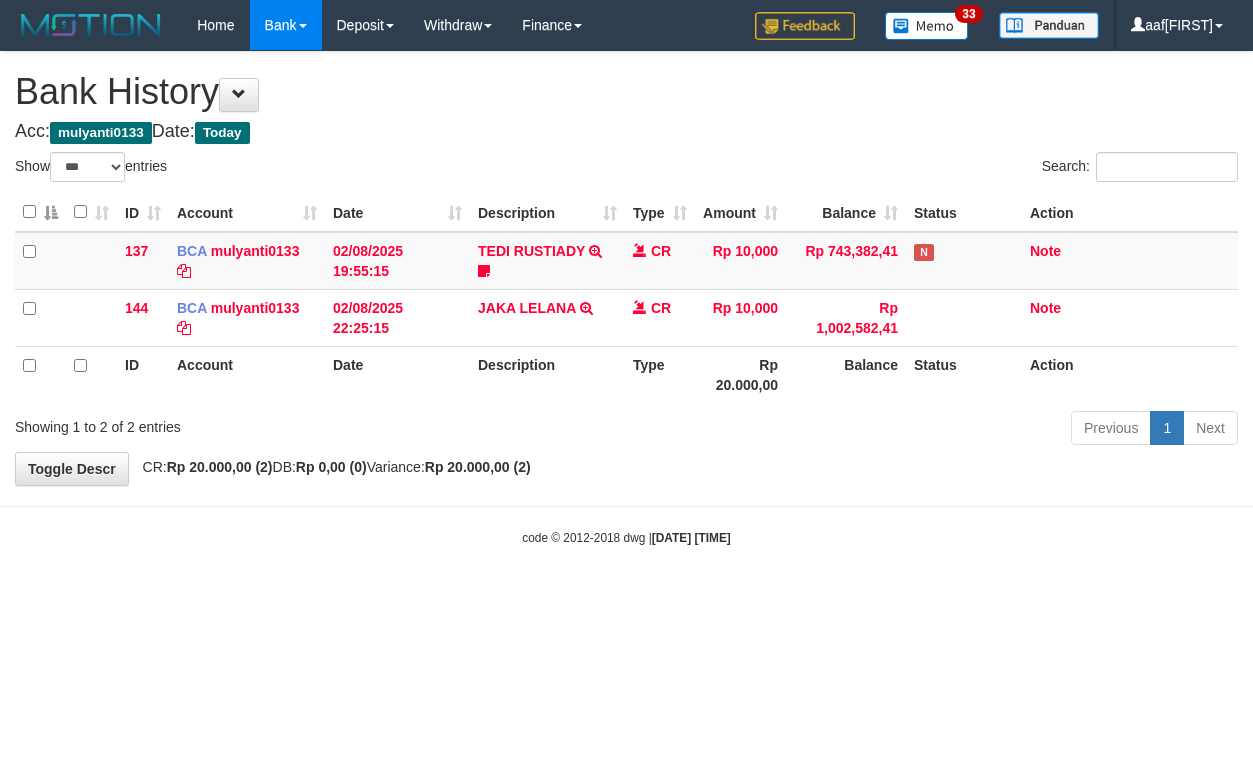 select on "***" 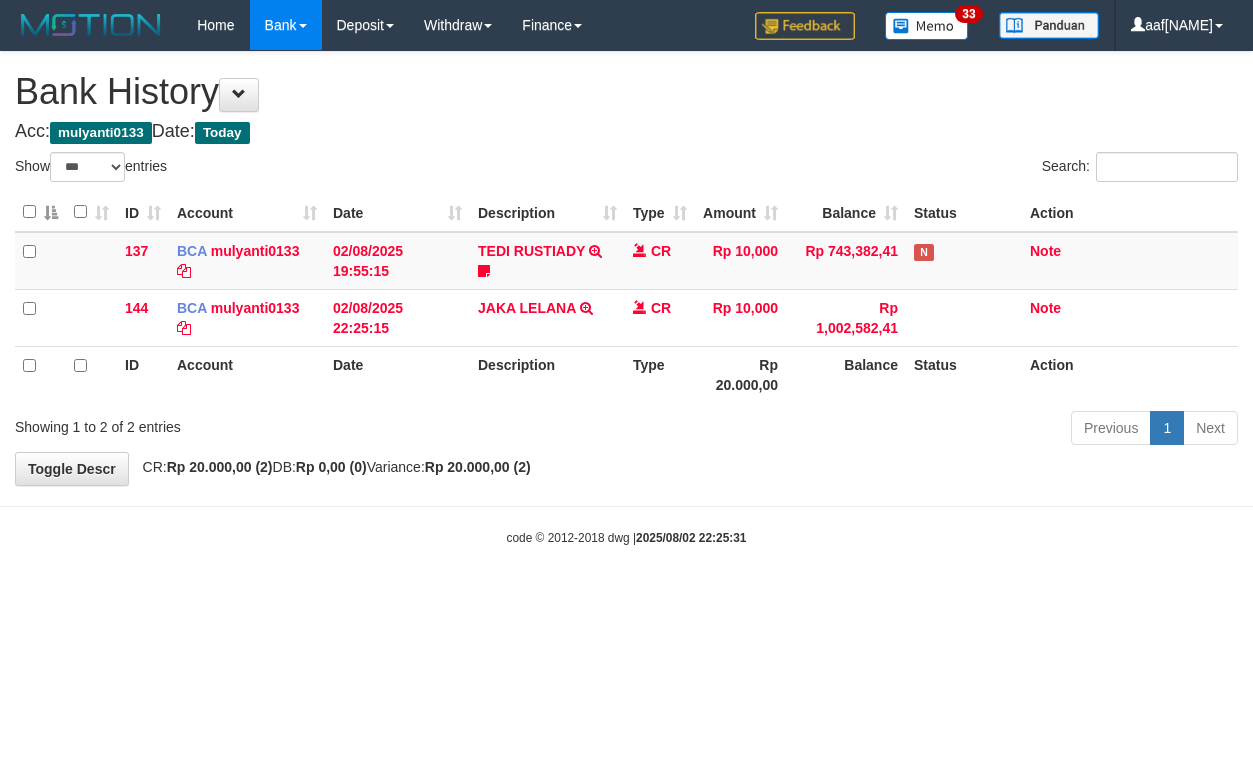 select on "***" 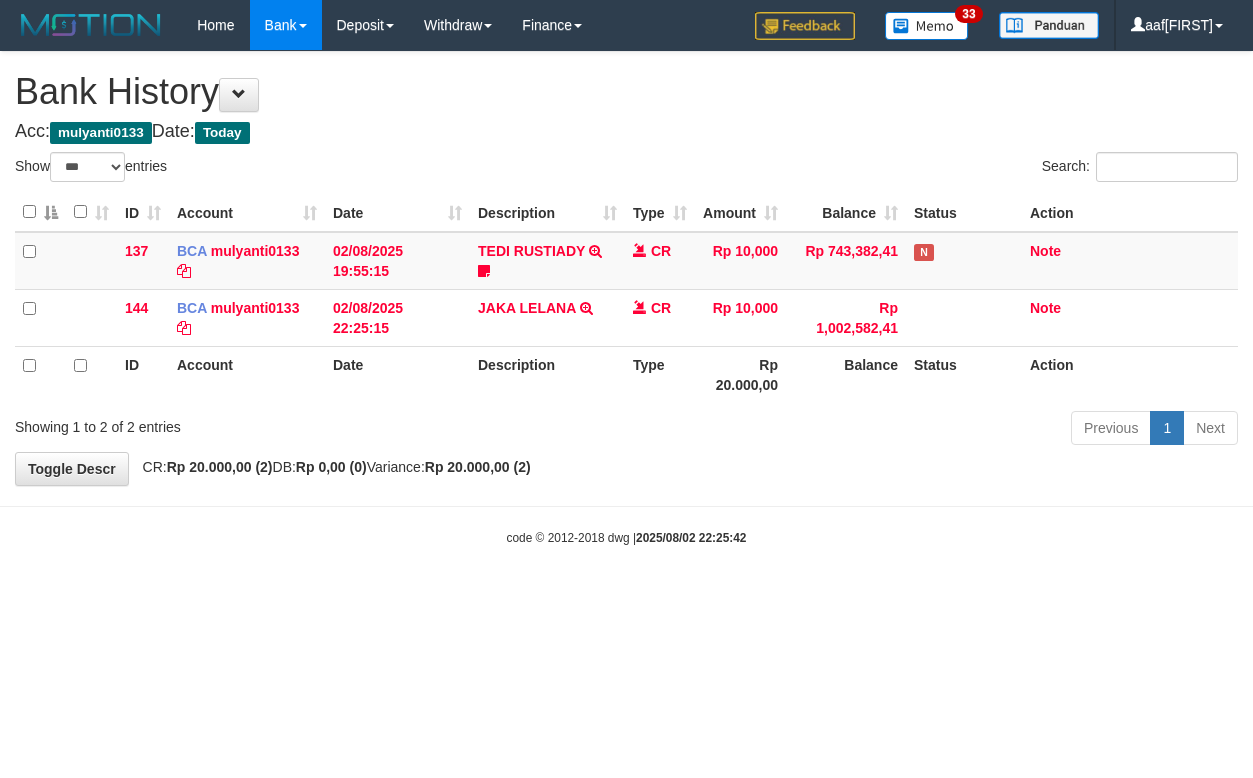 select on "***" 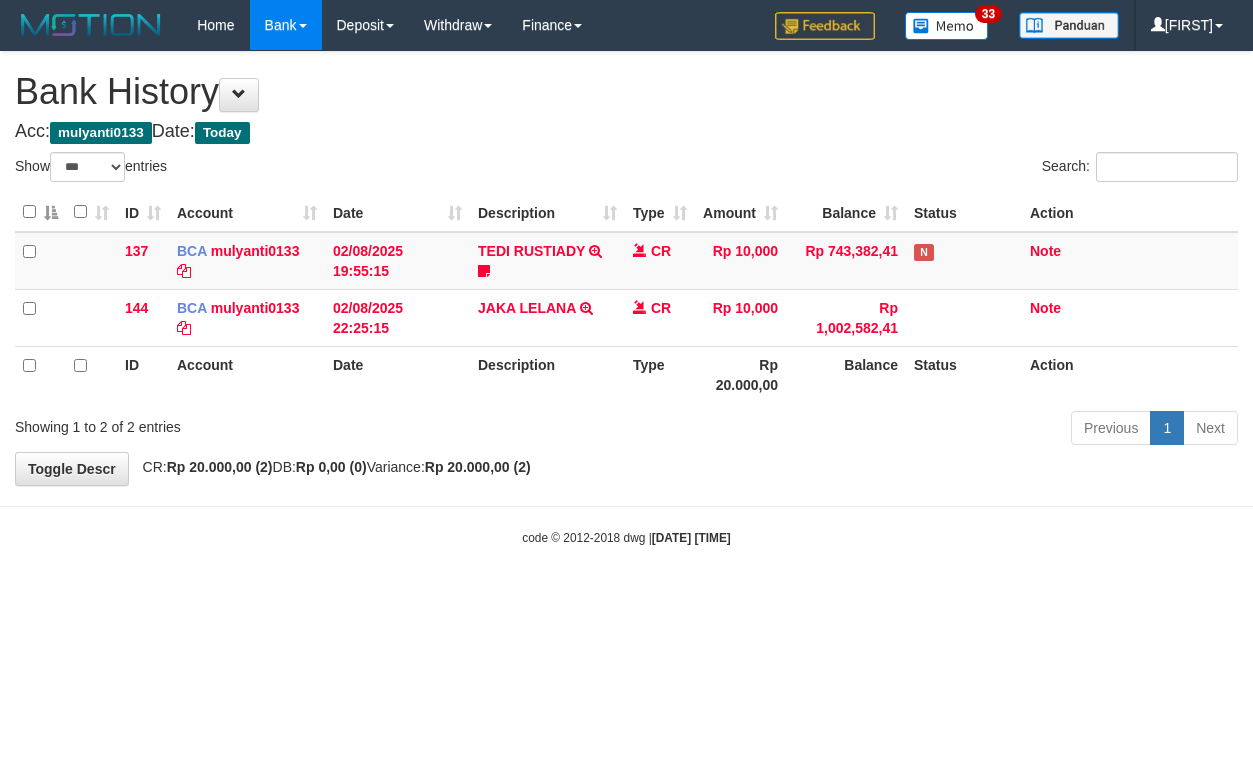 select on "***" 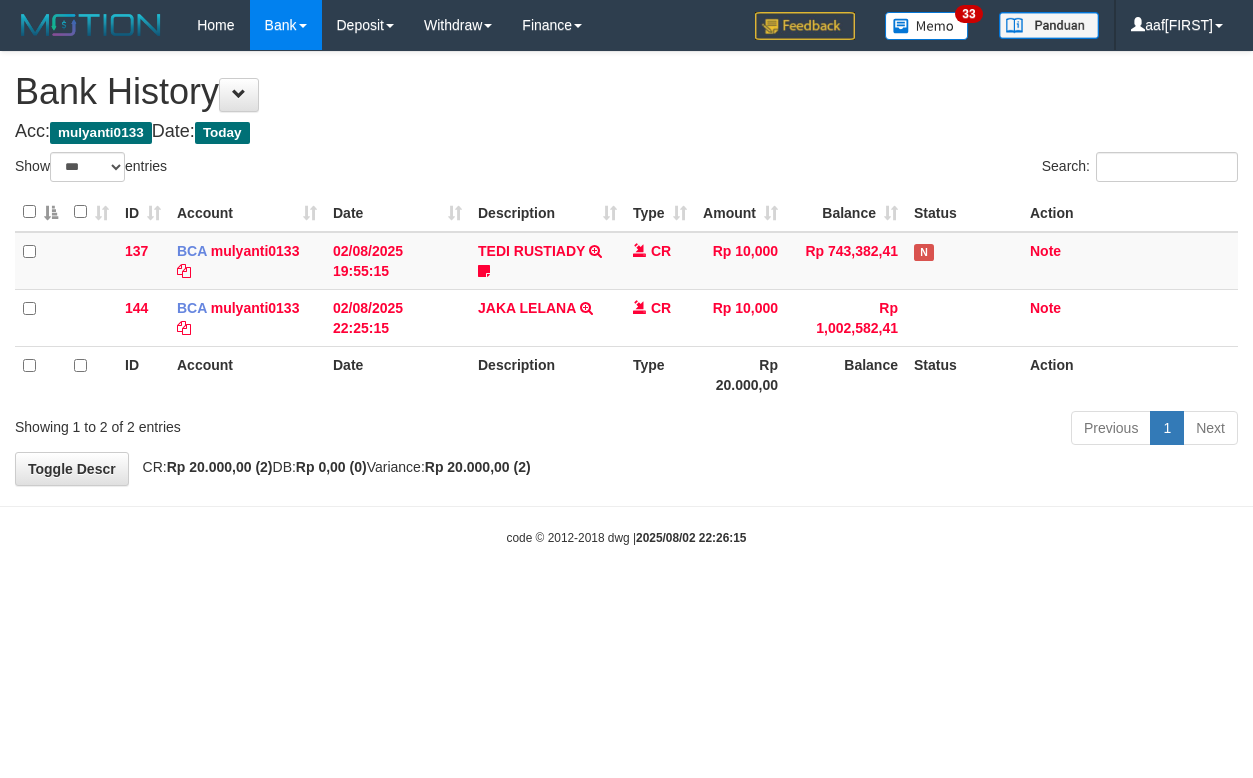 select on "***" 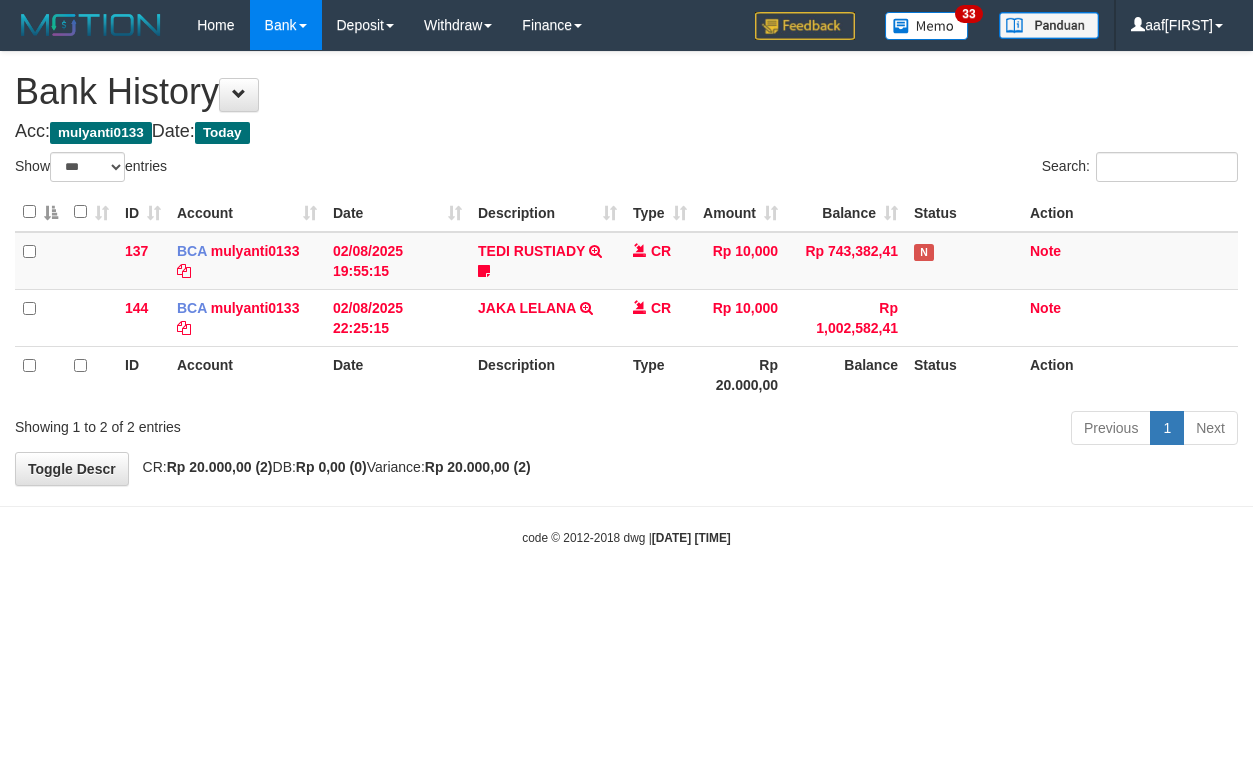 select on "***" 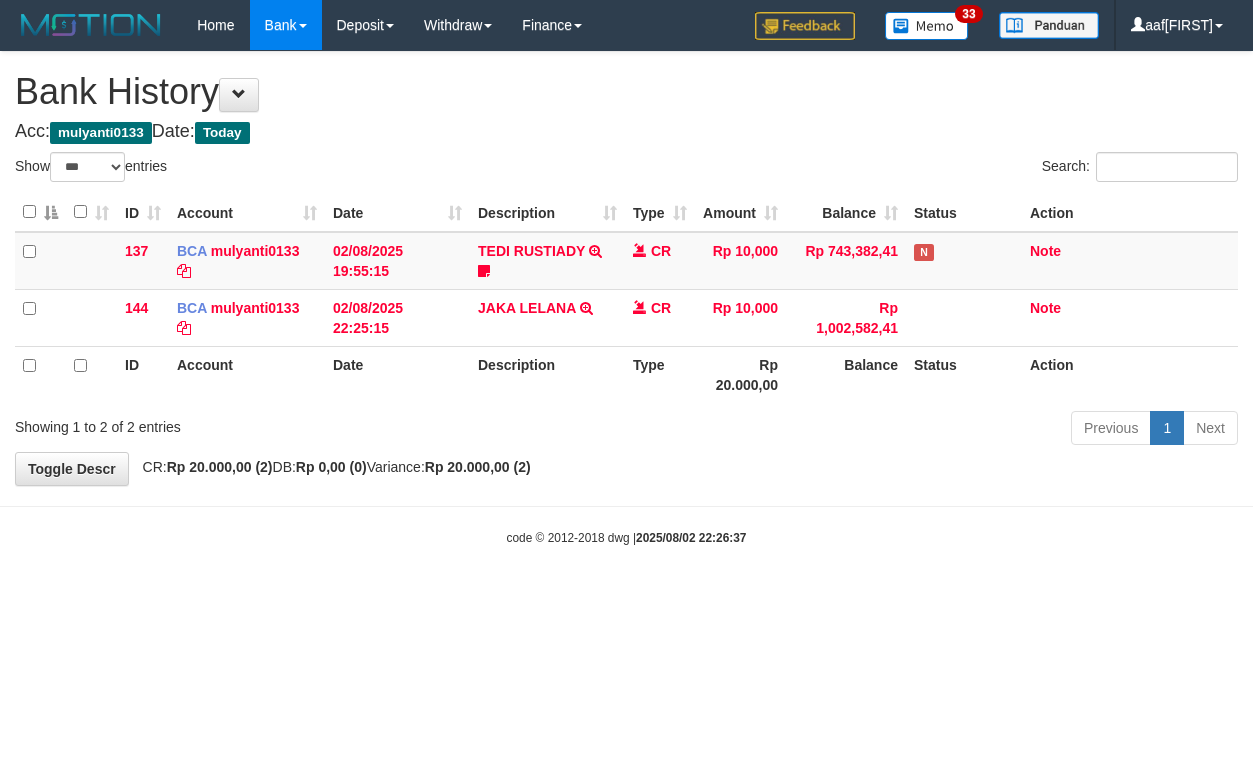 select on "***" 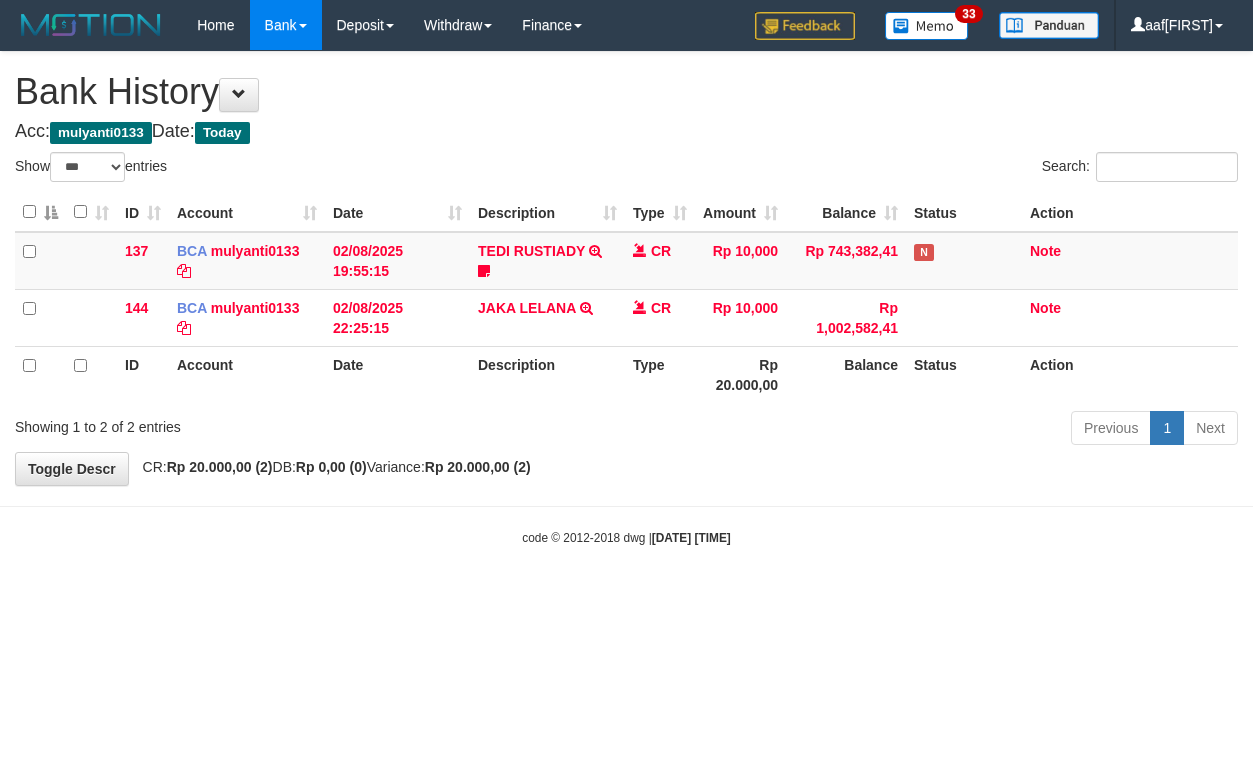 select on "***" 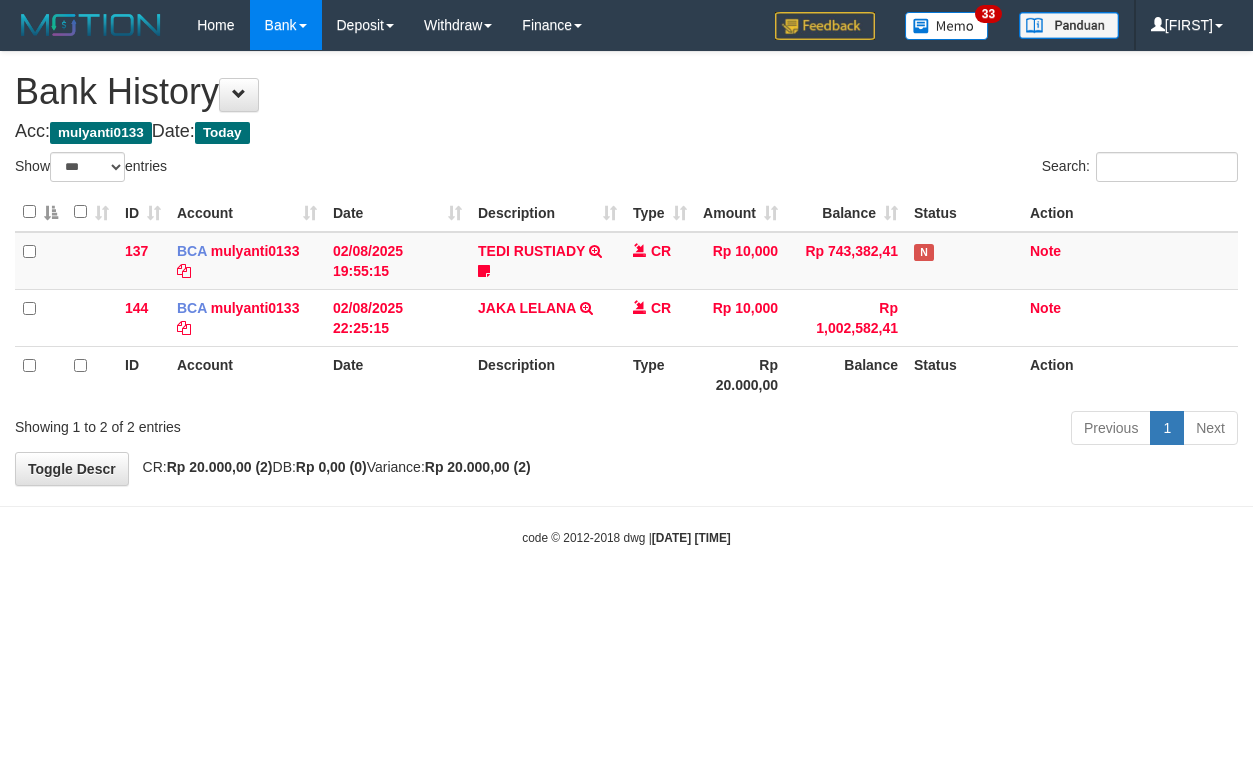 select on "***" 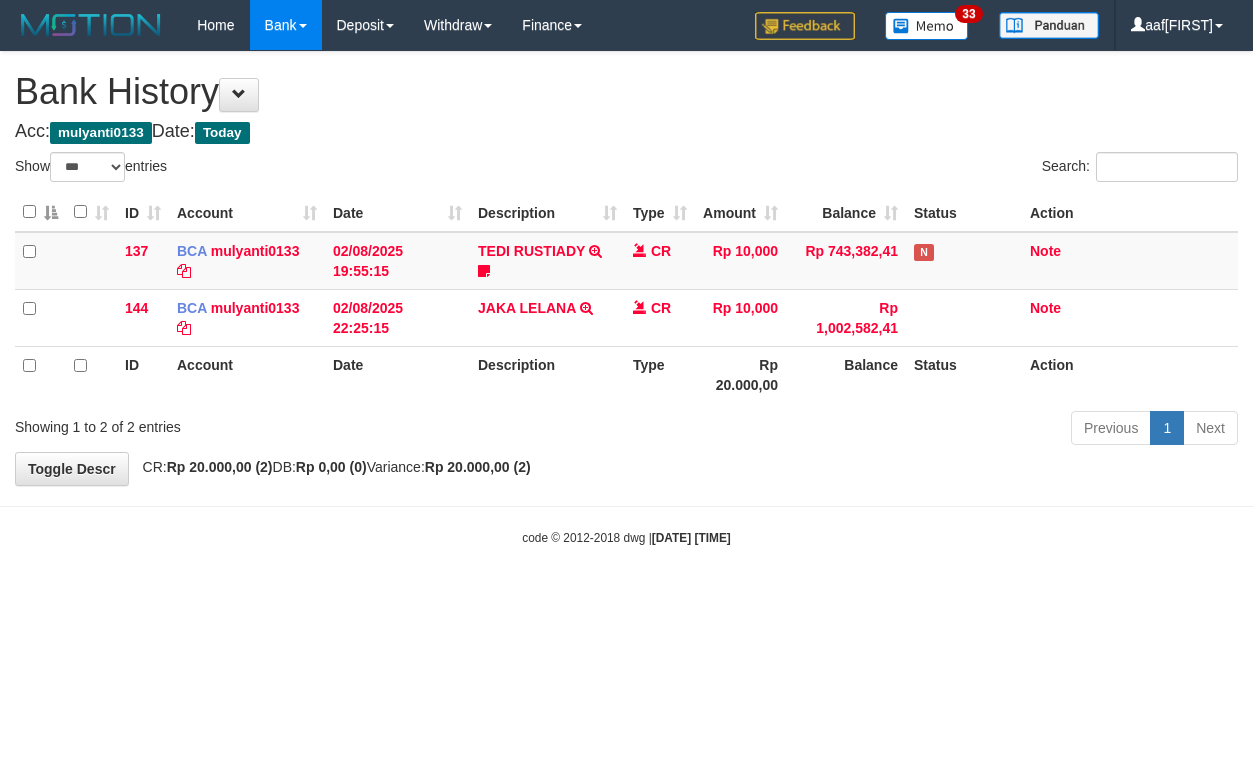 select on "***" 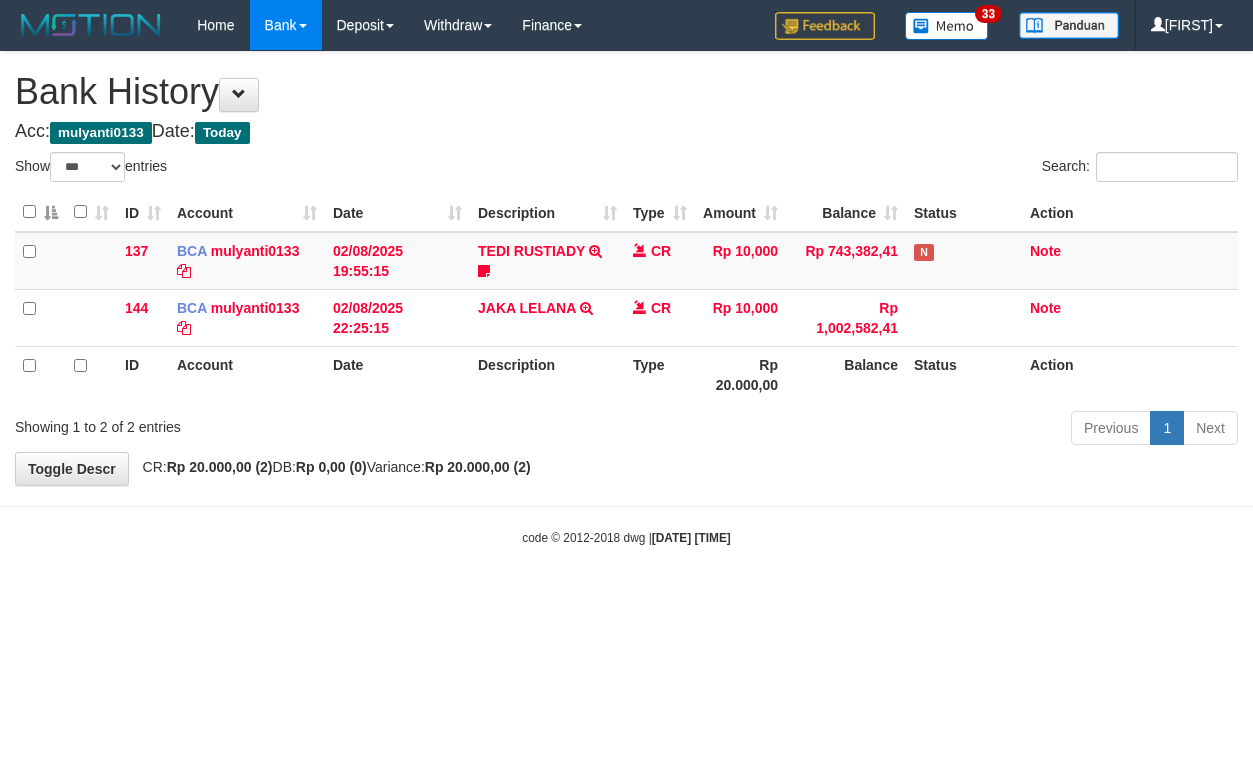 select on "***" 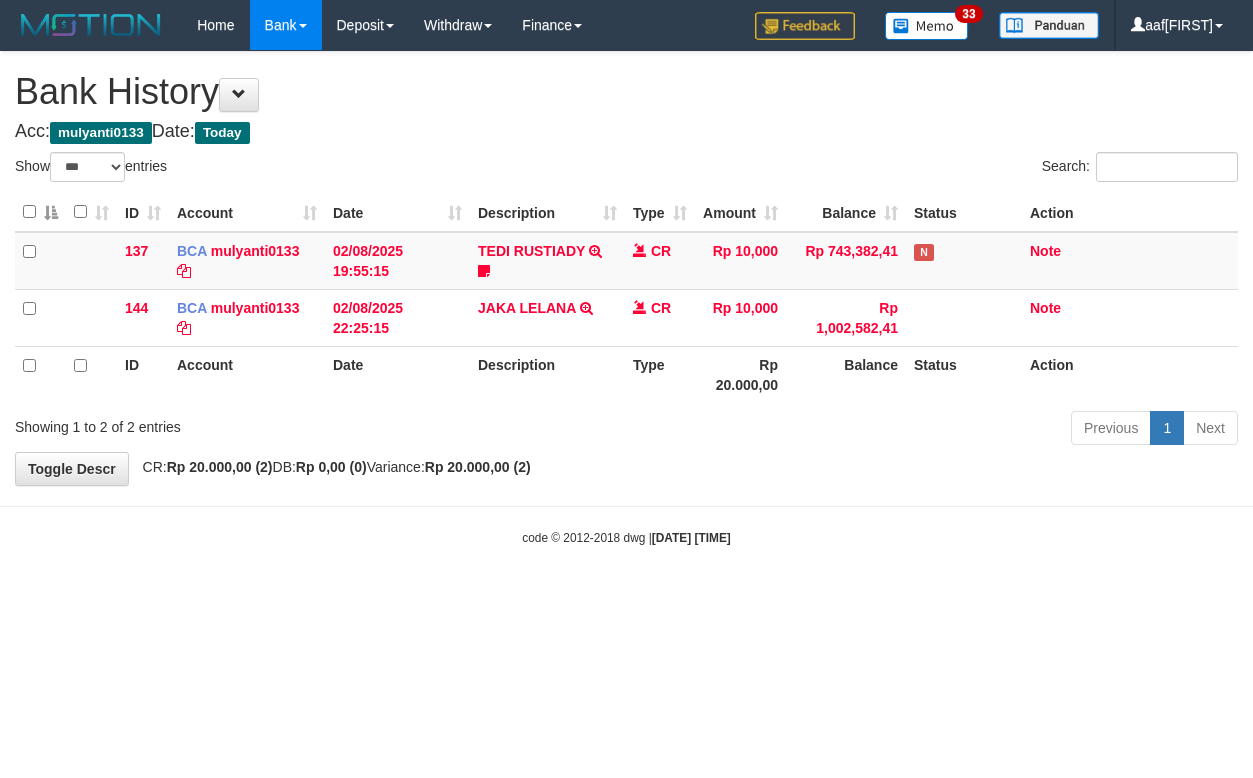 select on "***" 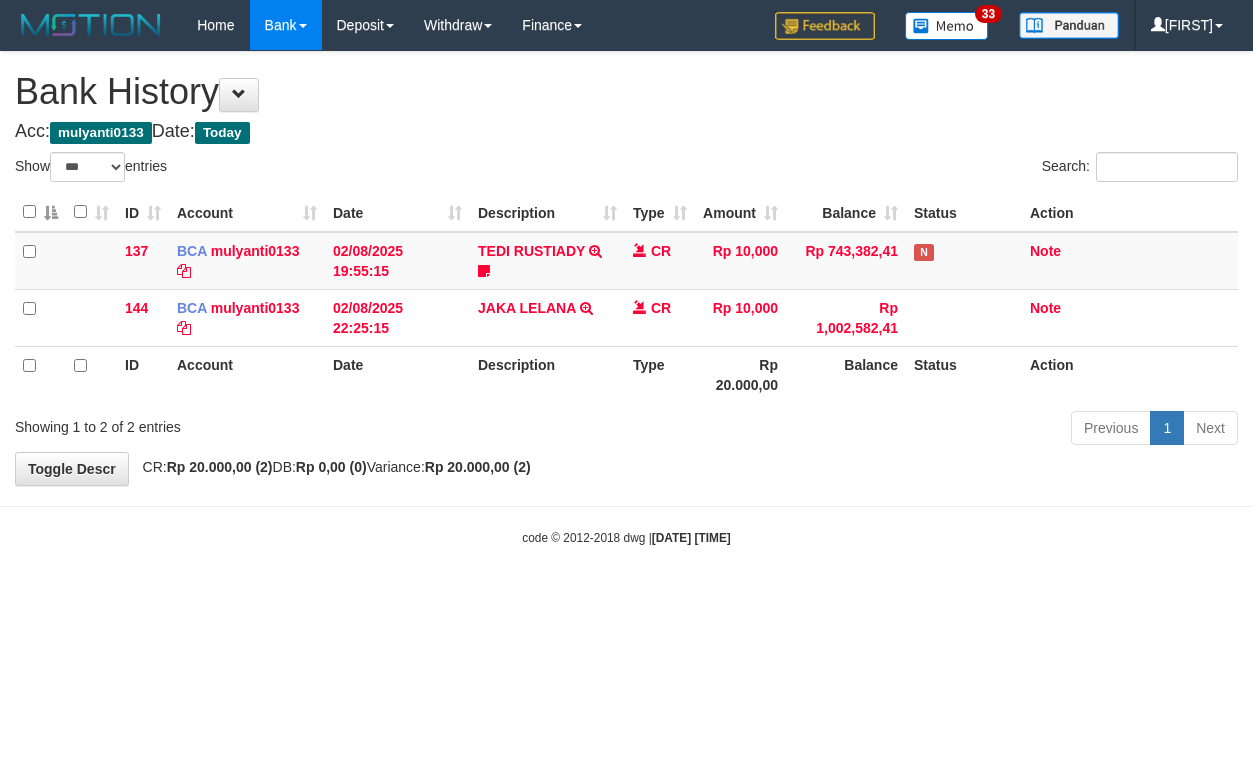 select on "***" 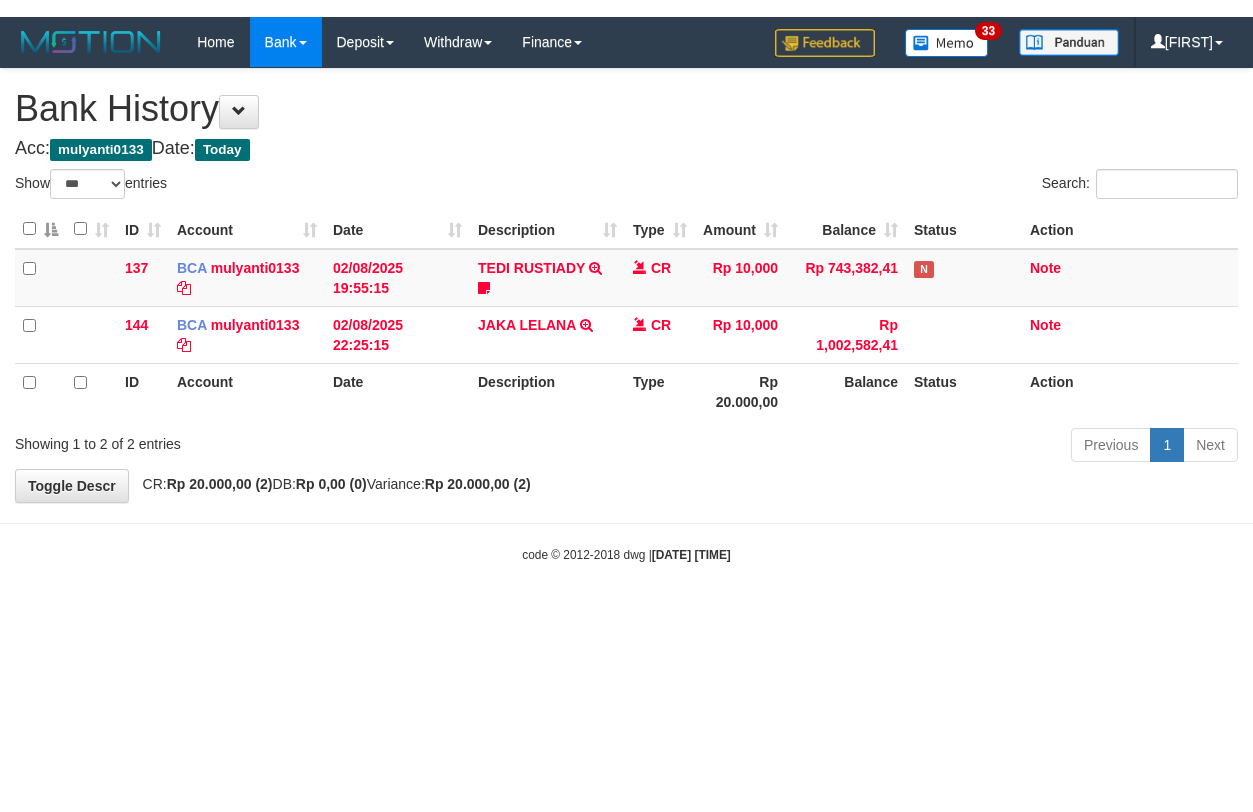 scroll, scrollTop: 0, scrollLeft: 0, axis: both 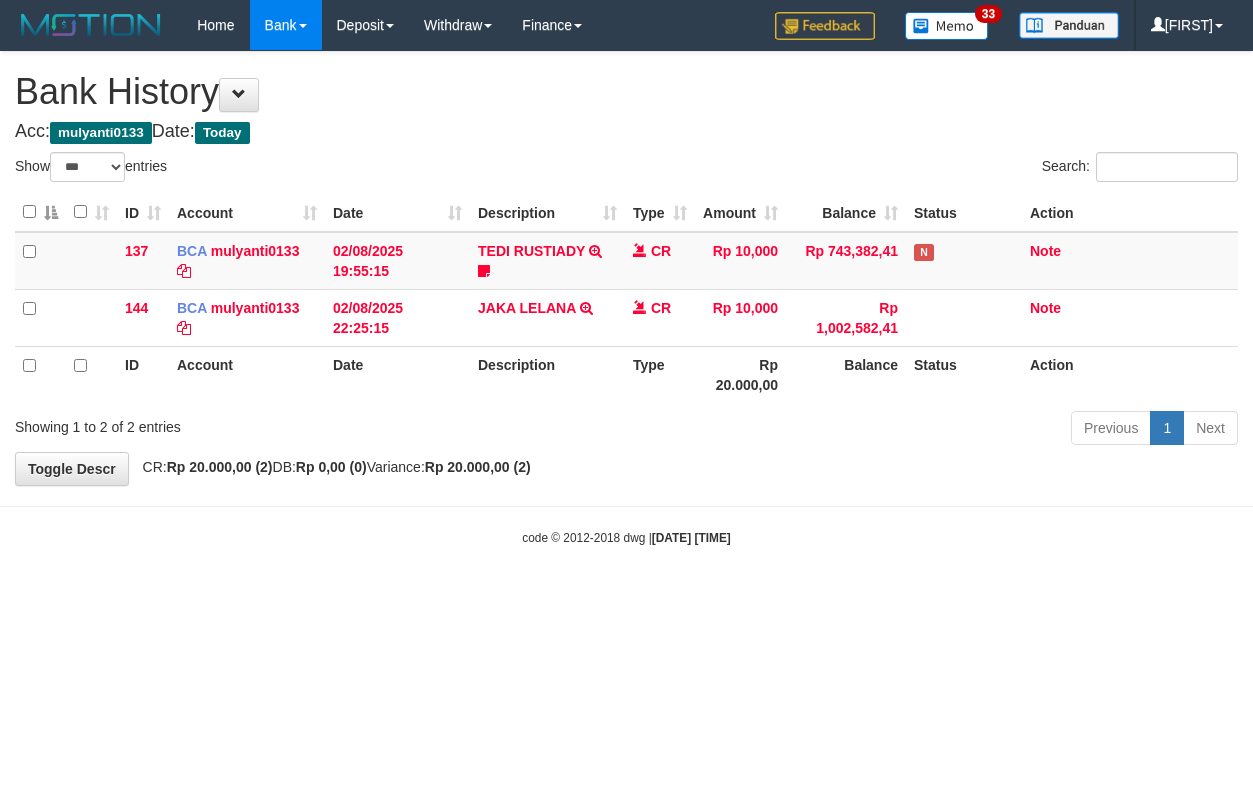 select on "***" 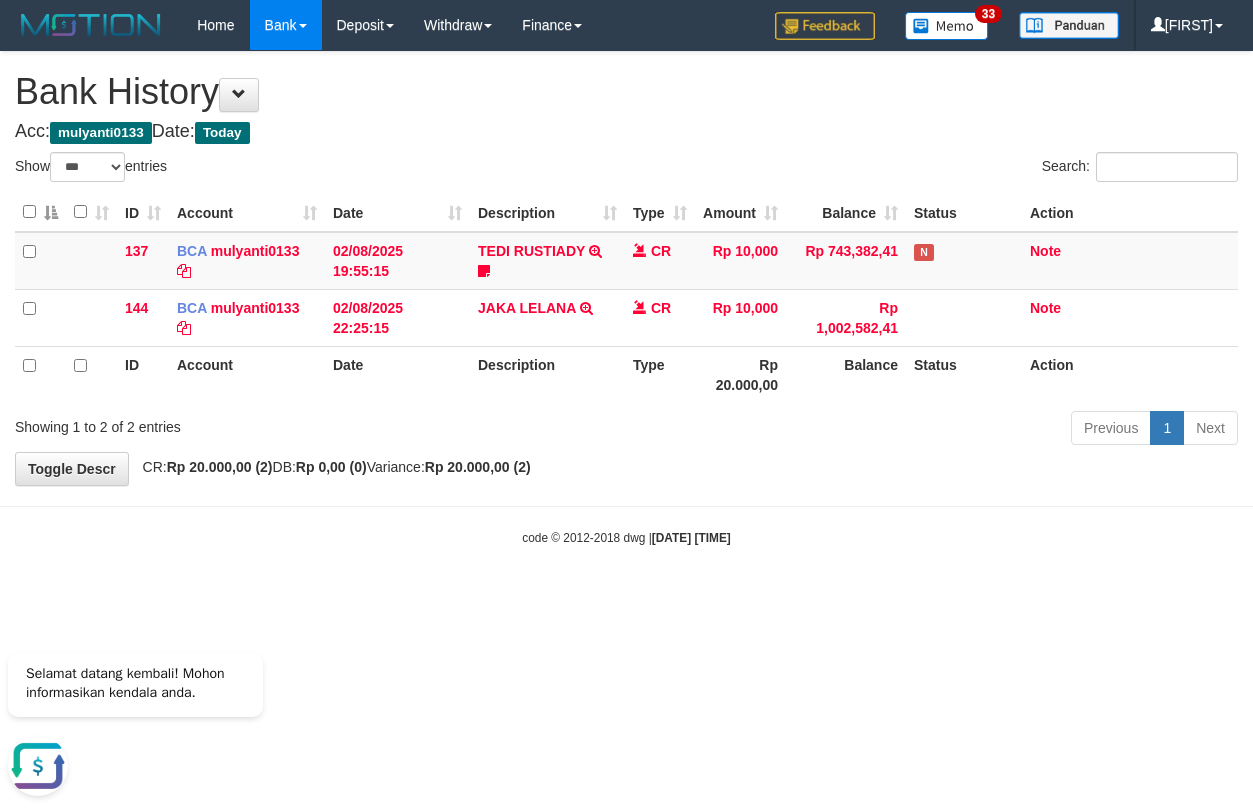 scroll, scrollTop: 0, scrollLeft: 0, axis: both 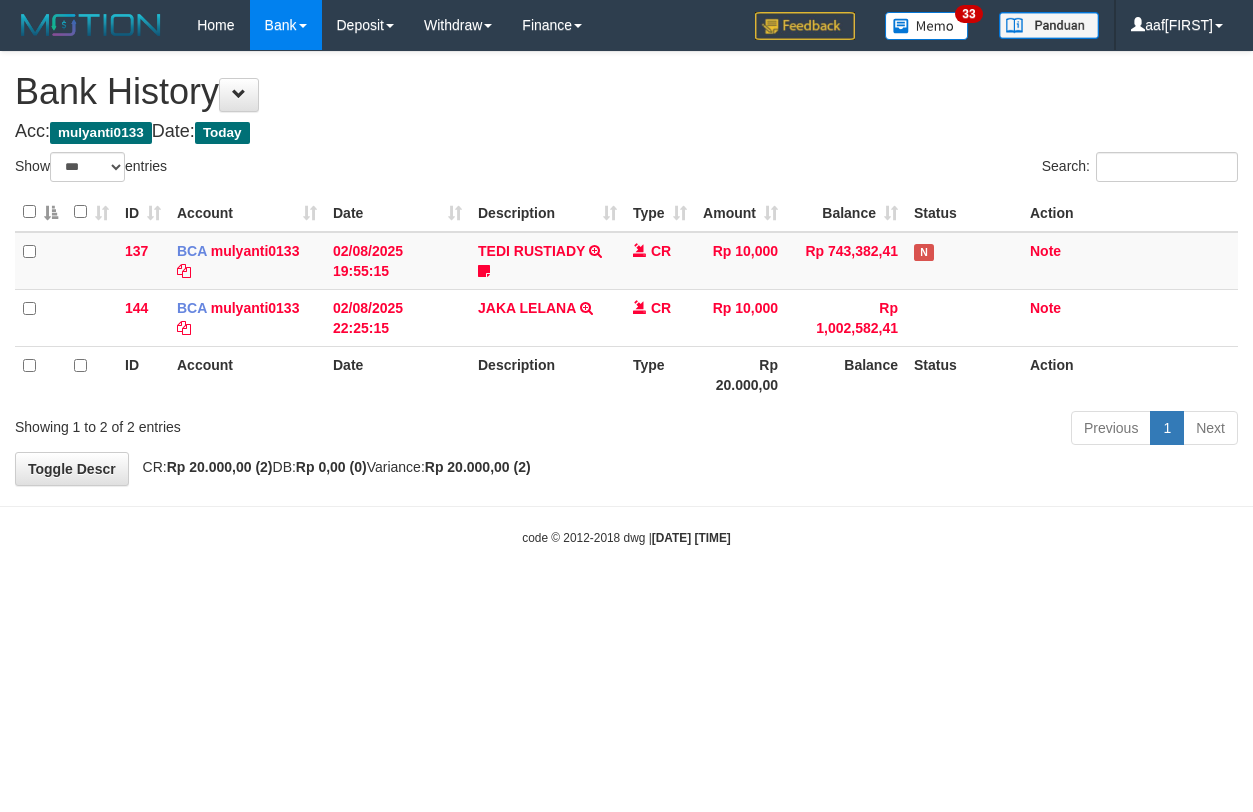 select on "***" 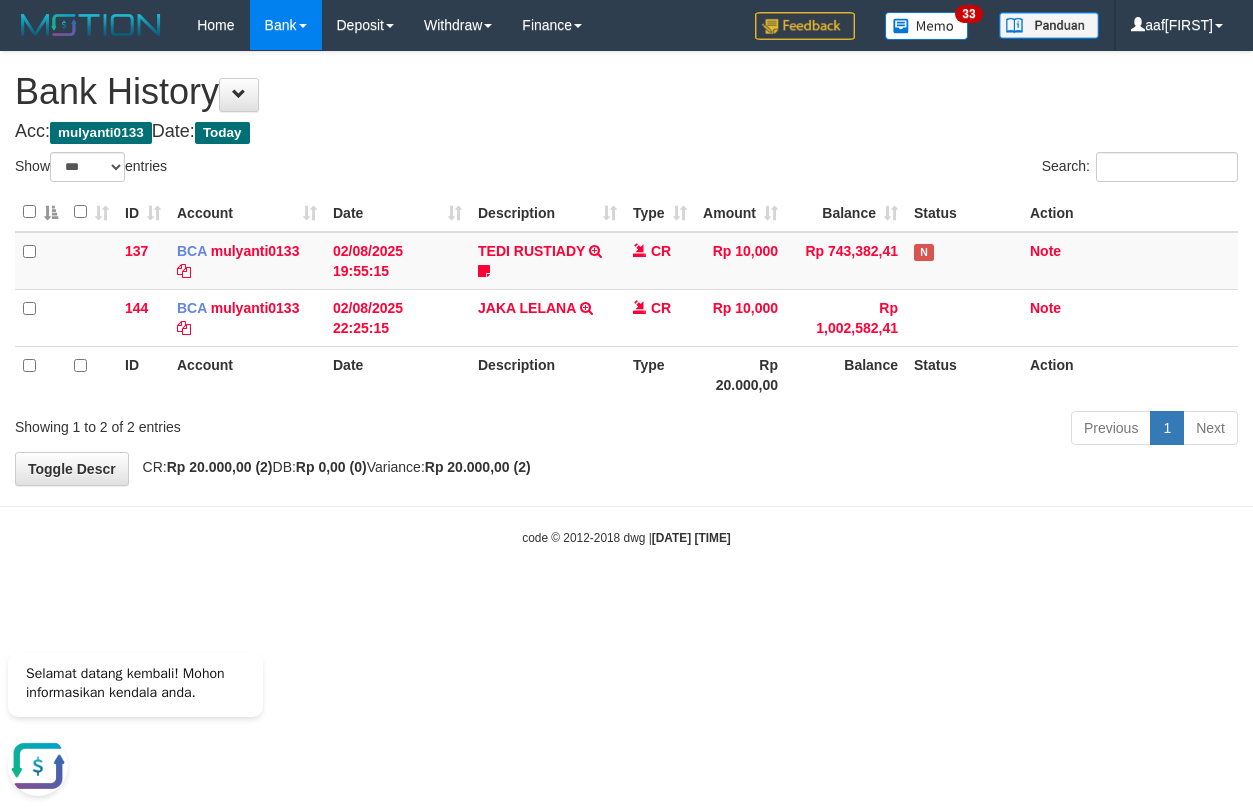 scroll, scrollTop: 0, scrollLeft: 0, axis: both 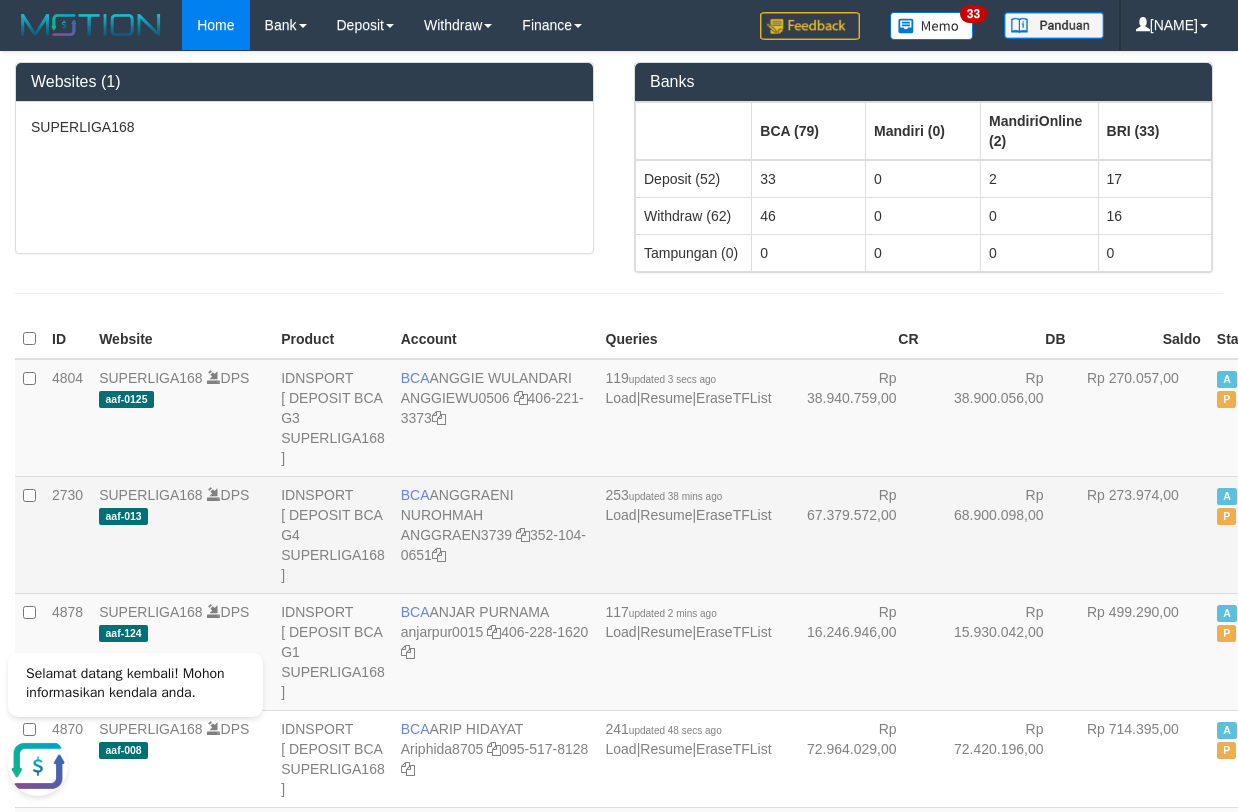 click on "Rp 68.900.098,00" at bounding box center [1000, 534] 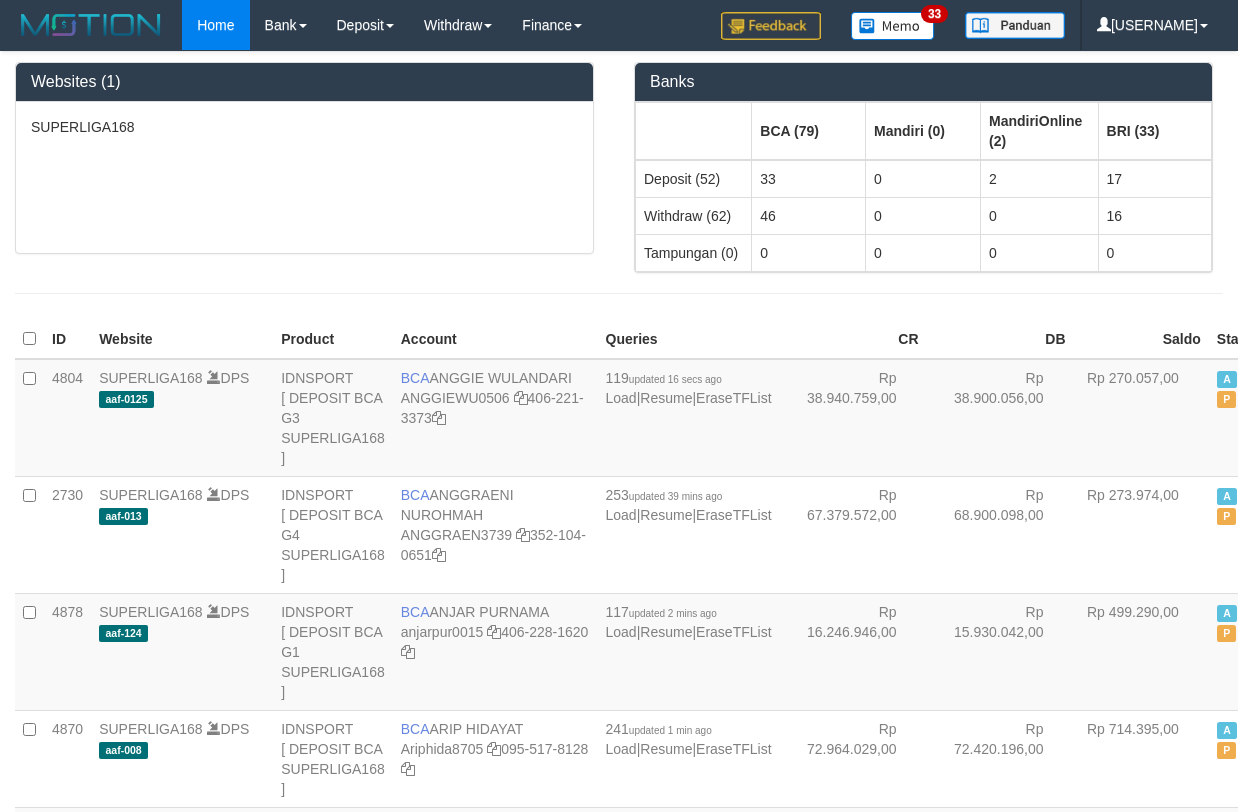 scroll, scrollTop: 1995, scrollLeft: 0, axis: vertical 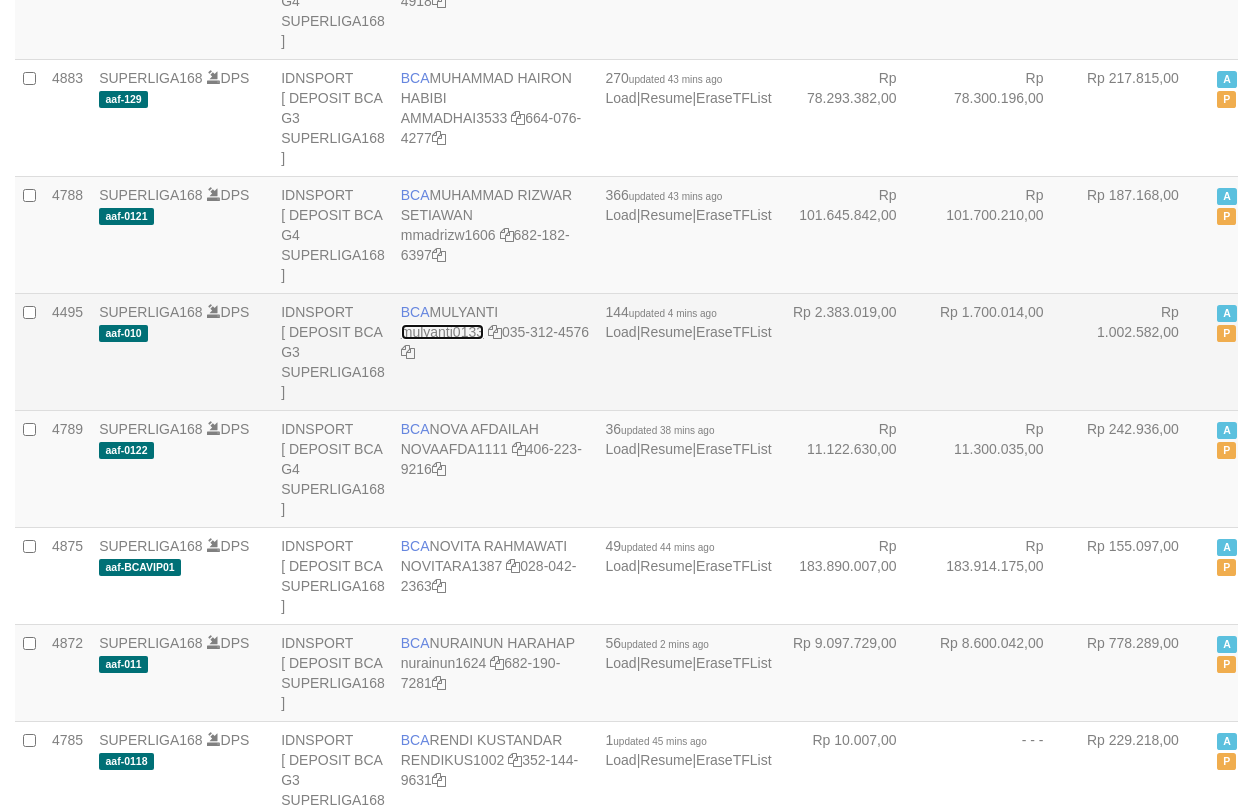click on "mulyanti0133" at bounding box center [442, 332] 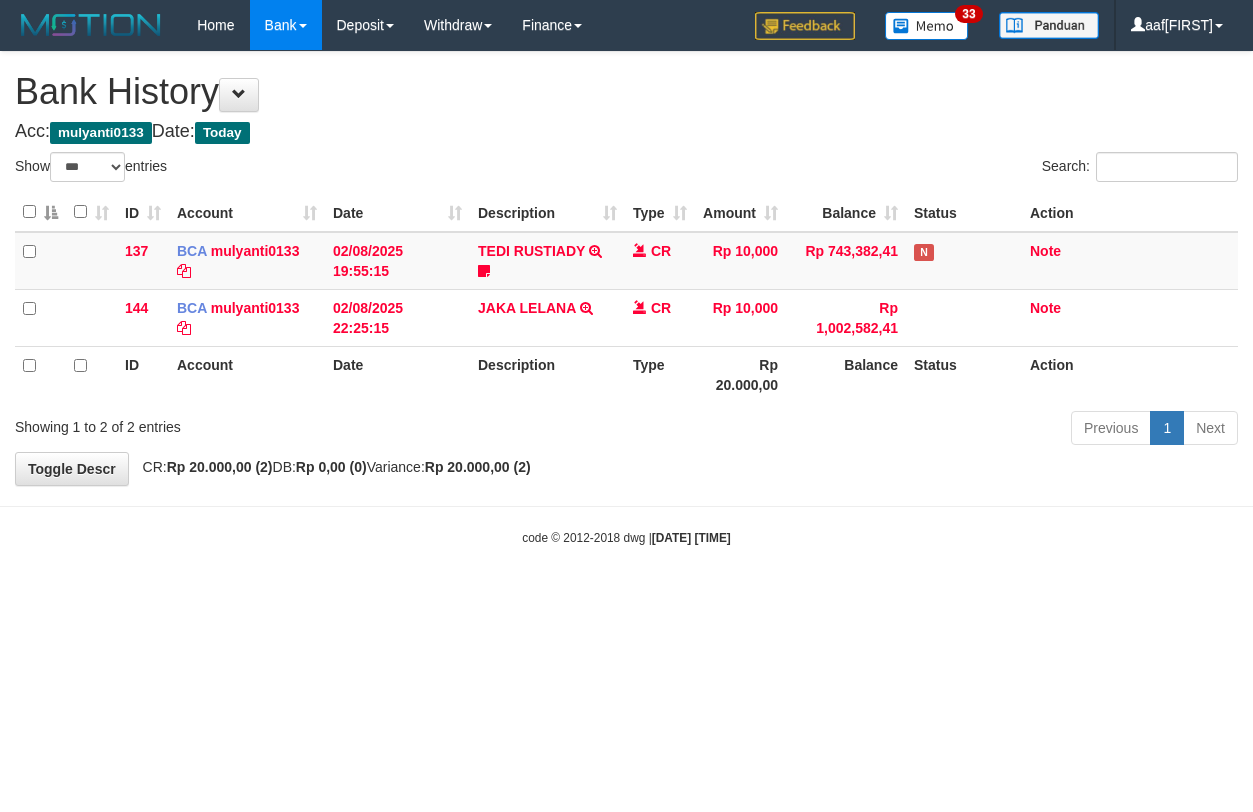 select on "***" 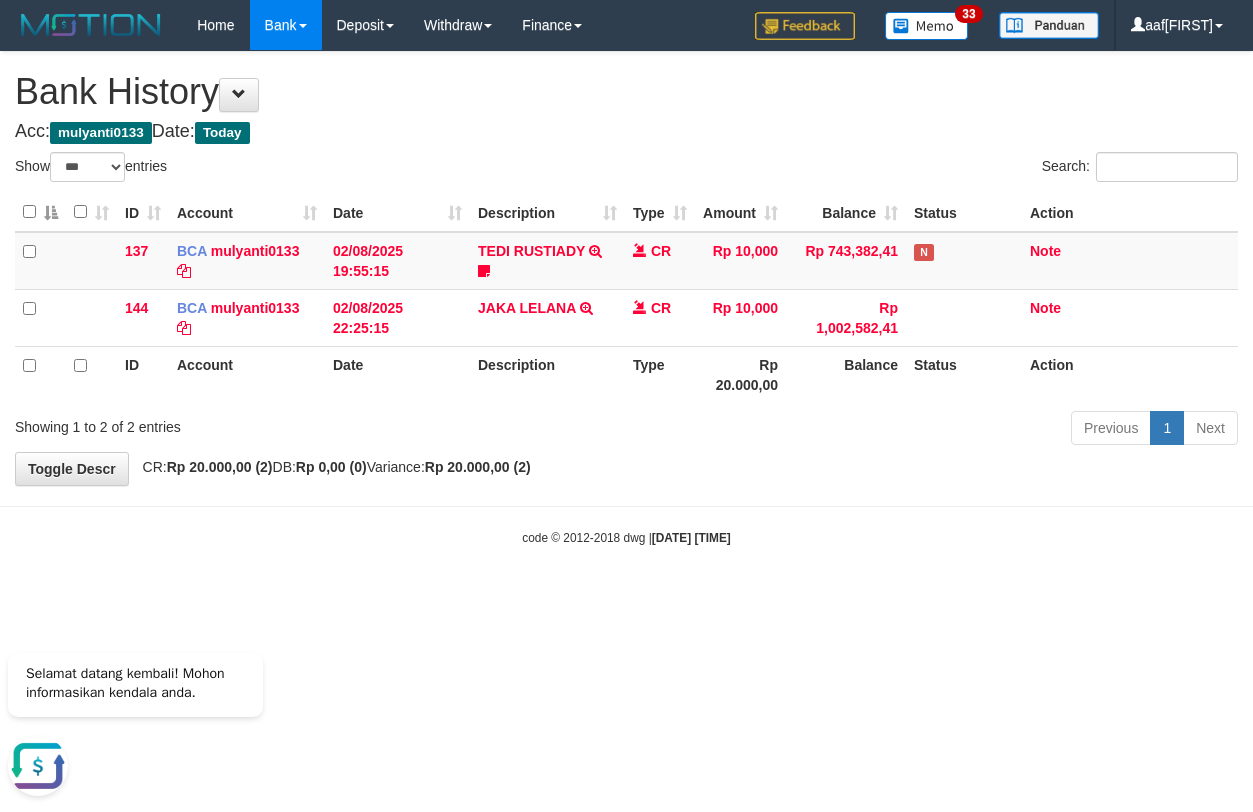 scroll, scrollTop: 0, scrollLeft: 0, axis: both 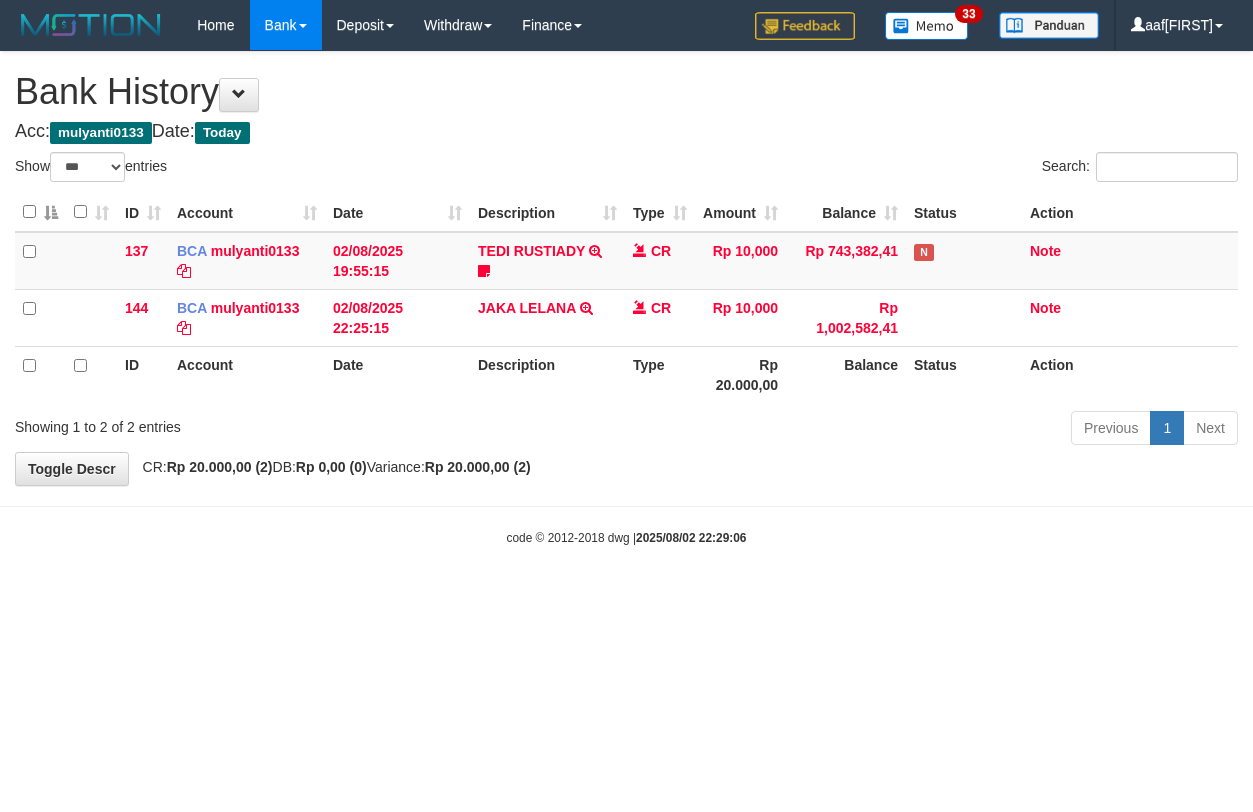 select on "***" 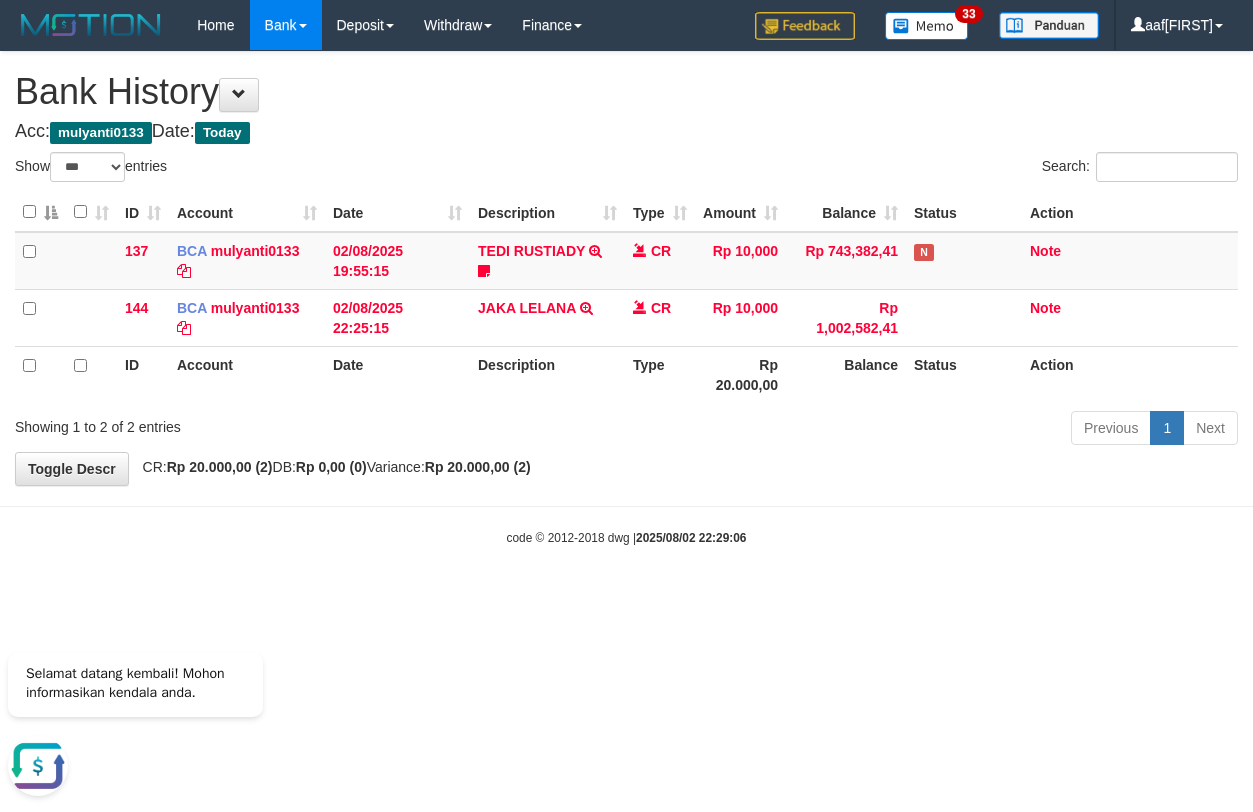 scroll, scrollTop: 0, scrollLeft: 0, axis: both 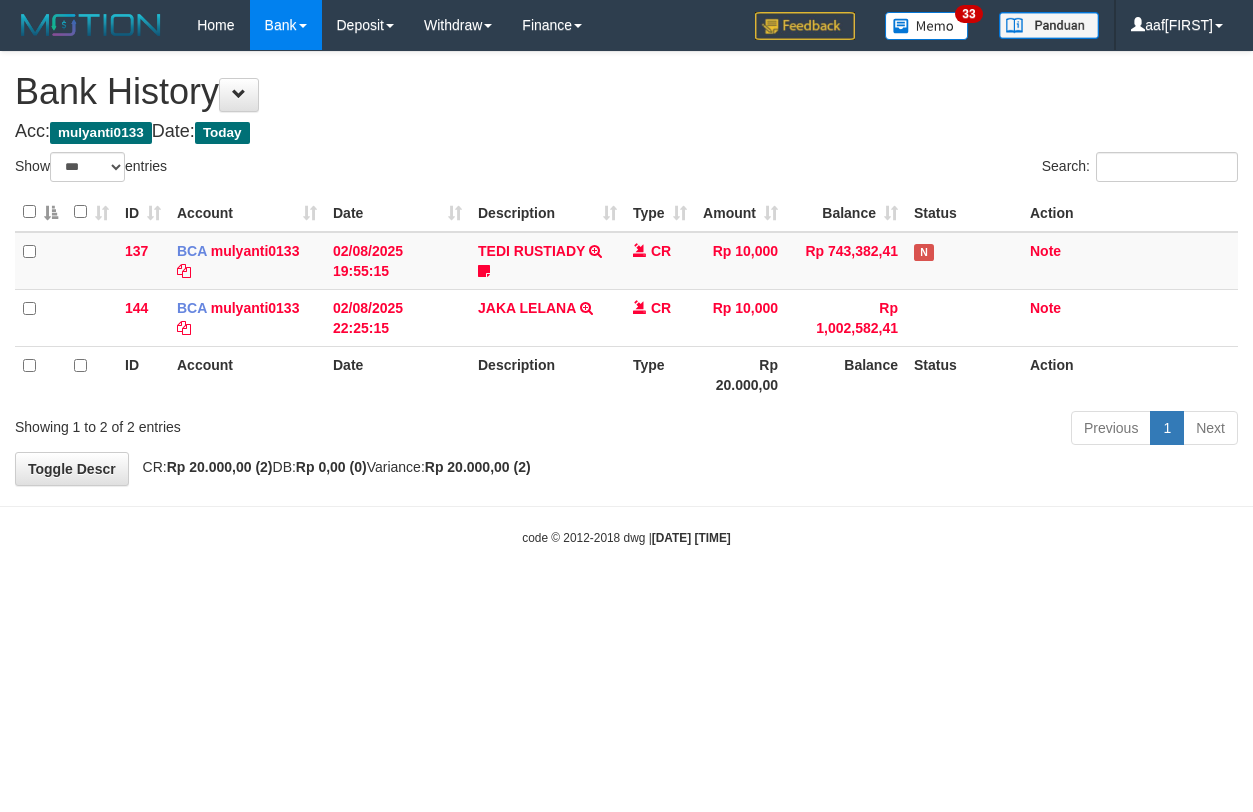 select on "***" 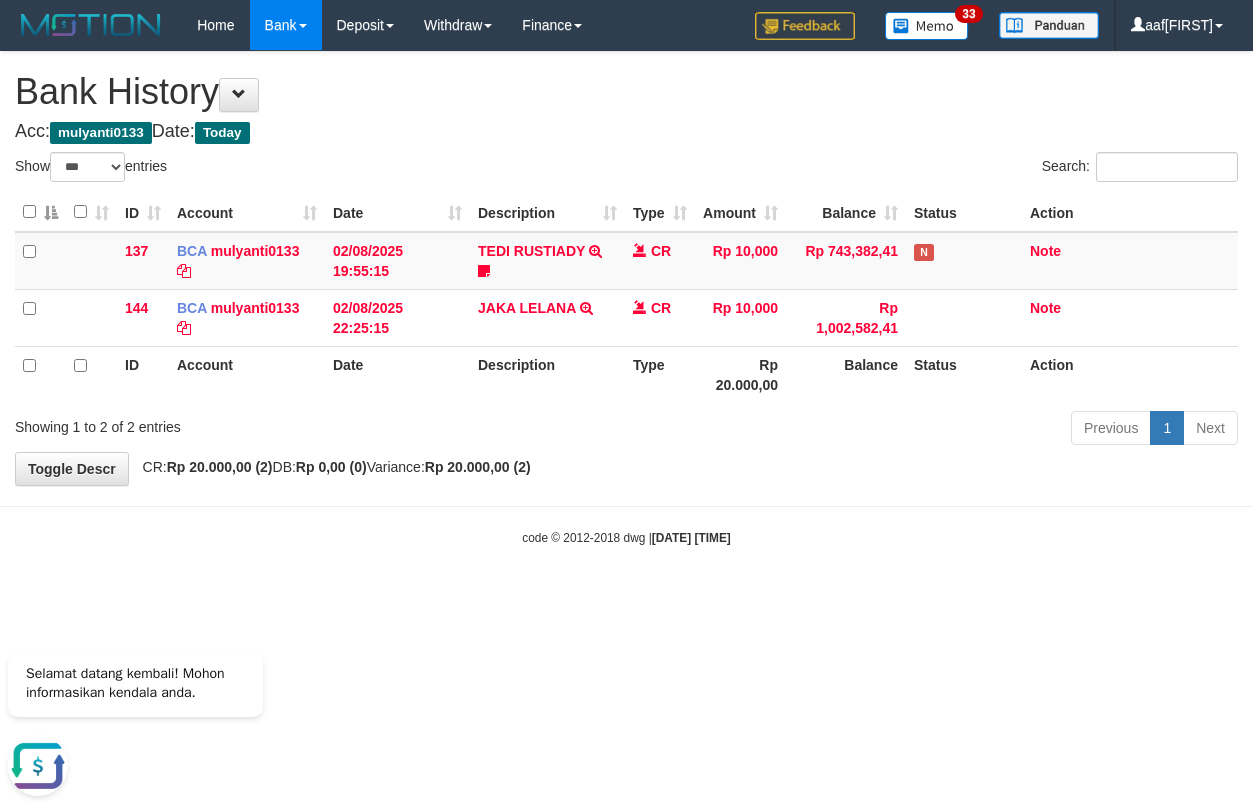 scroll, scrollTop: 0, scrollLeft: 0, axis: both 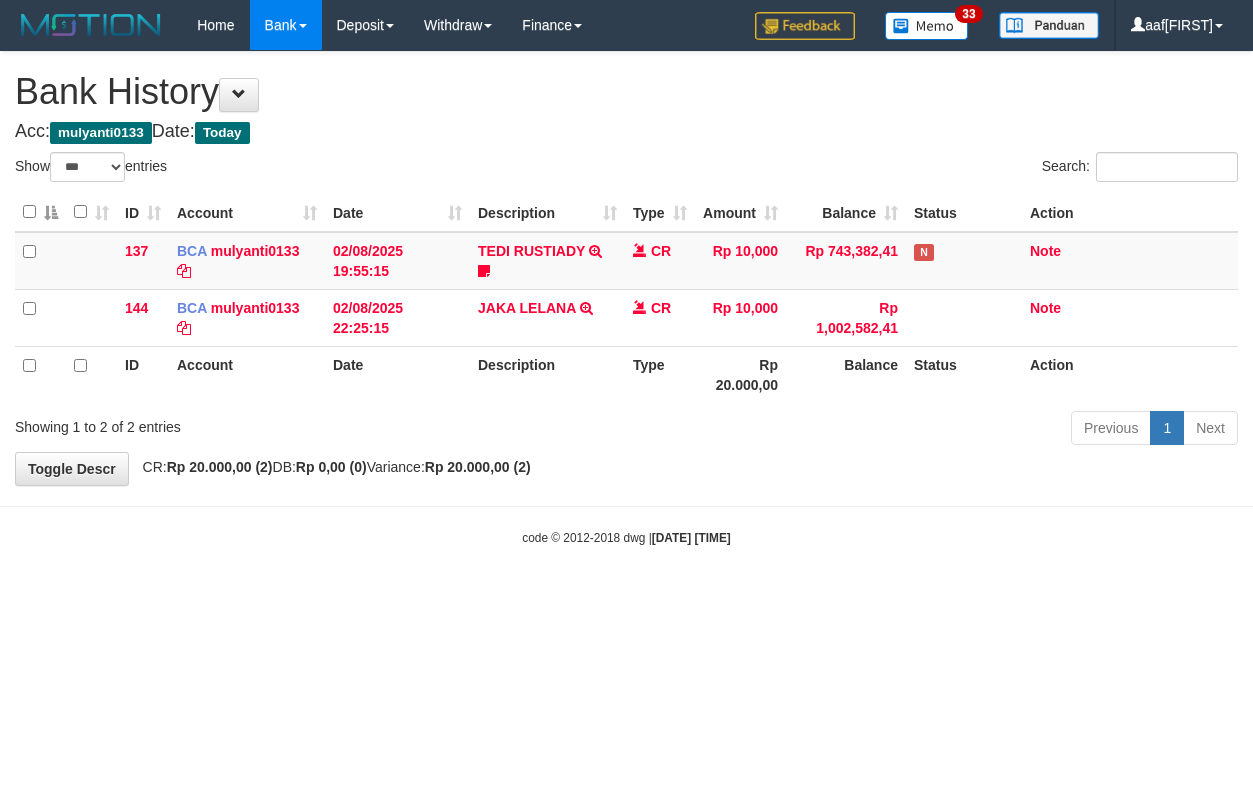 select on "***" 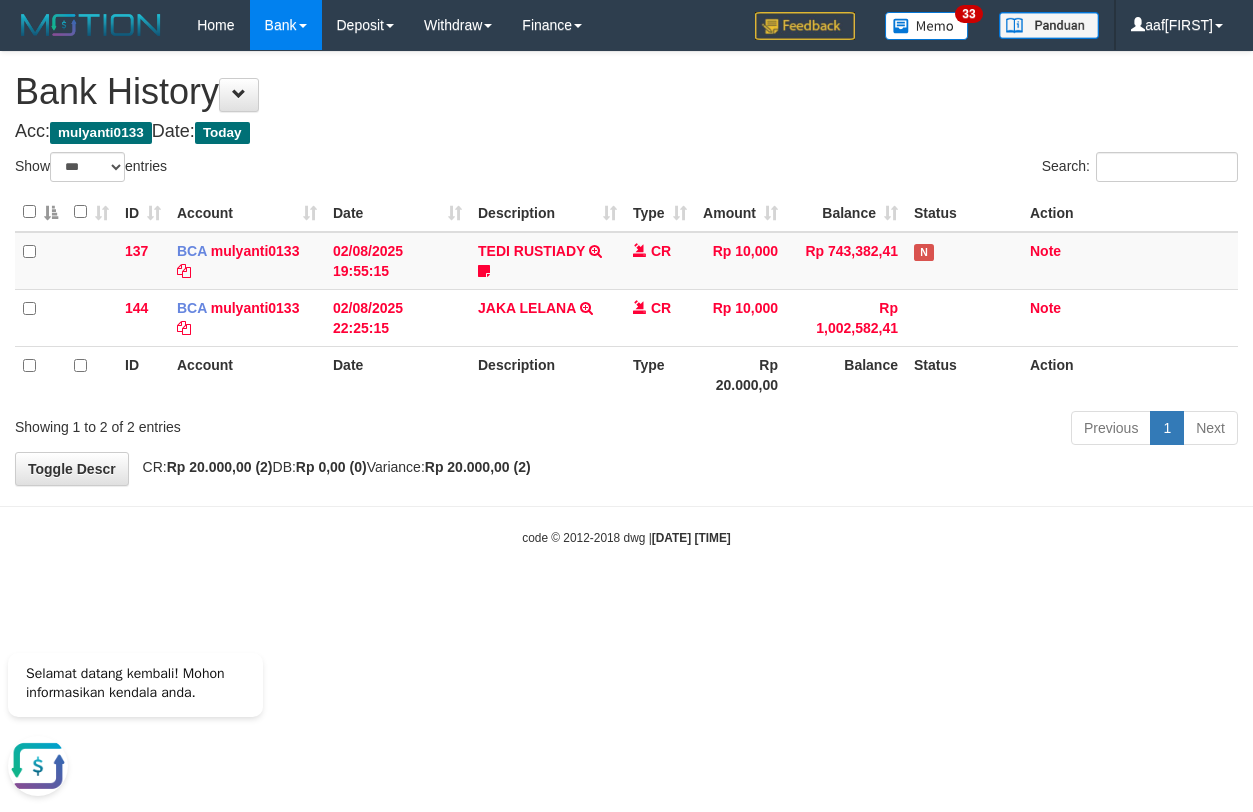 scroll, scrollTop: 0, scrollLeft: 0, axis: both 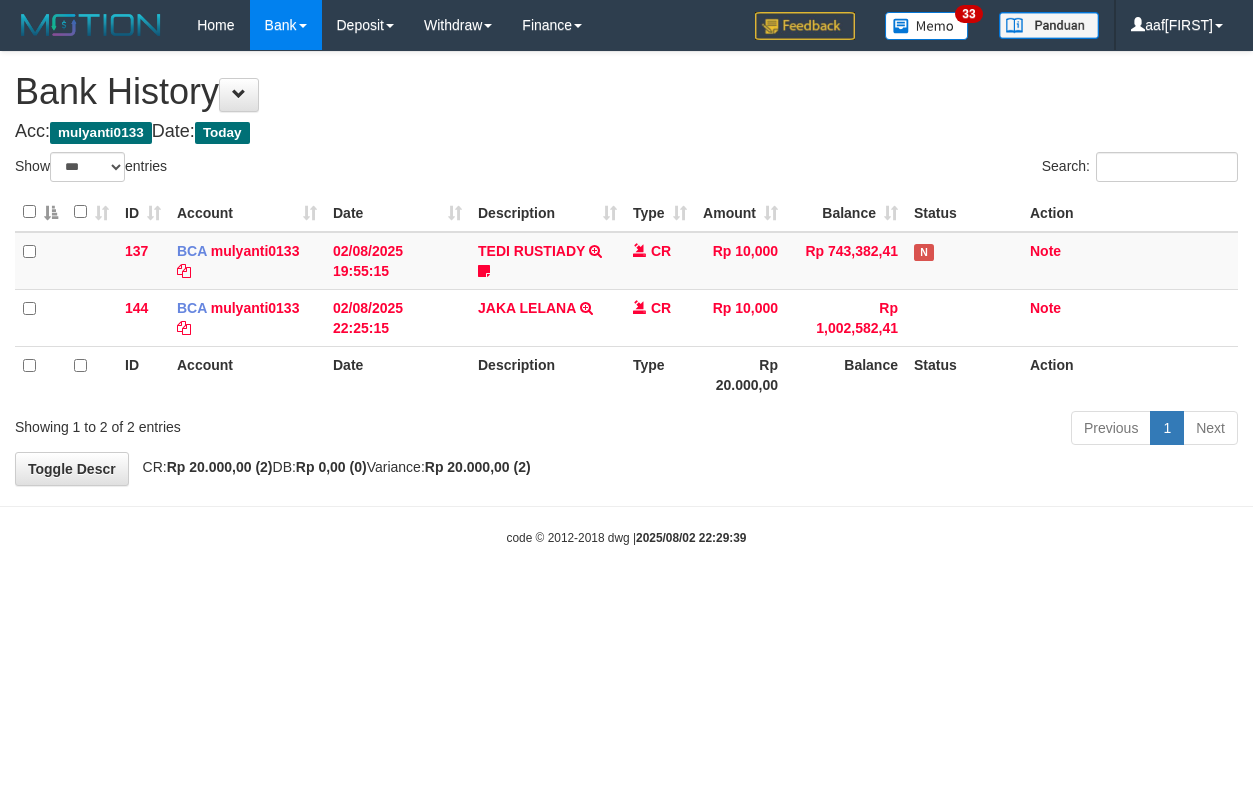 select on "***" 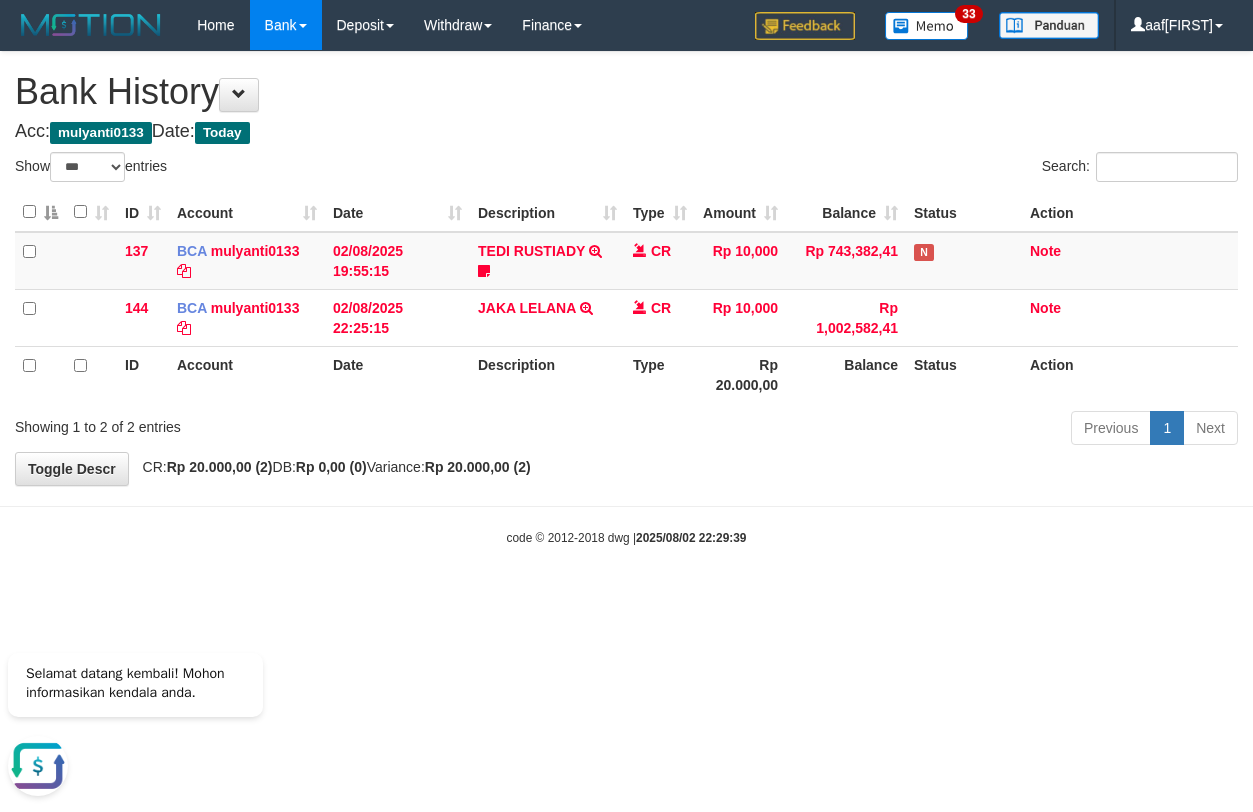 scroll, scrollTop: 0, scrollLeft: 0, axis: both 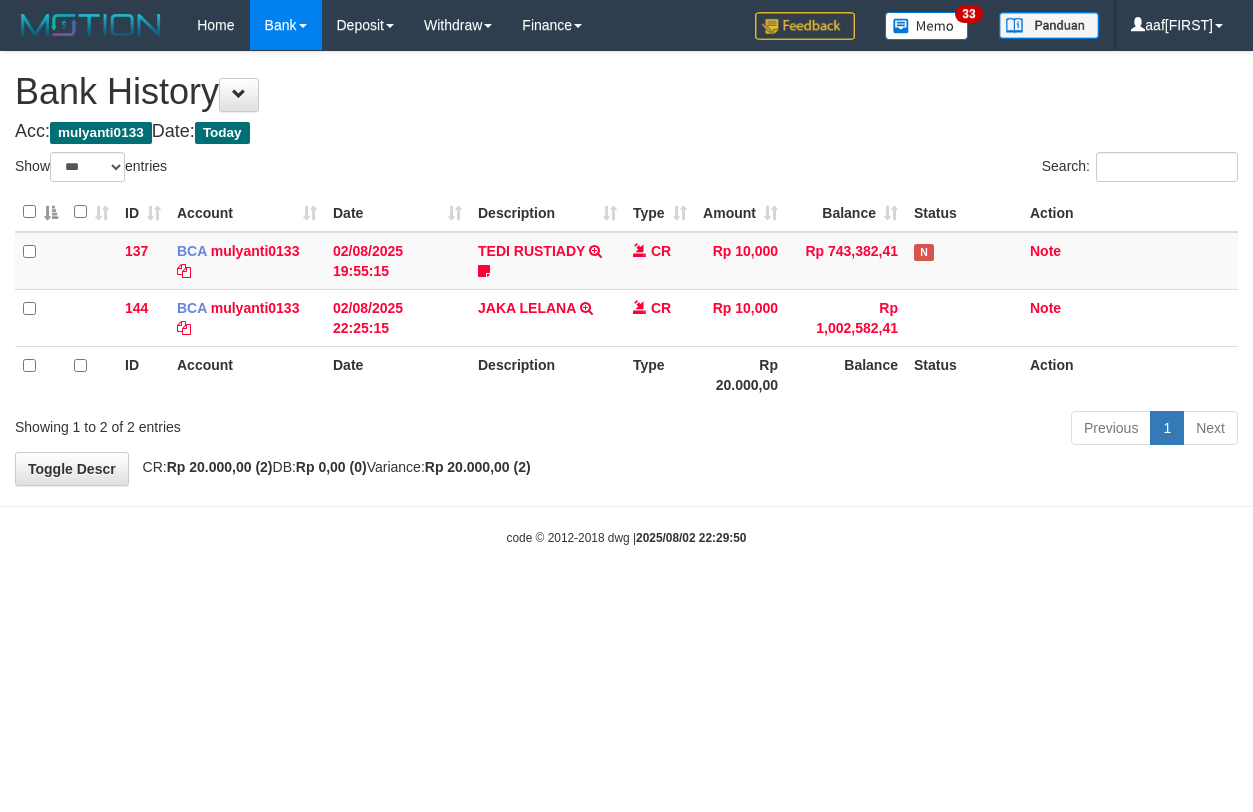 select on "***" 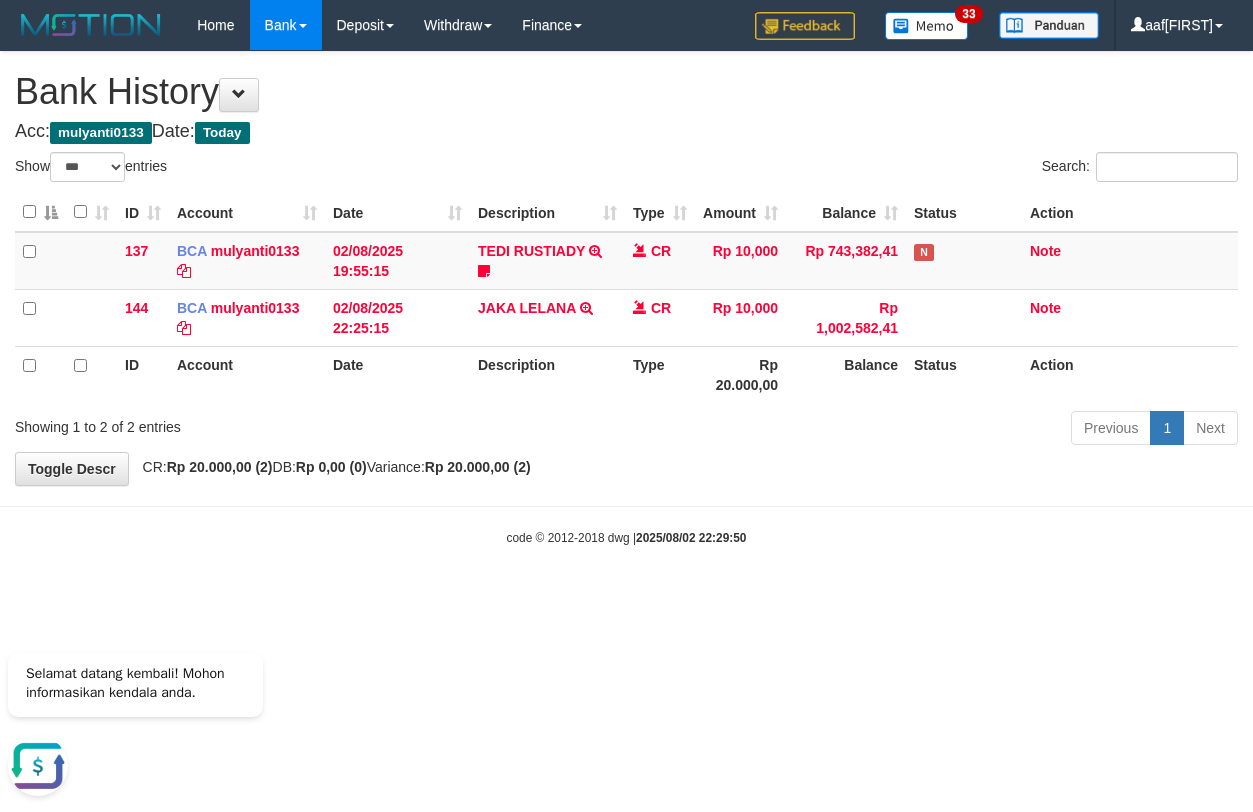 scroll, scrollTop: 0, scrollLeft: 0, axis: both 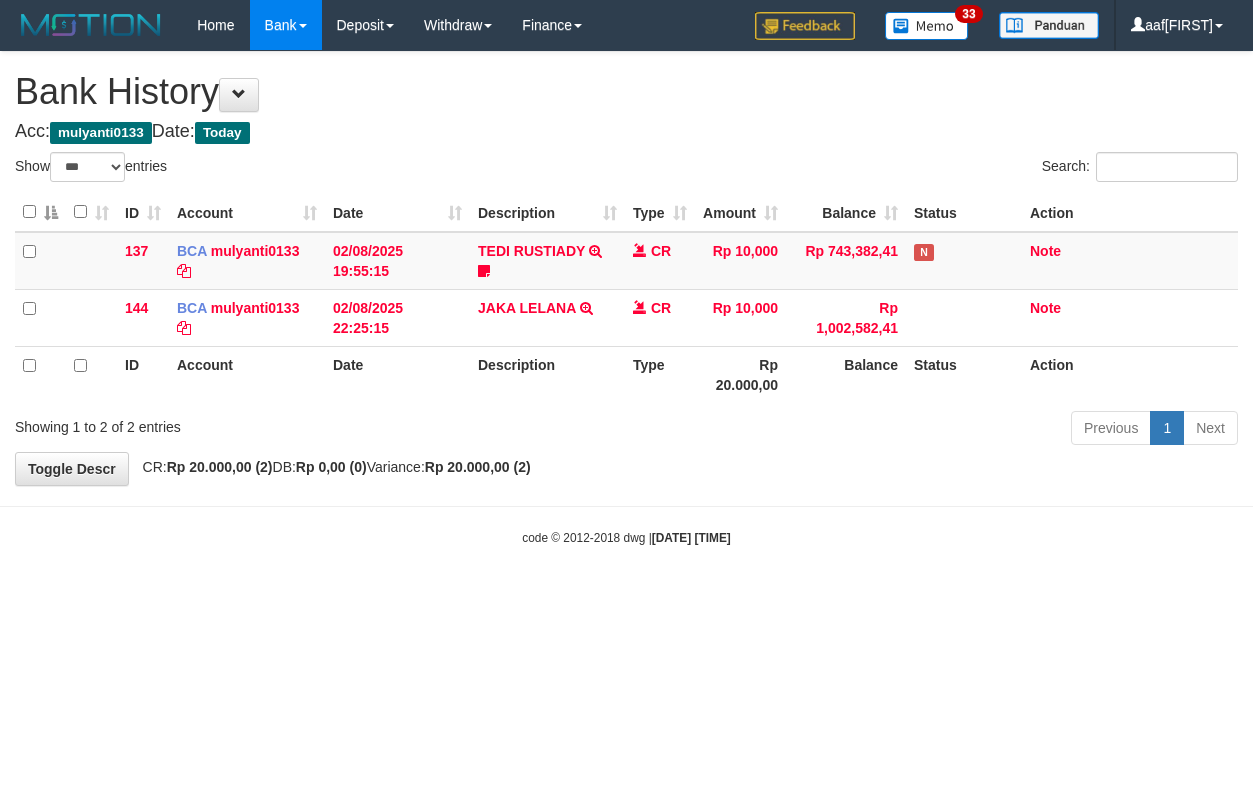 select on "***" 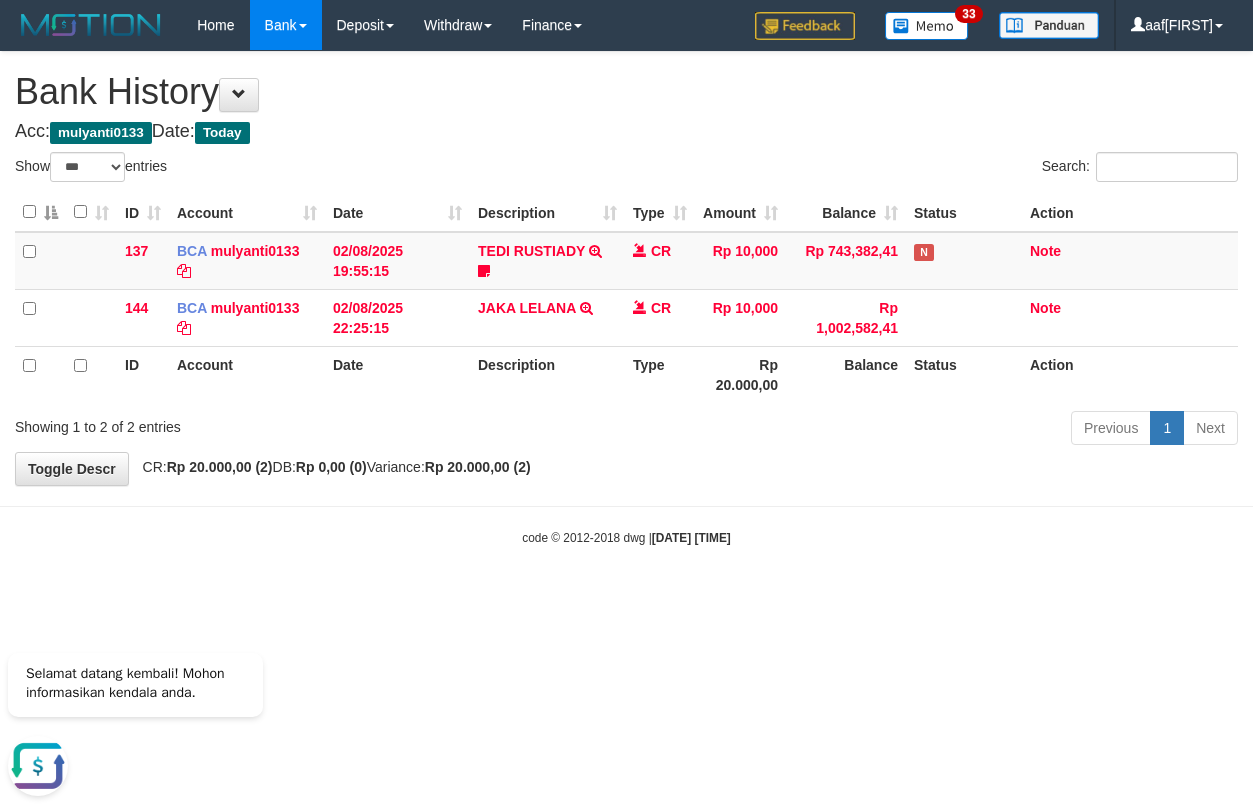 scroll, scrollTop: 0, scrollLeft: 0, axis: both 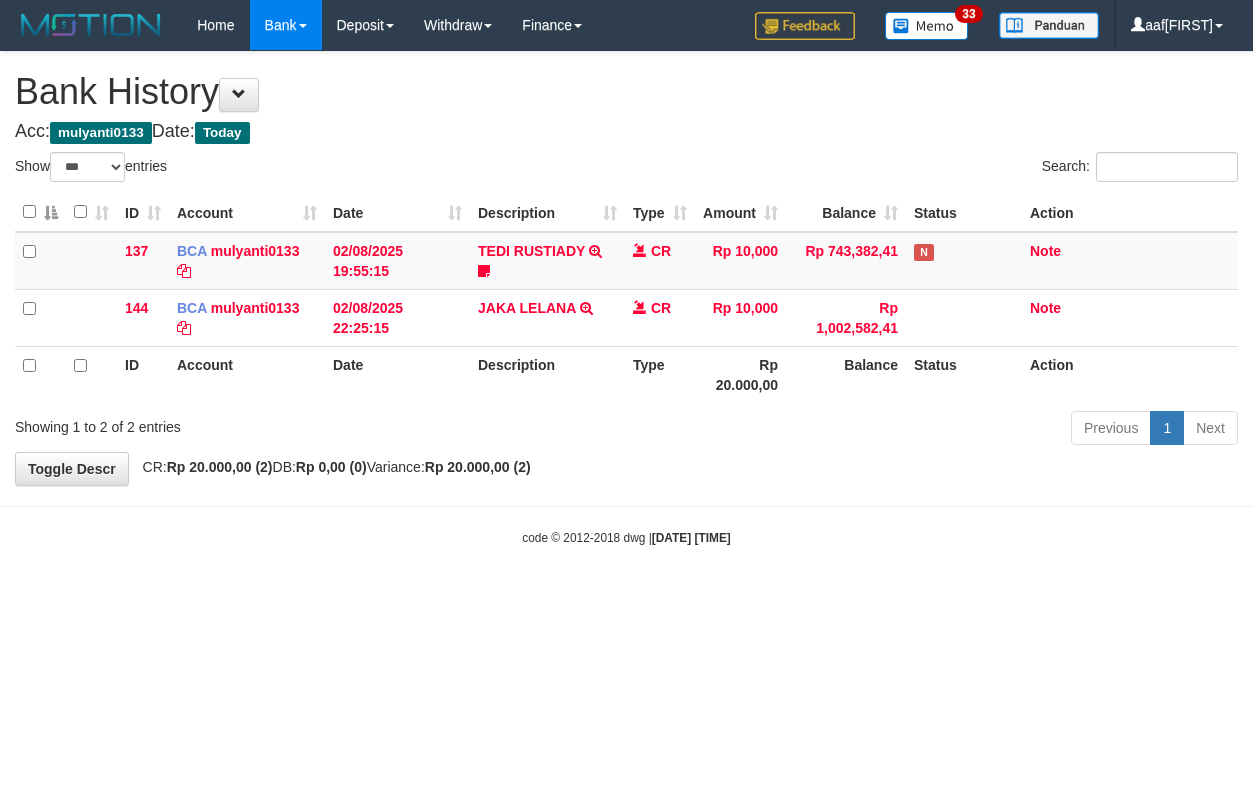 select on "***" 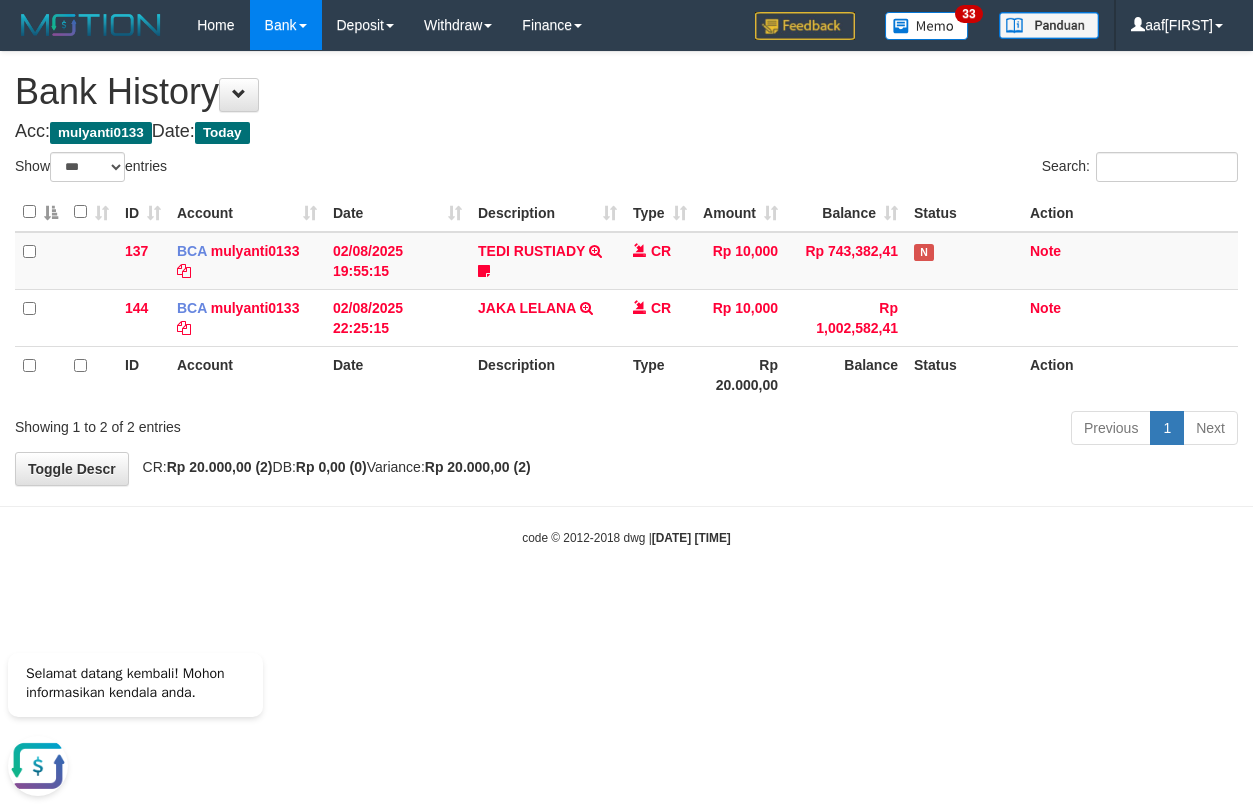 scroll, scrollTop: 0, scrollLeft: 0, axis: both 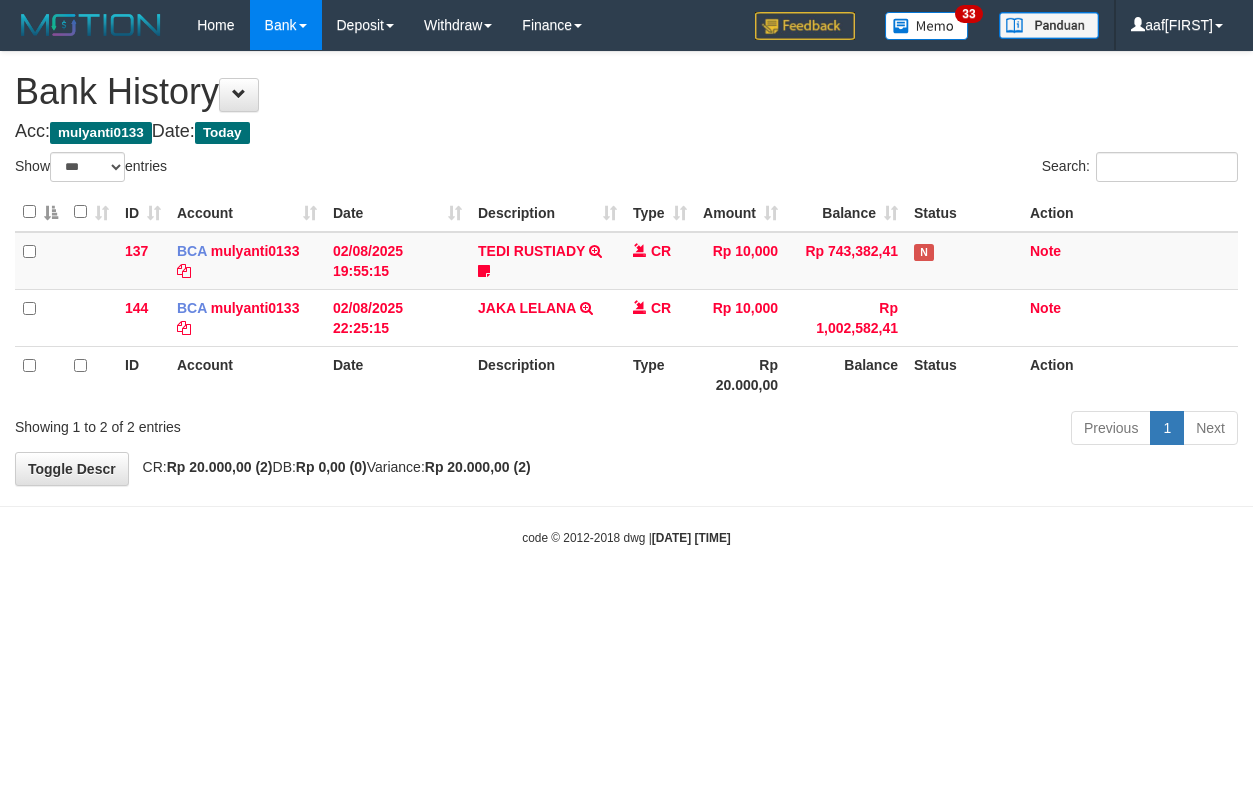 select on "***" 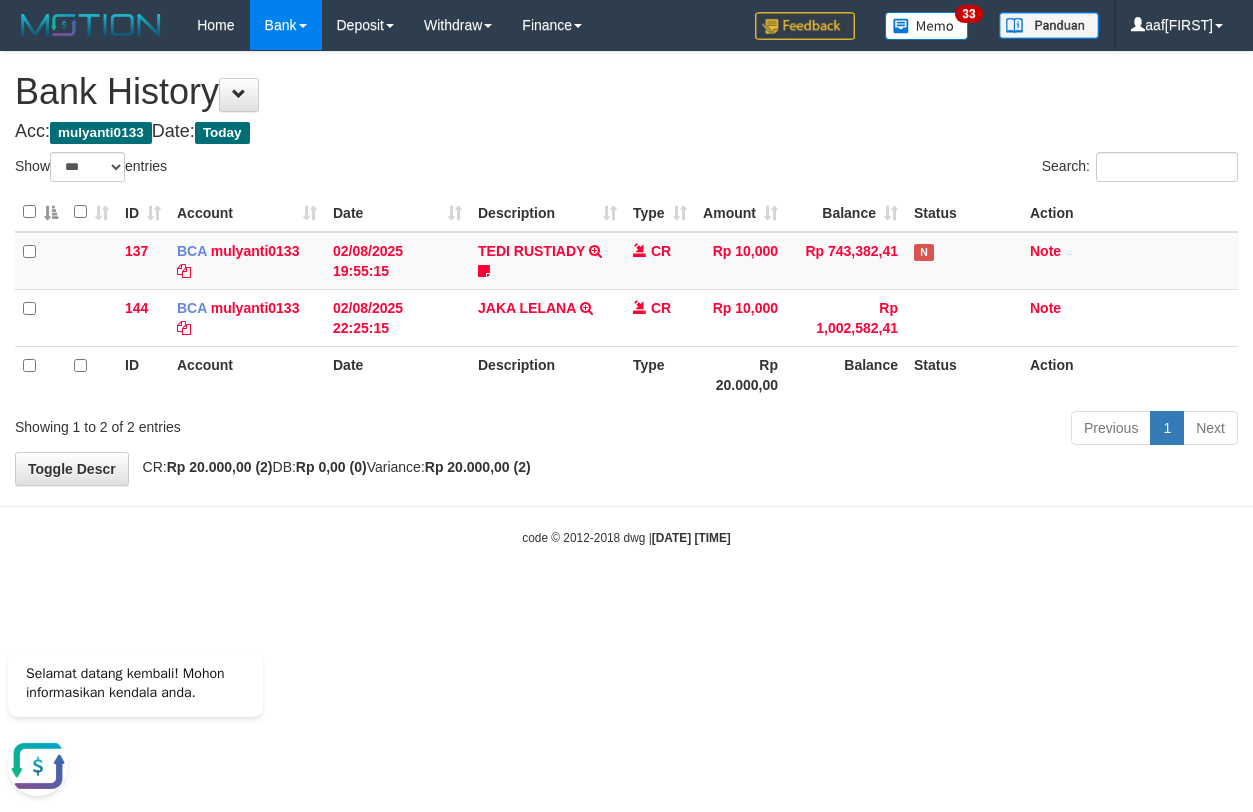 scroll, scrollTop: 0, scrollLeft: 0, axis: both 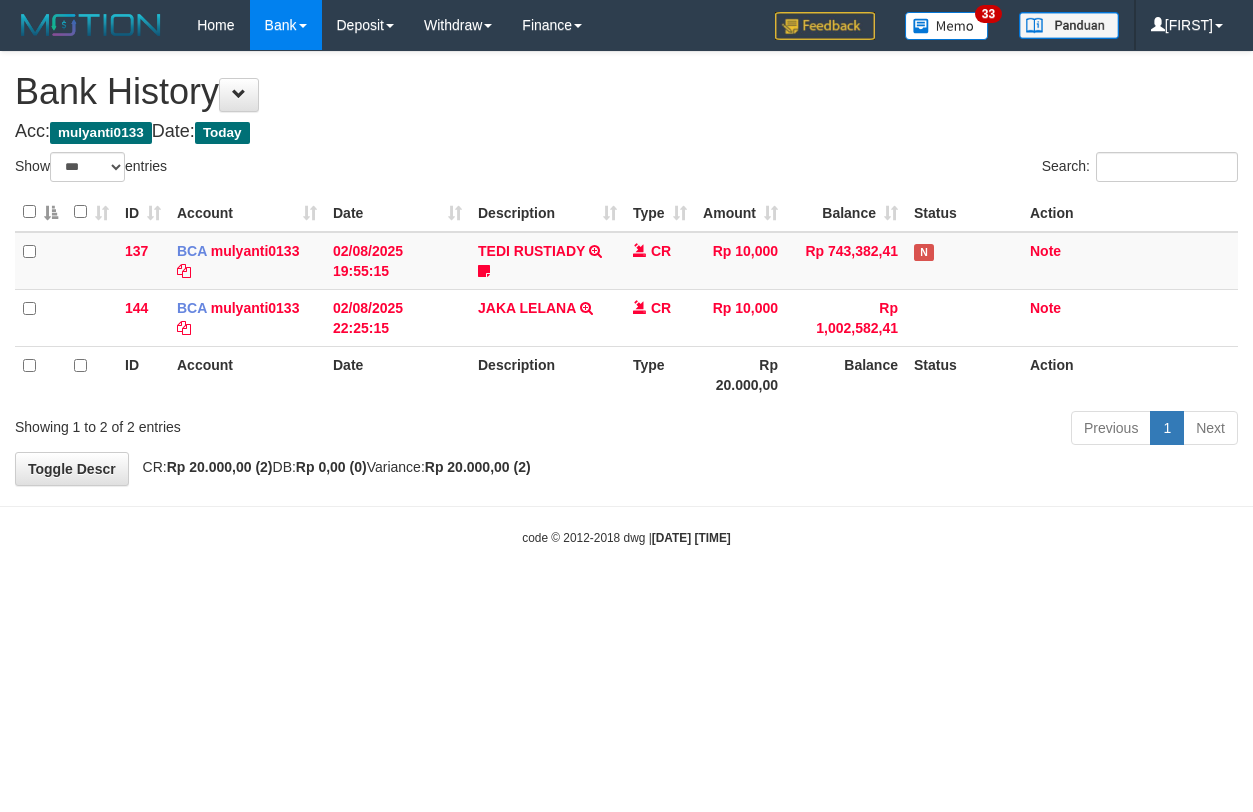 select on "***" 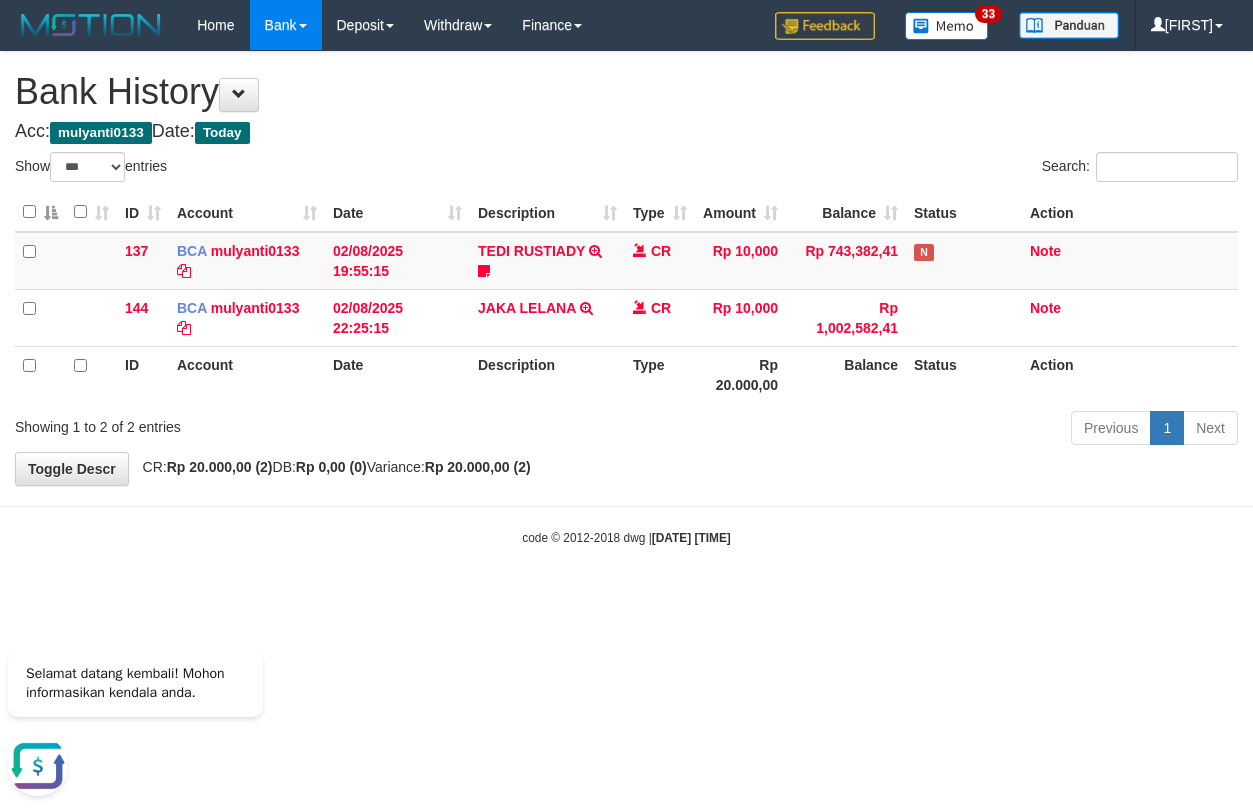 scroll, scrollTop: 0, scrollLeft: 0, axis: both 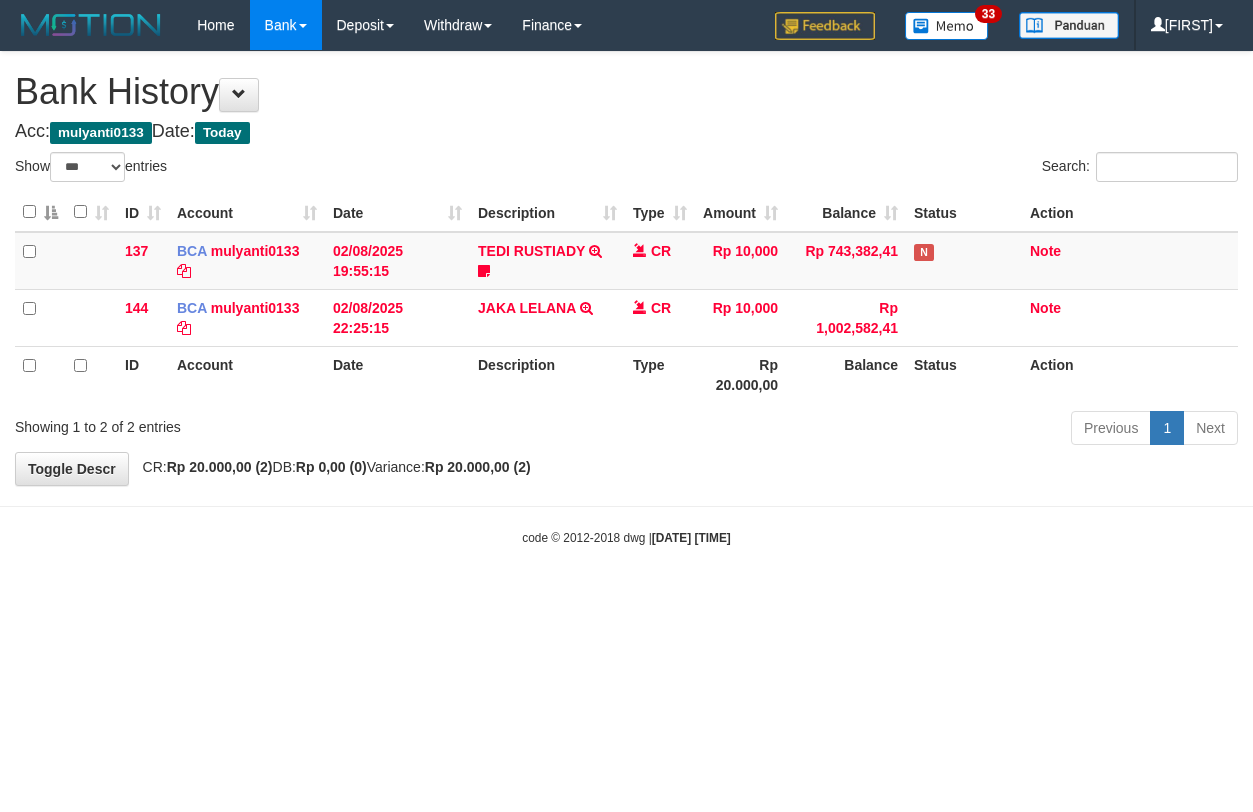 select on "***" 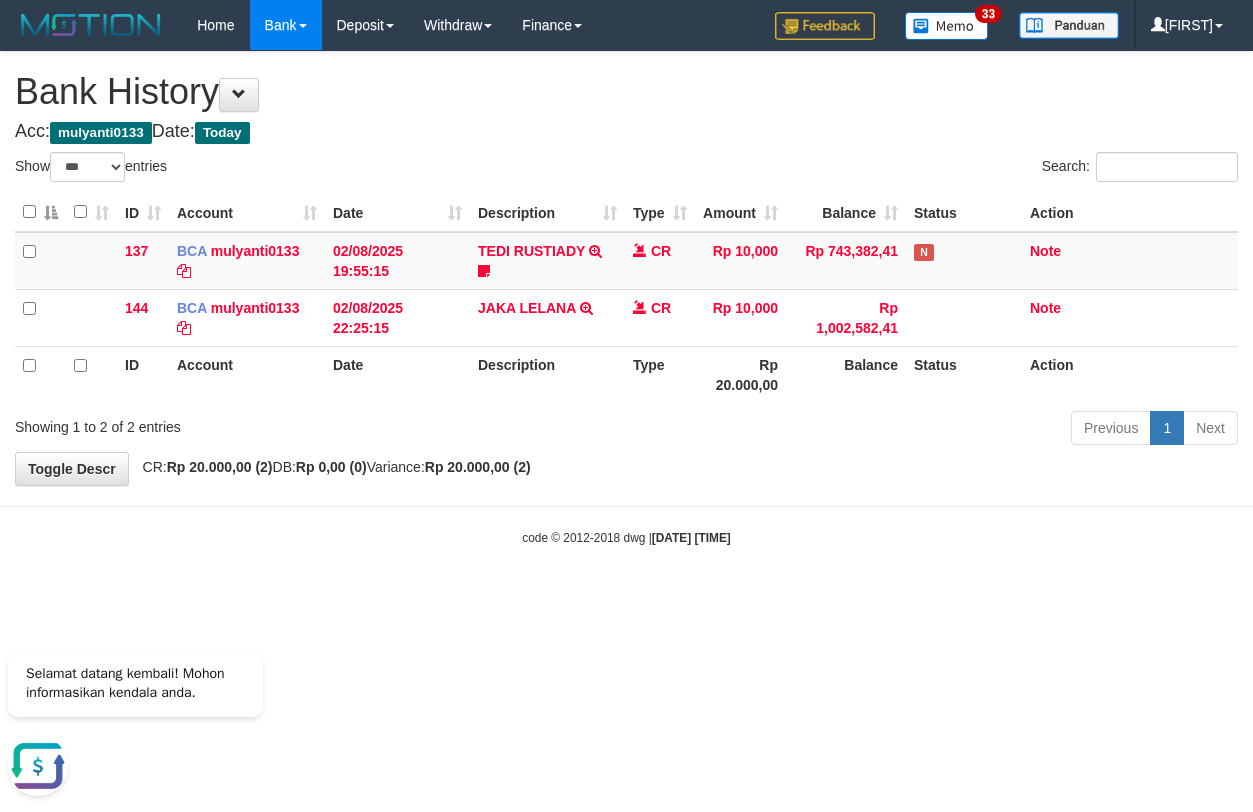 scroll, scrollTop: 0, scrollLeft: 0, axis: both 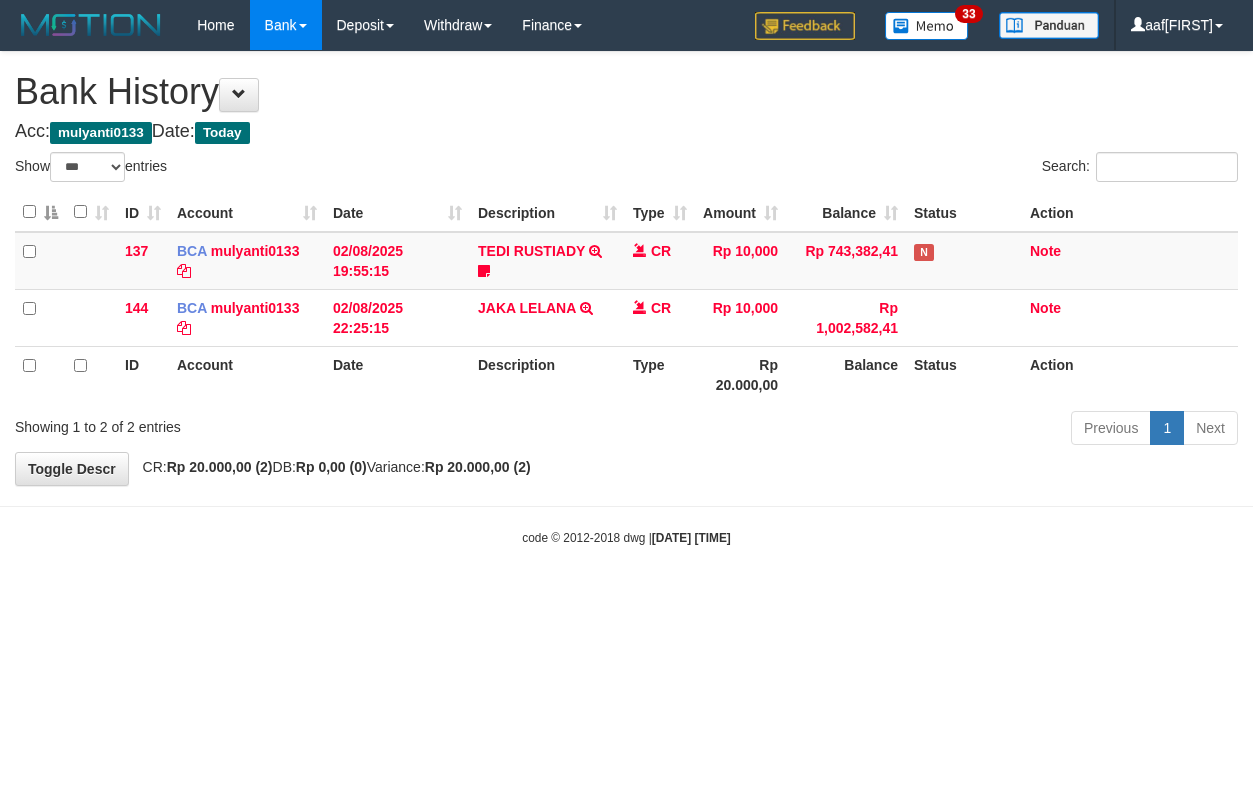 select on "***" 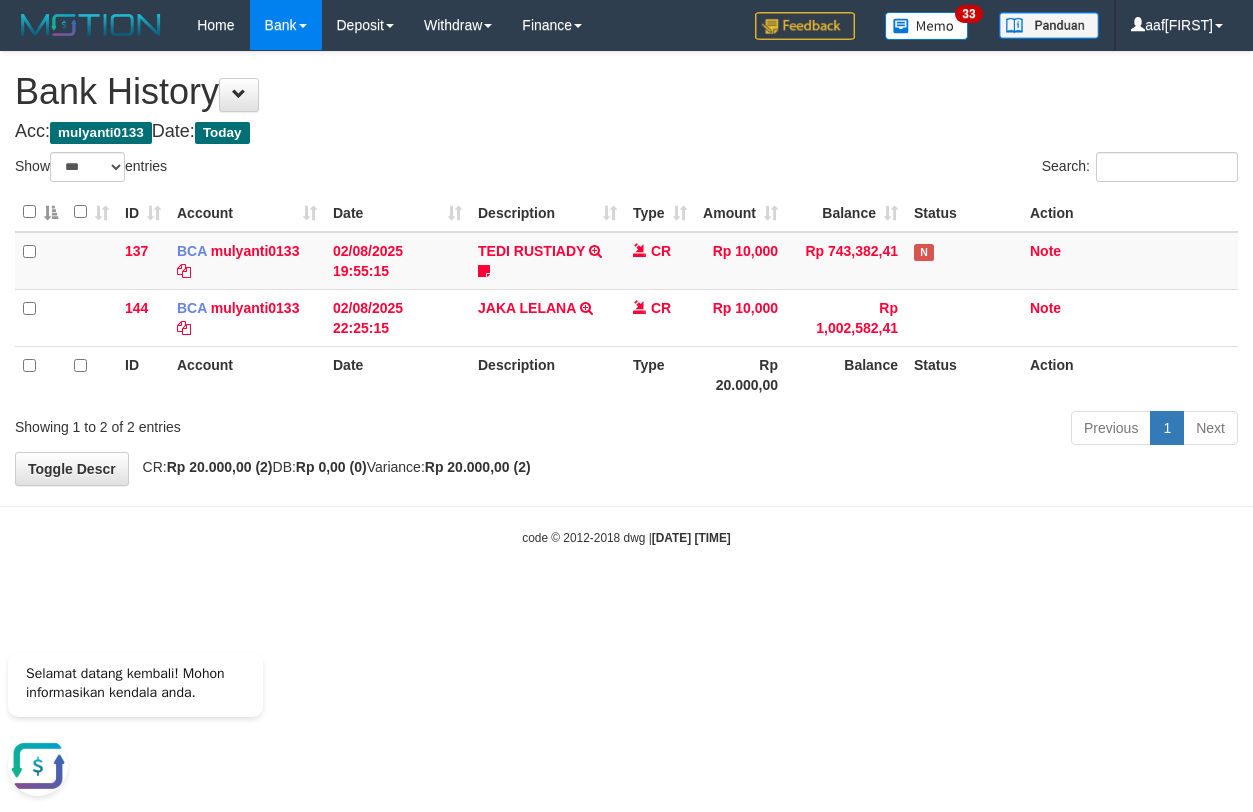 scroll, scrollTop: 0, scrollLeft: 0, axis: both 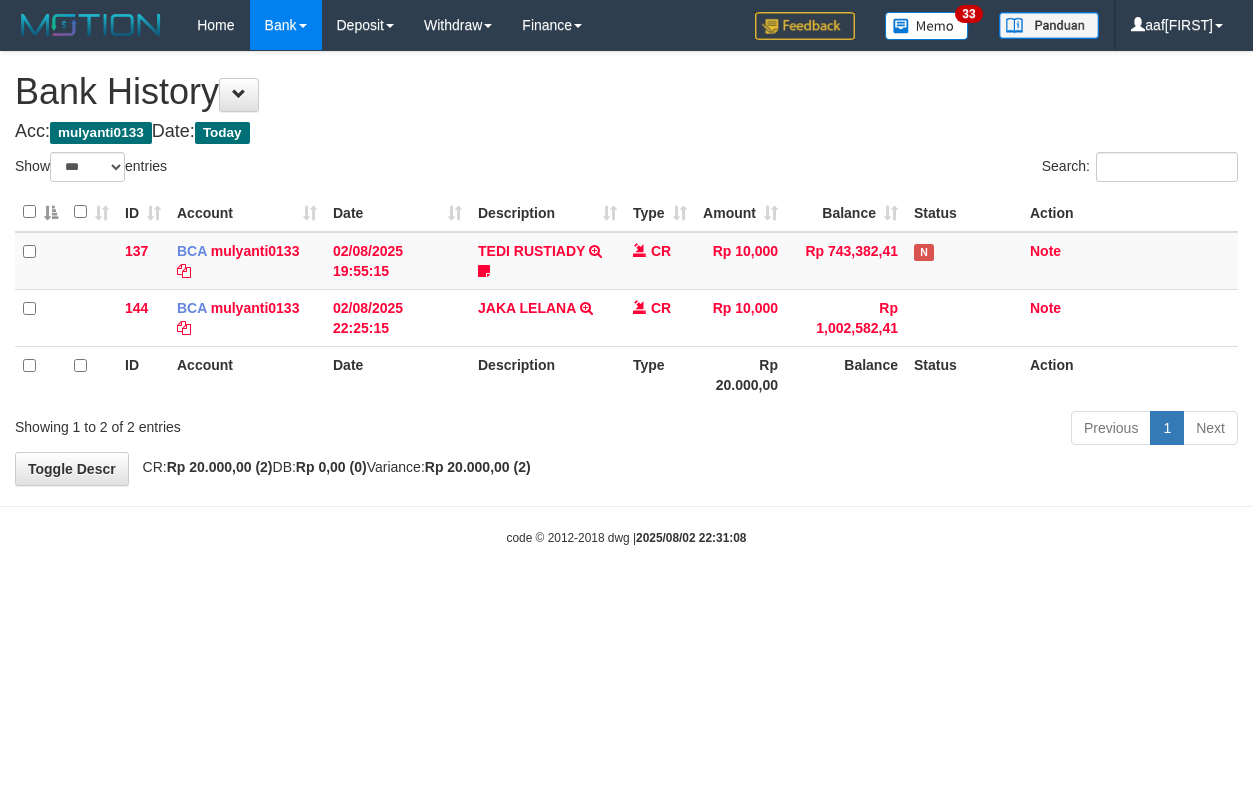 select on "***" 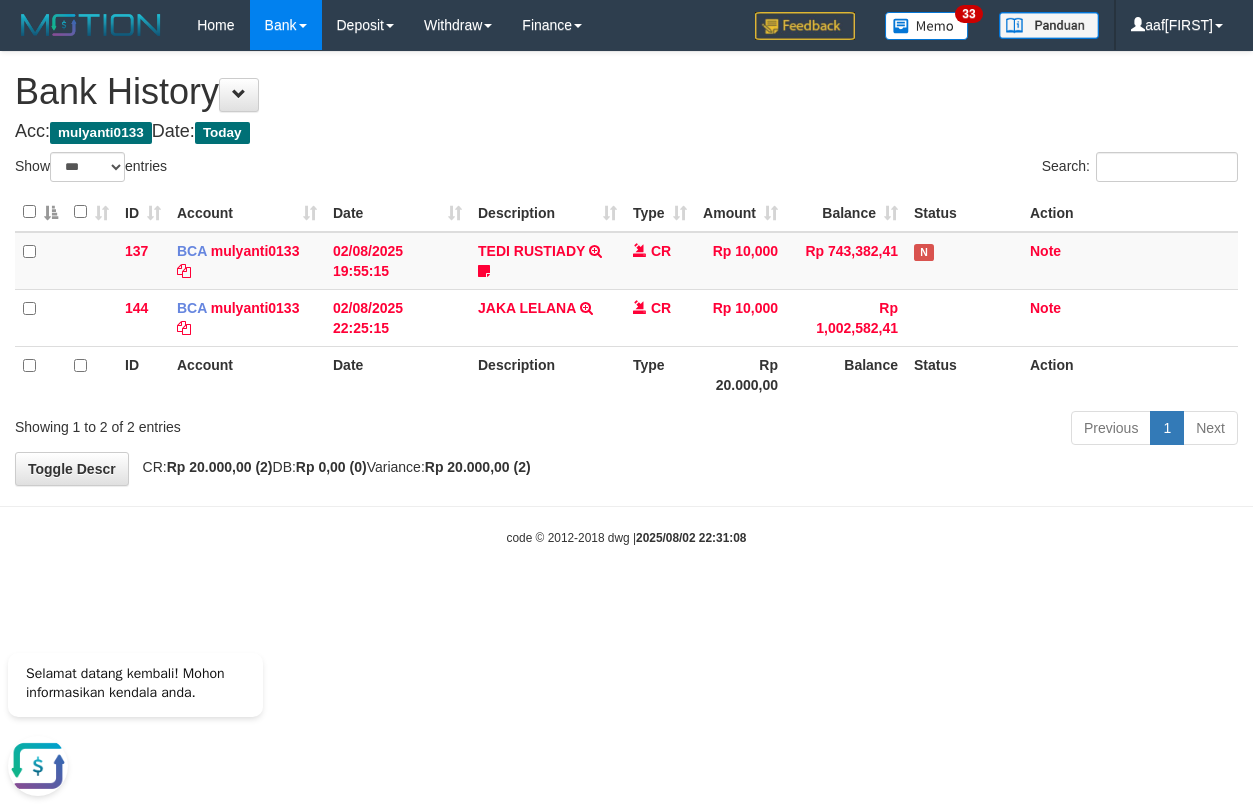 scroll, scrollTop: 0, scrollLeft: 0, axis: both 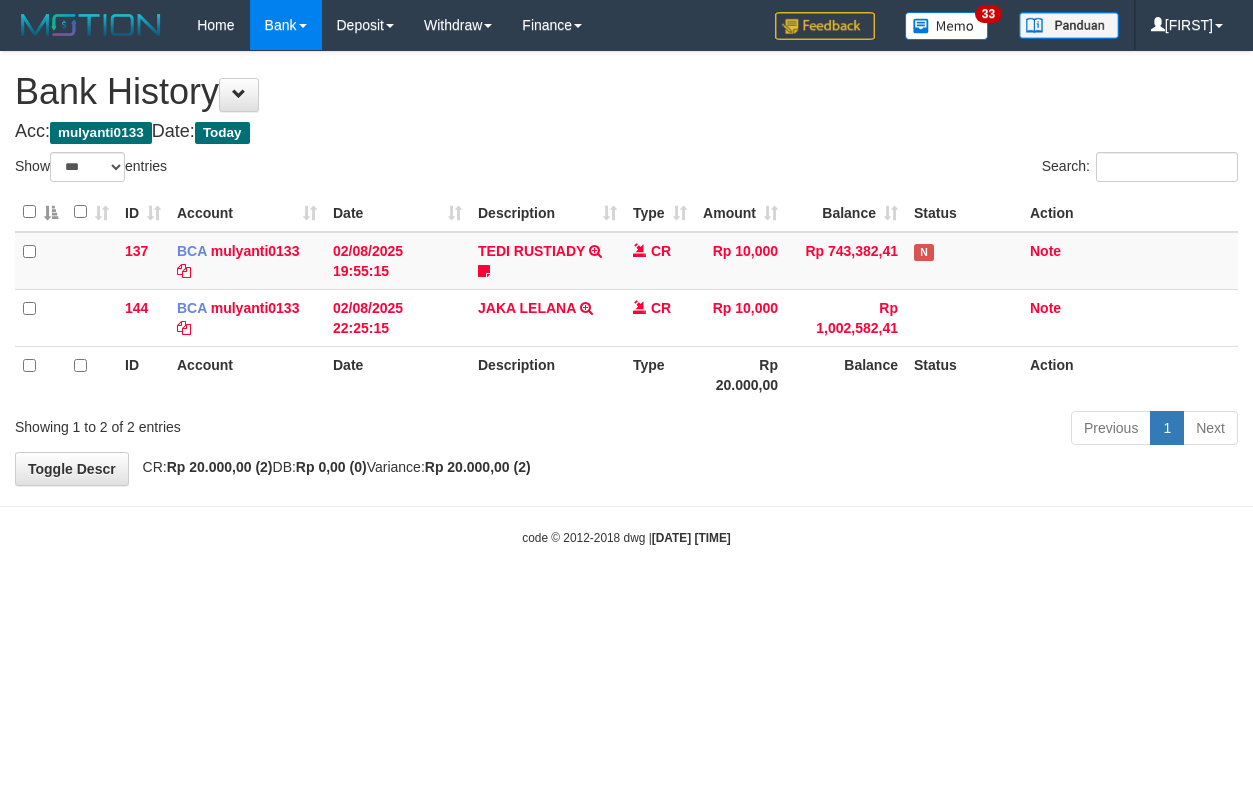 select on "***" 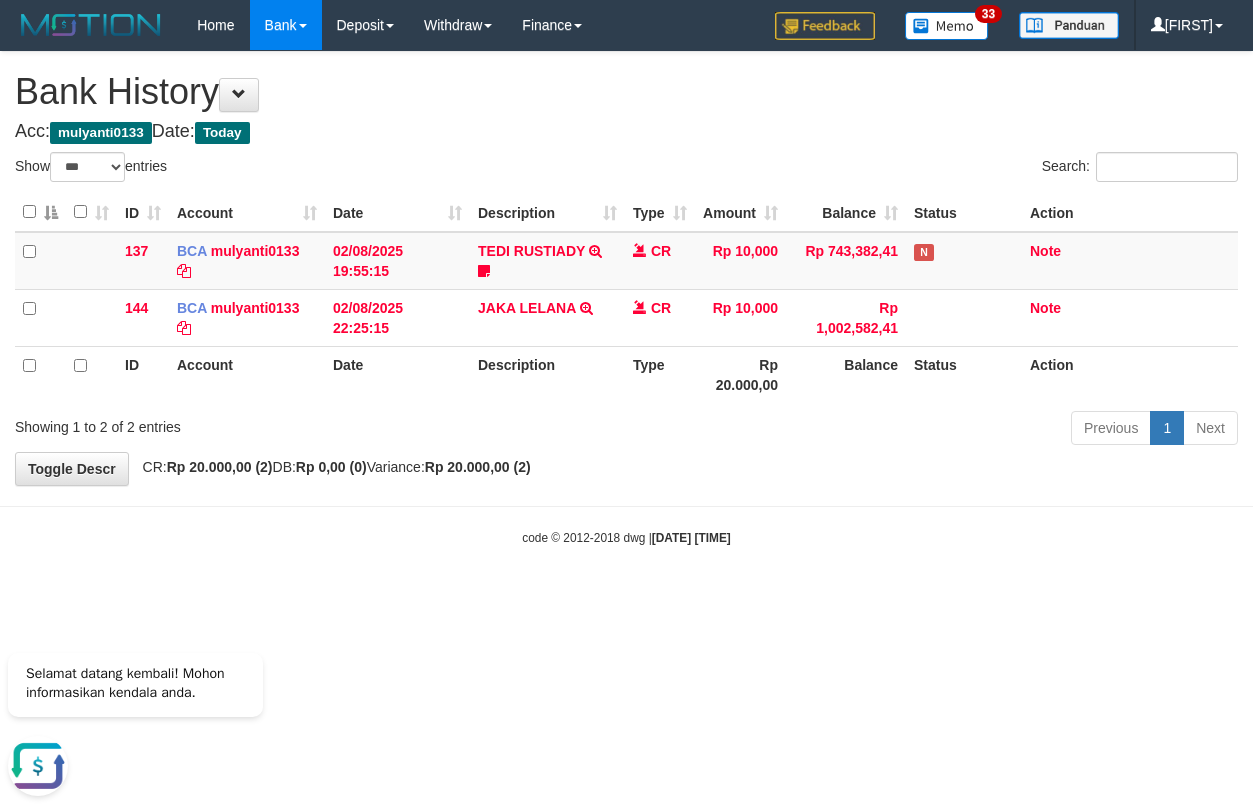 scroll, scrollTop: 0, scrollLeft: 0, axis: both 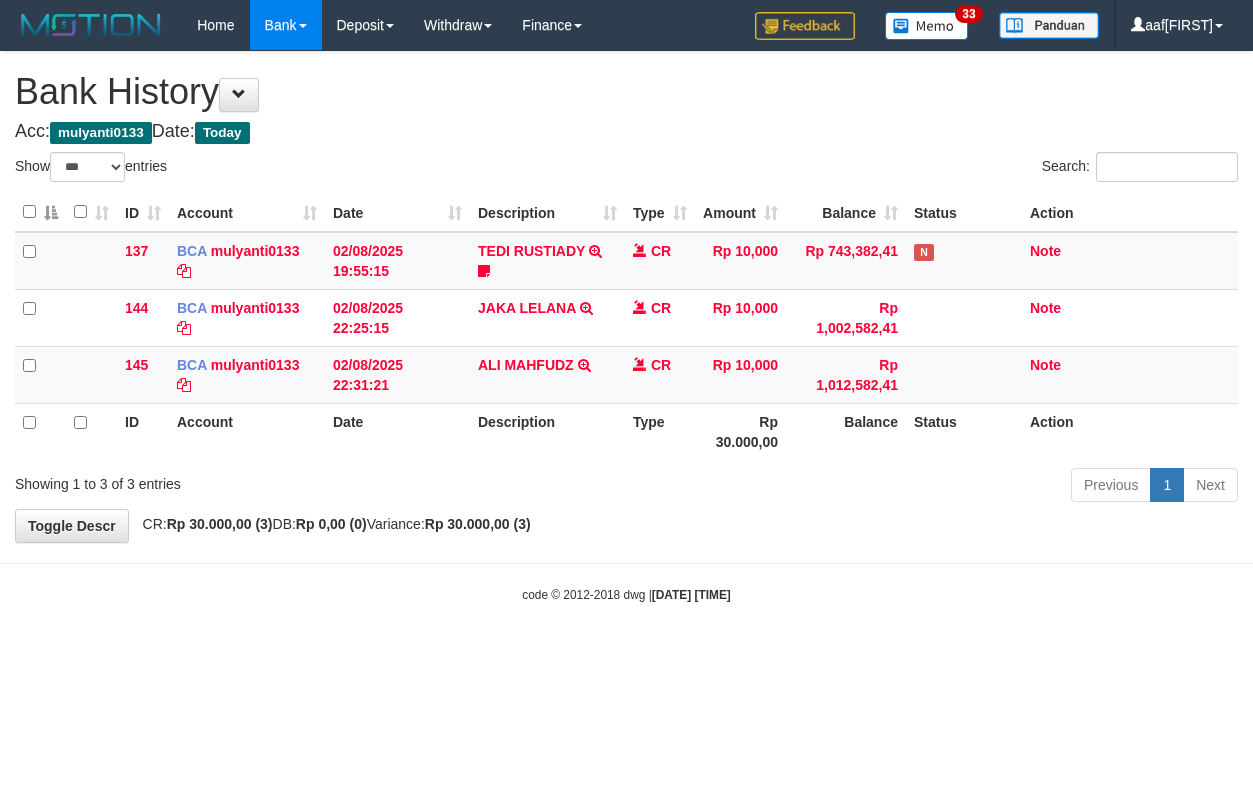 select on "***" 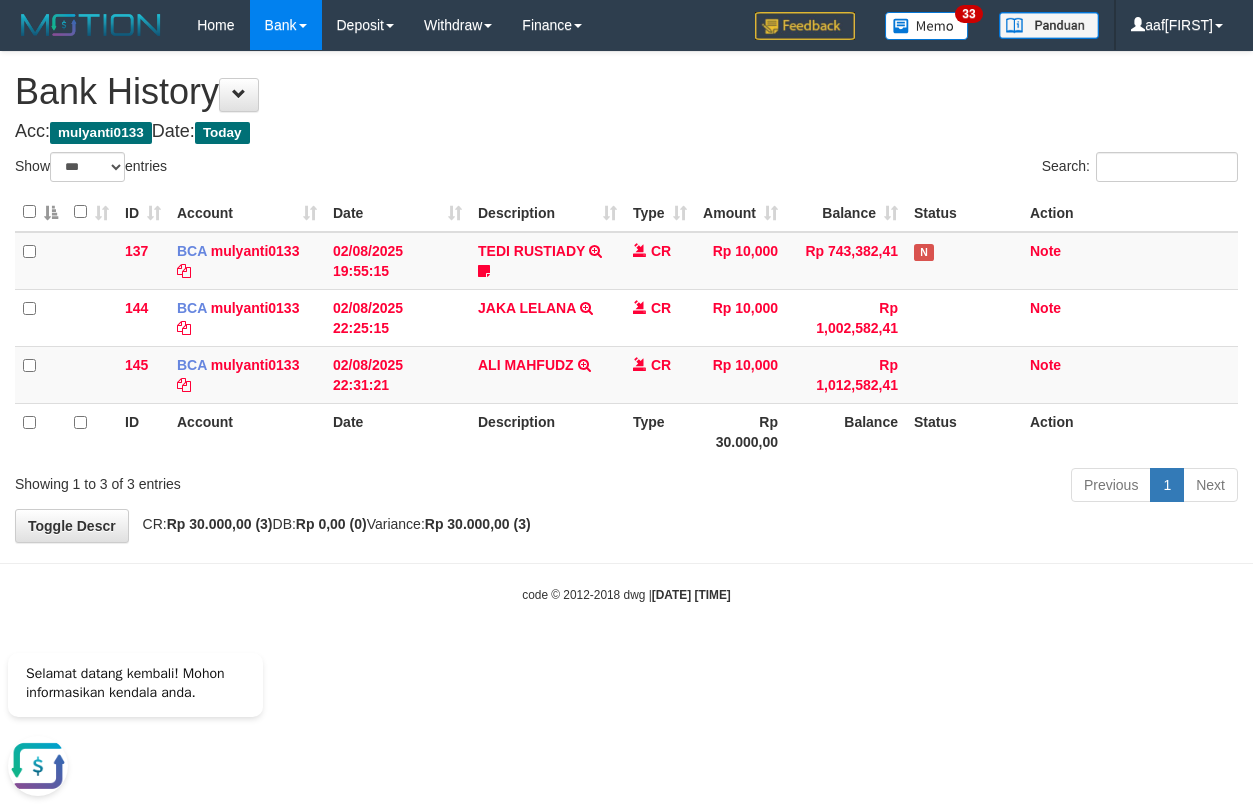 scroll, scrollTop: 0, scrollLeft: 0, axis: both 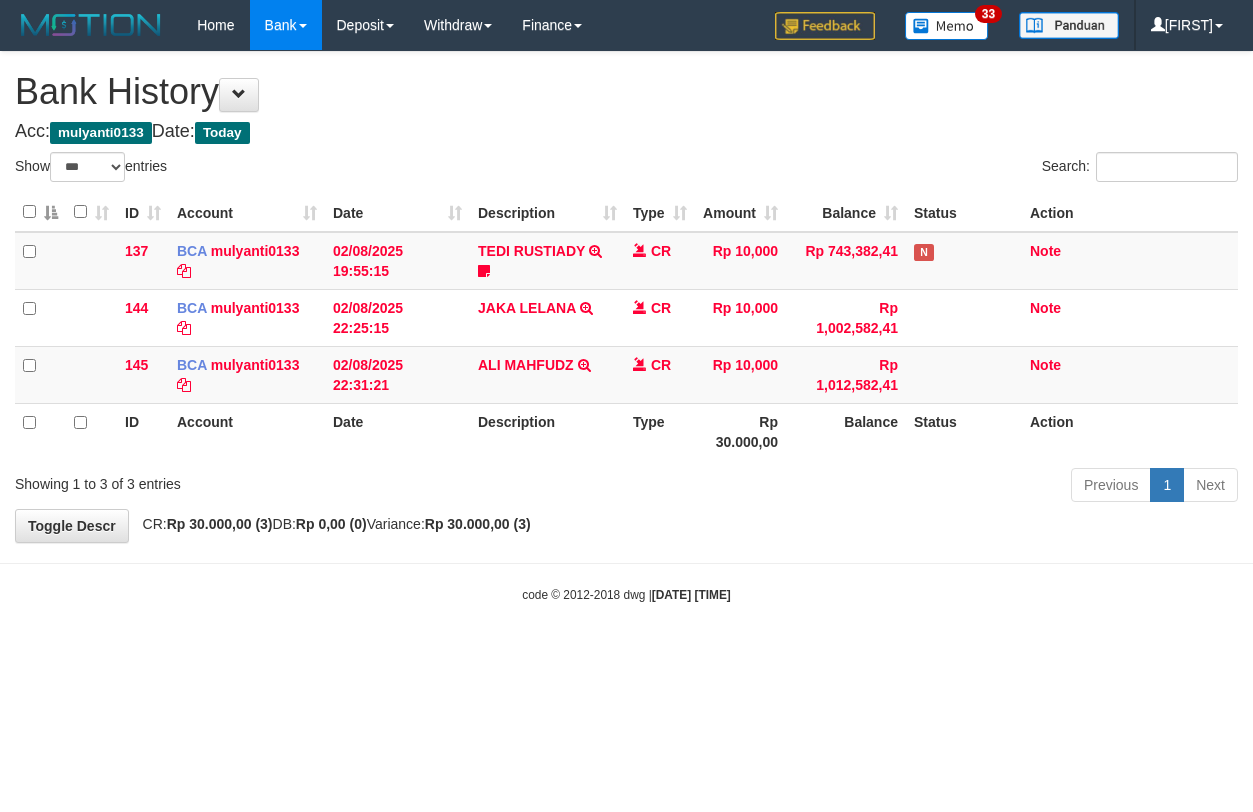 select on "***" 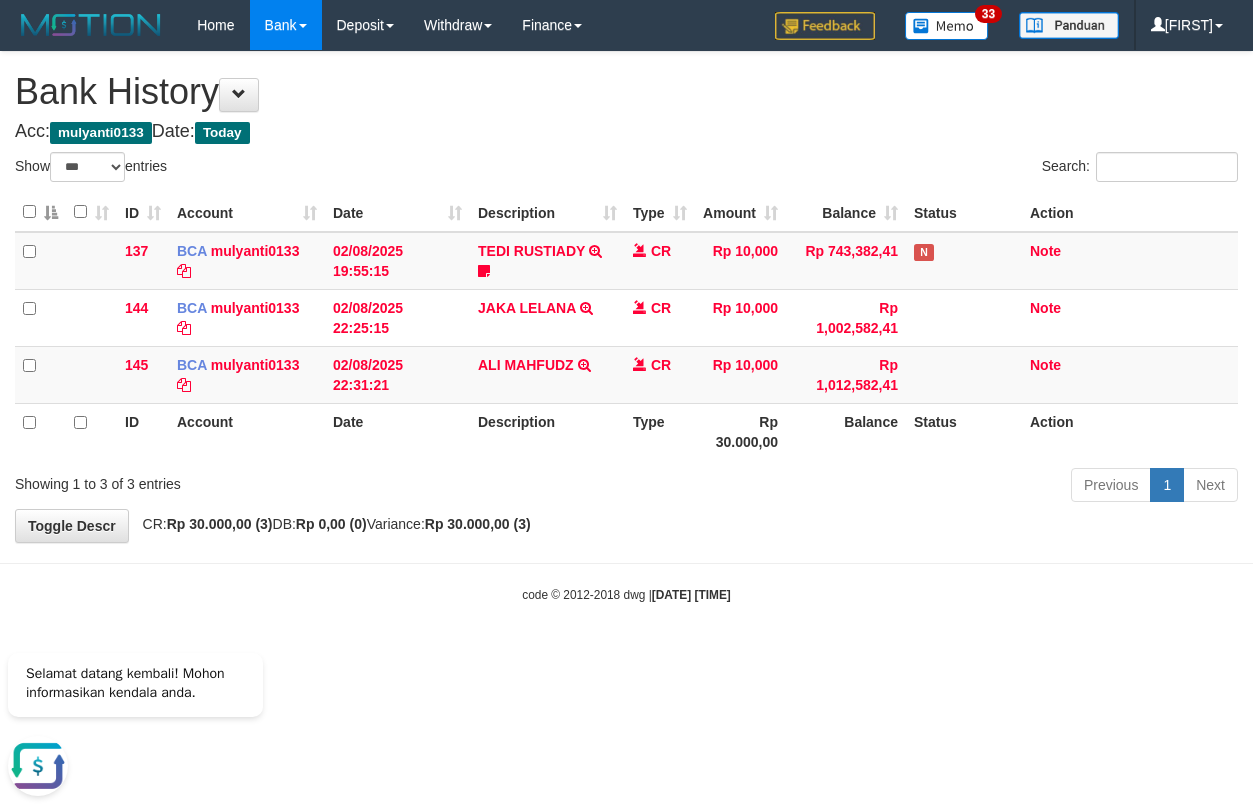scroll, scrollTop: 0, scrollLeft: 0, axis: both 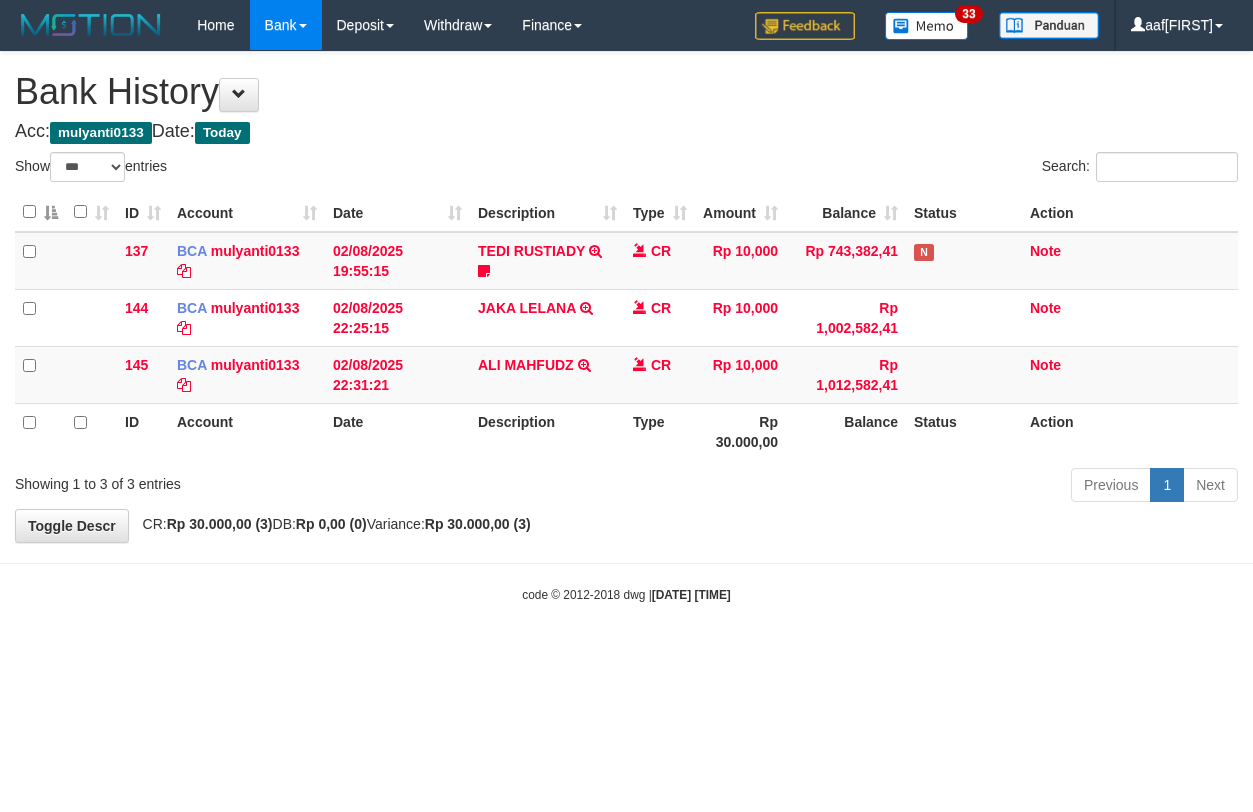 select on "***" 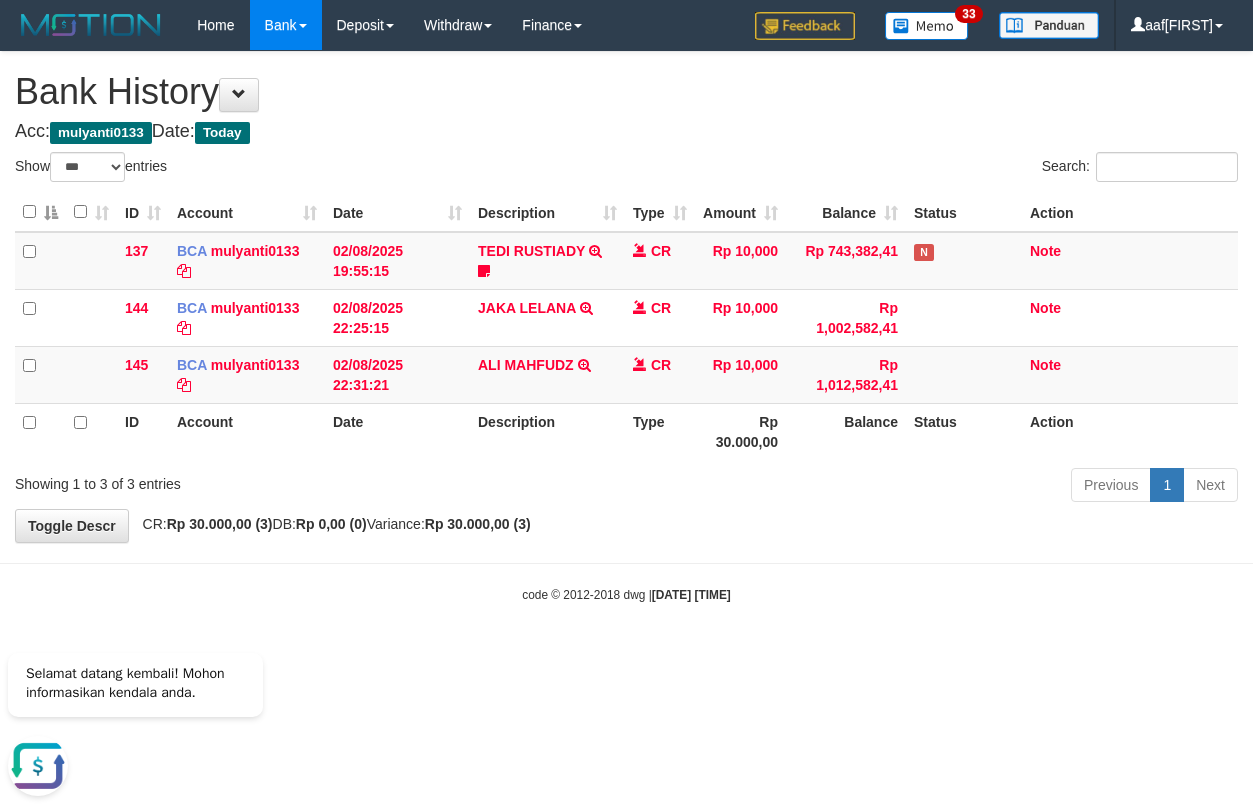 scroll, scrollTop: 0, scrollLeft: 0, axis: both 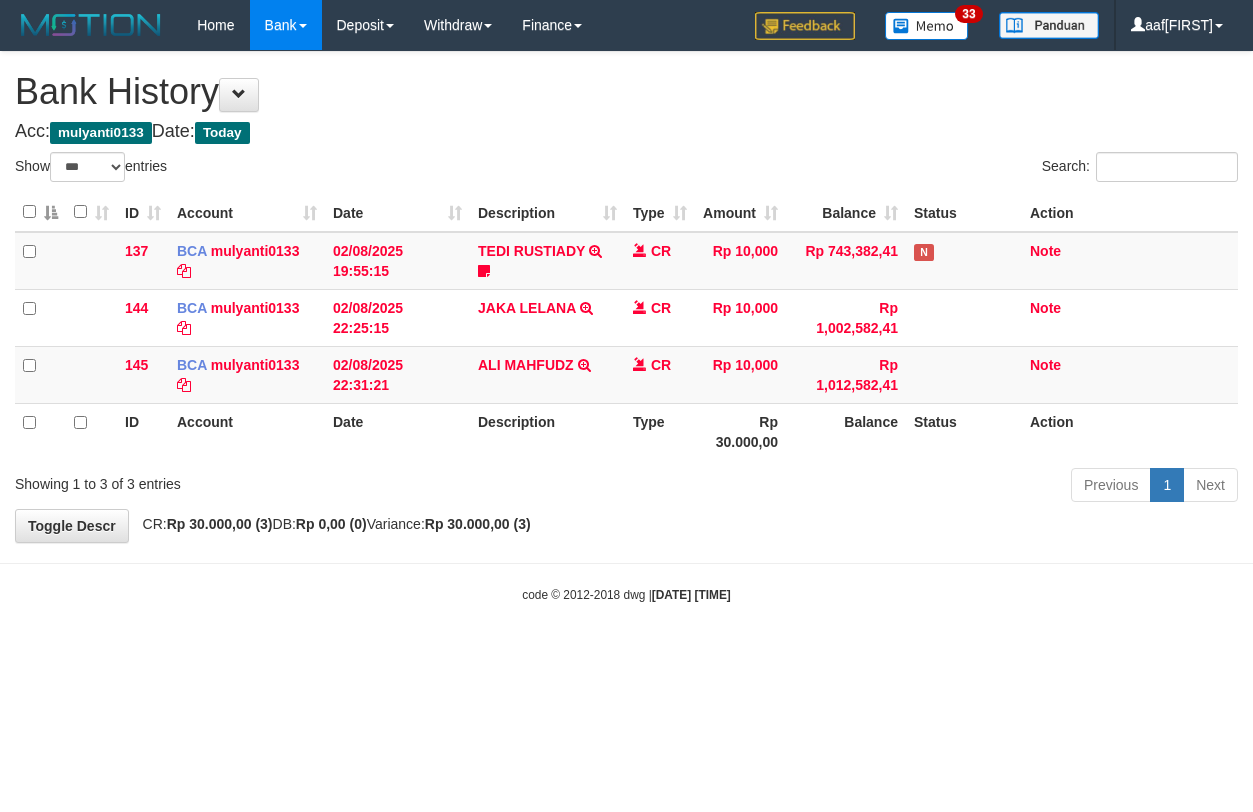 select on "***" 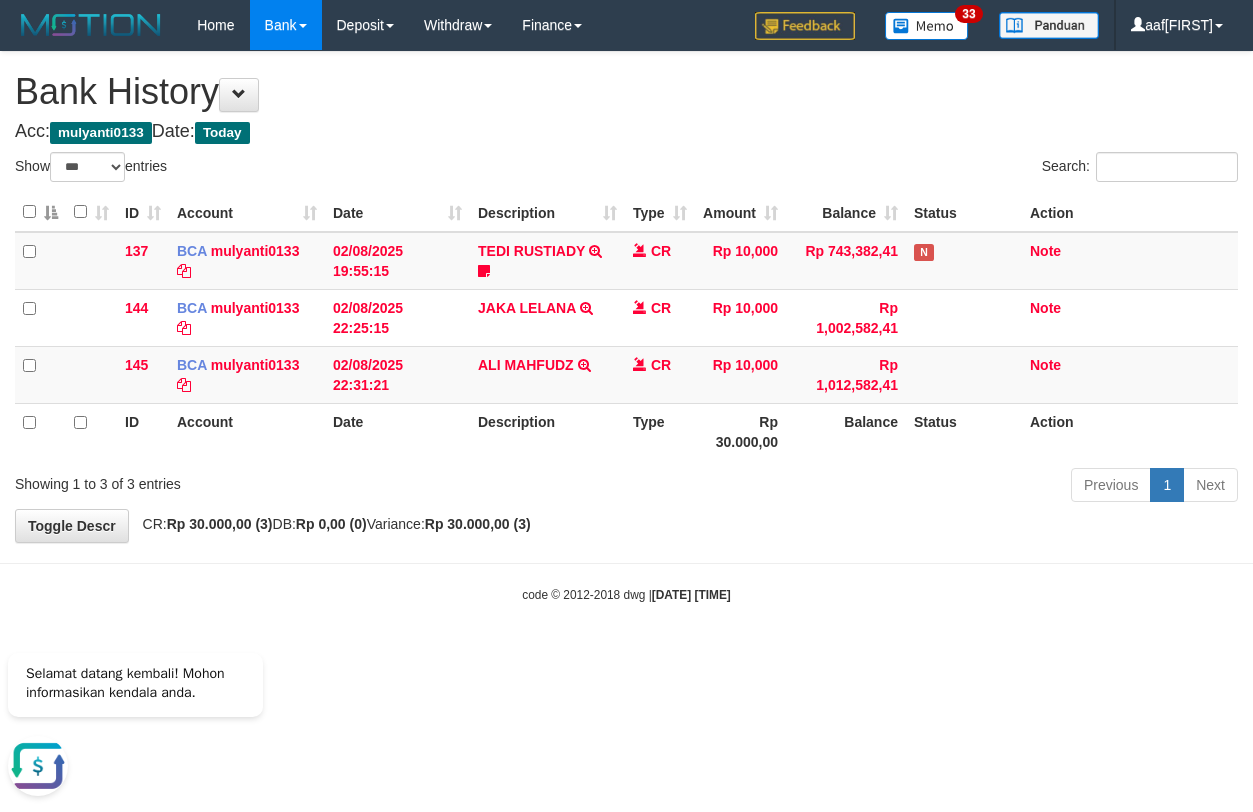 scroll, scrollTop: 0, scrollLeft: 0, axis: both 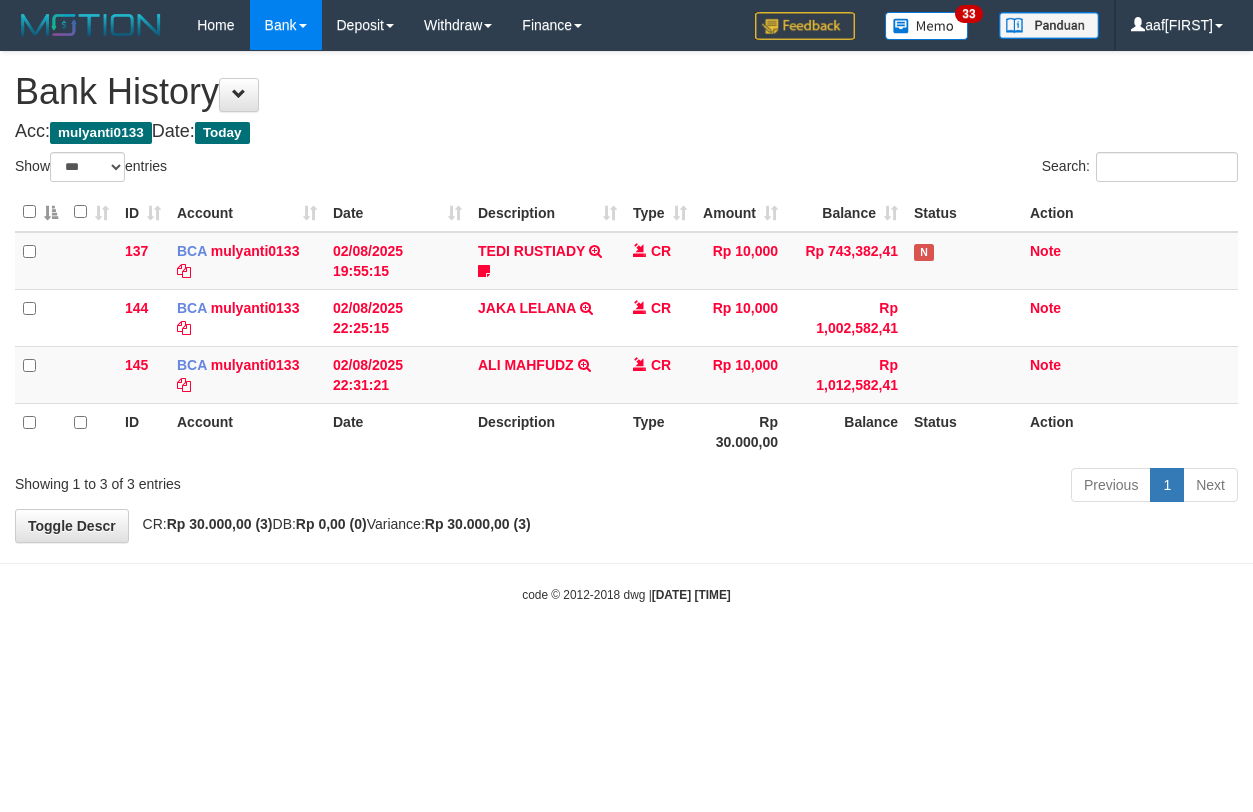 select on "***" 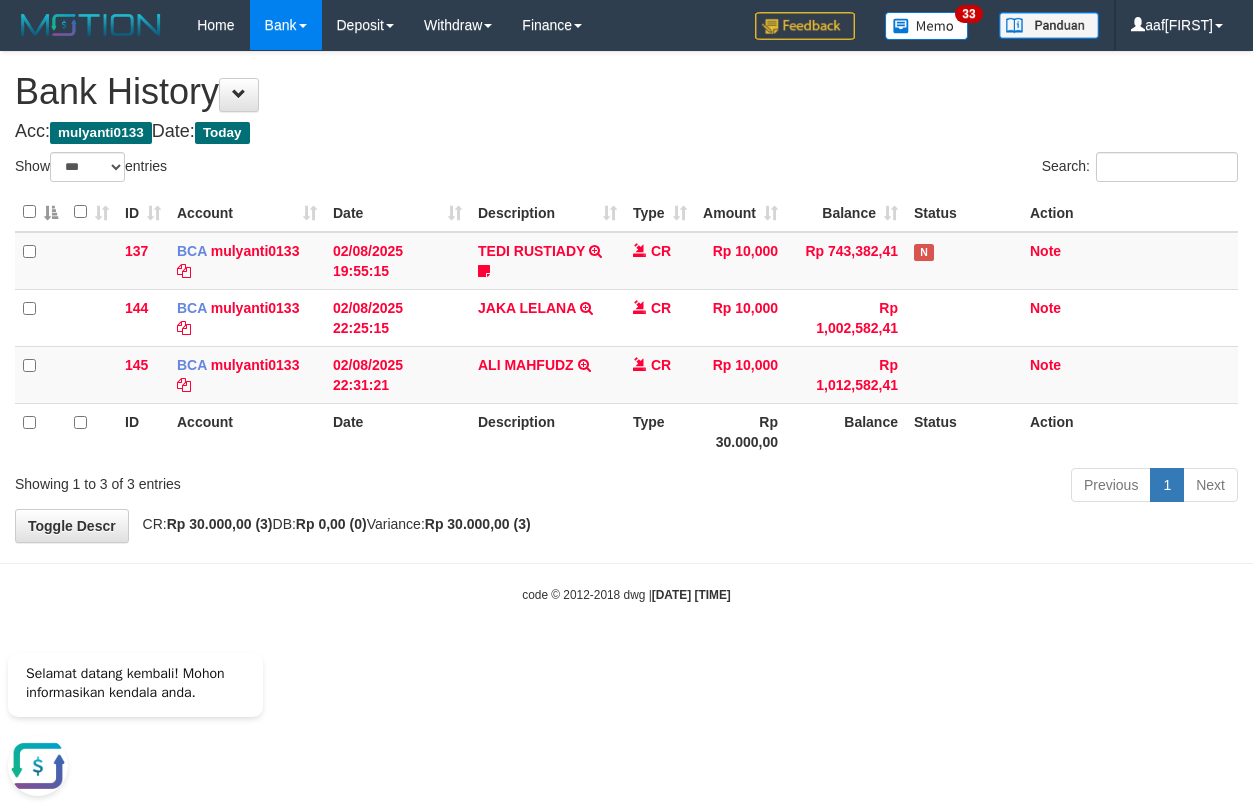 scroll, scrollTop: 0, scrollLeft: 0, axis: both 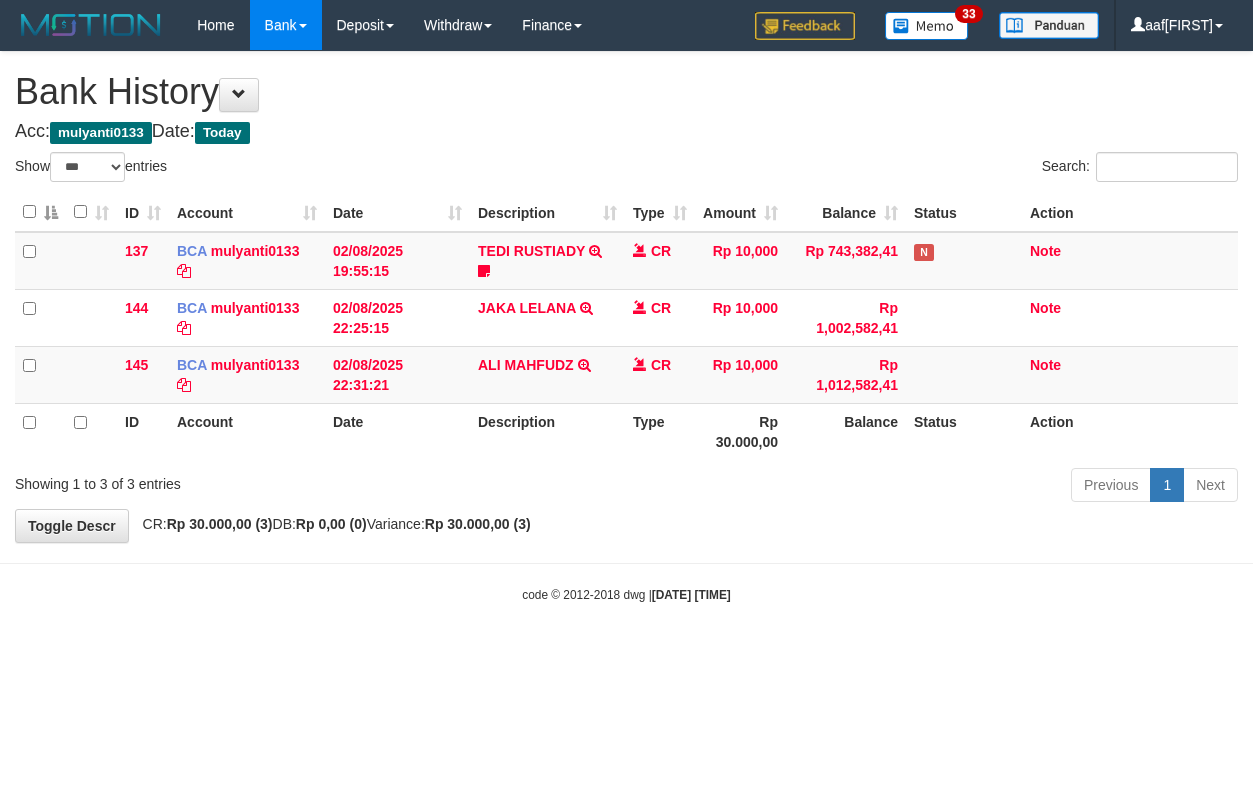select on "***" 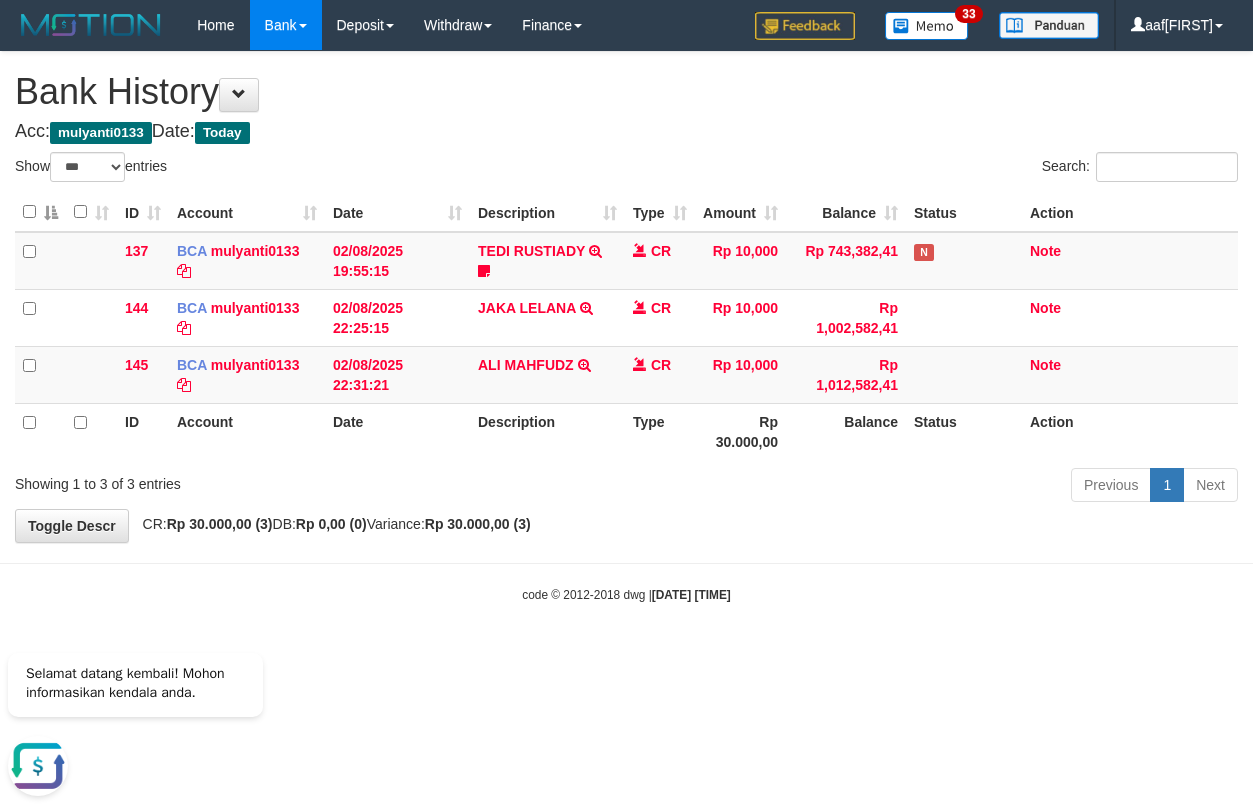scroll, scrollTop: 0, scrollLeft: 0, axis: both 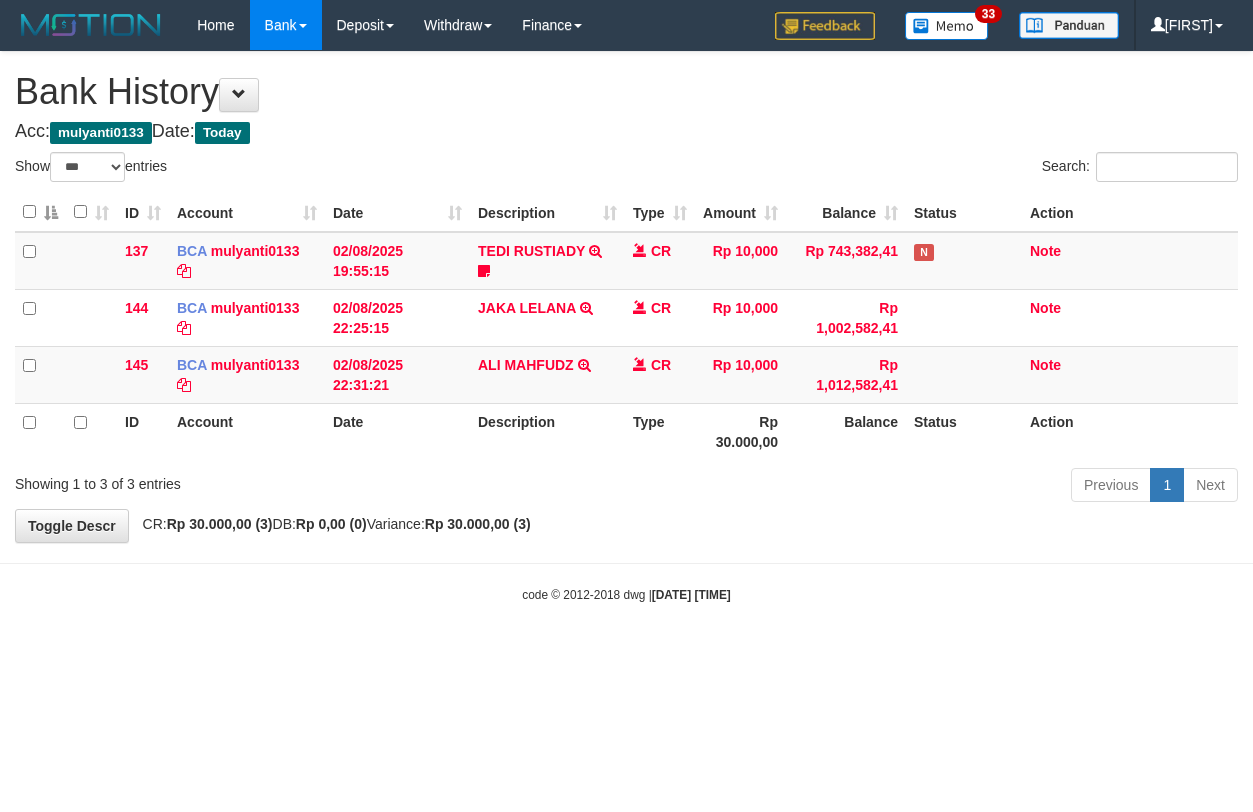 select on "***" 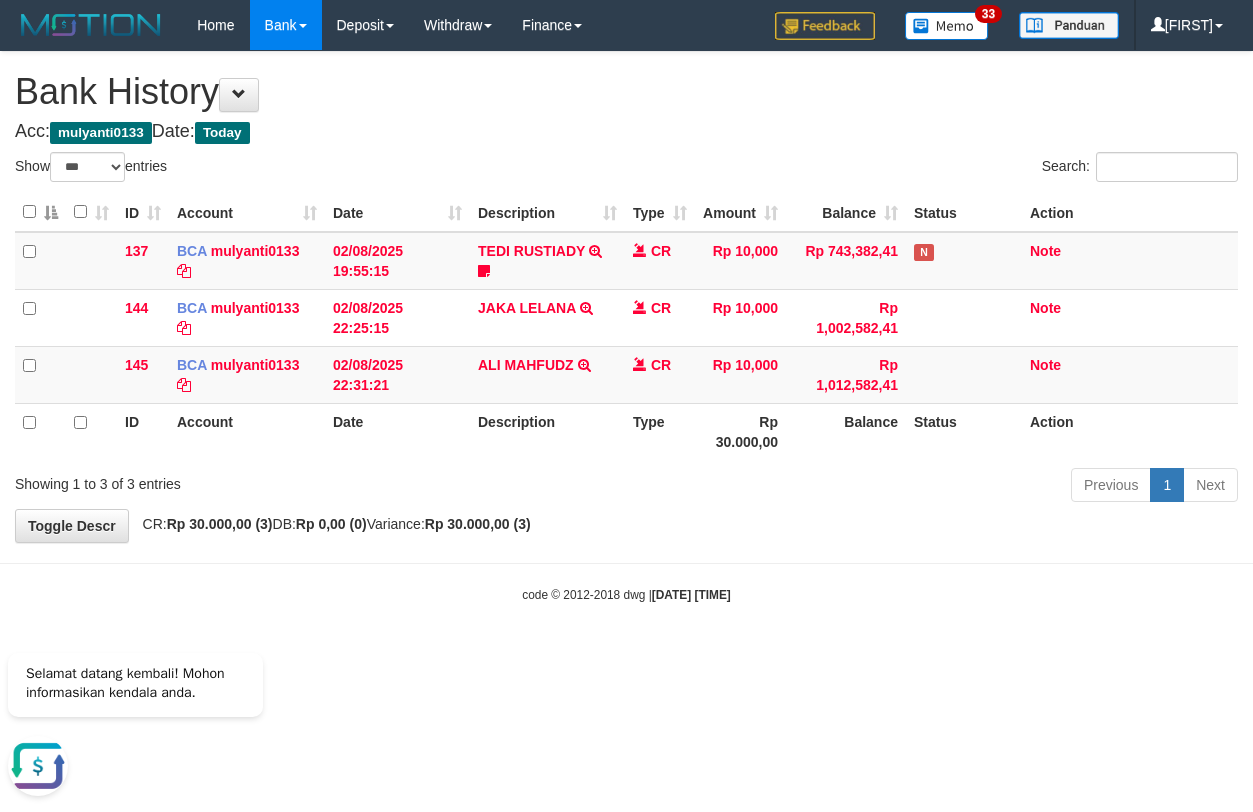 scroll, scrollTop: 0, scrollLeft: 0, axis: both 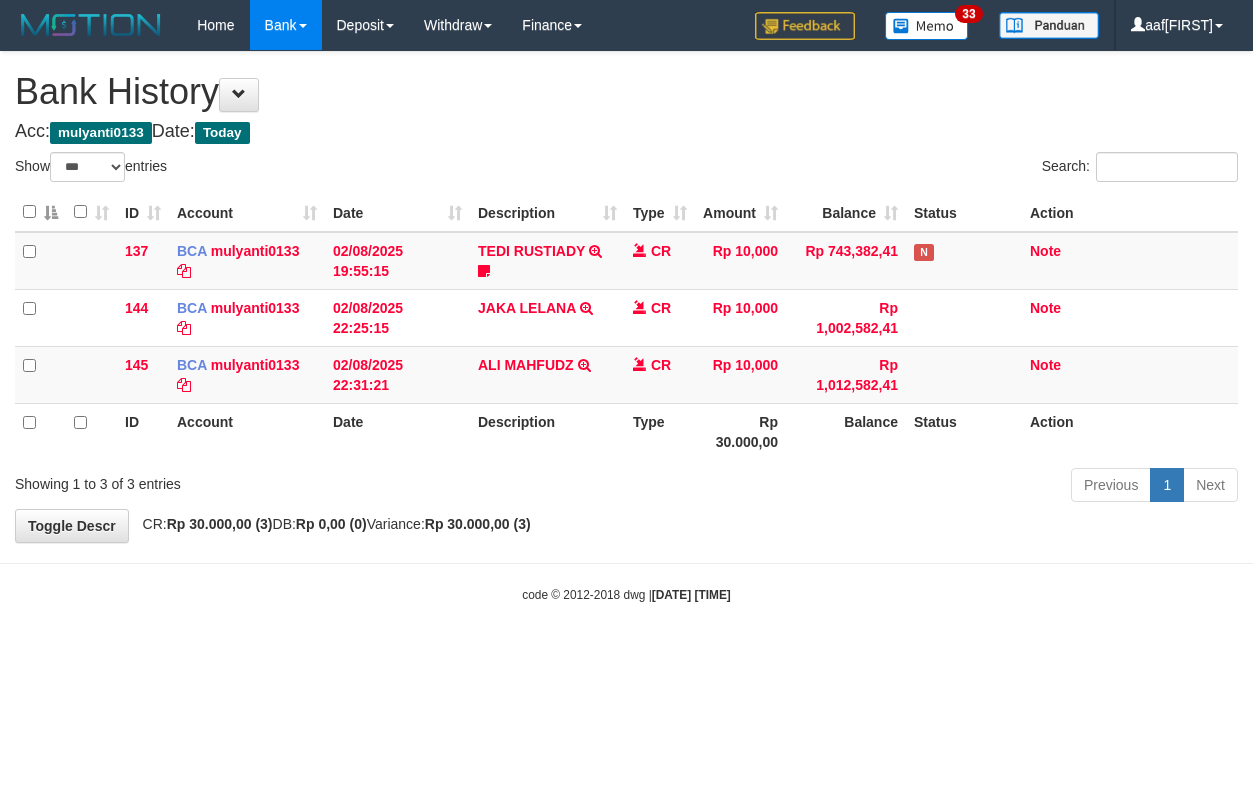 select on "***" 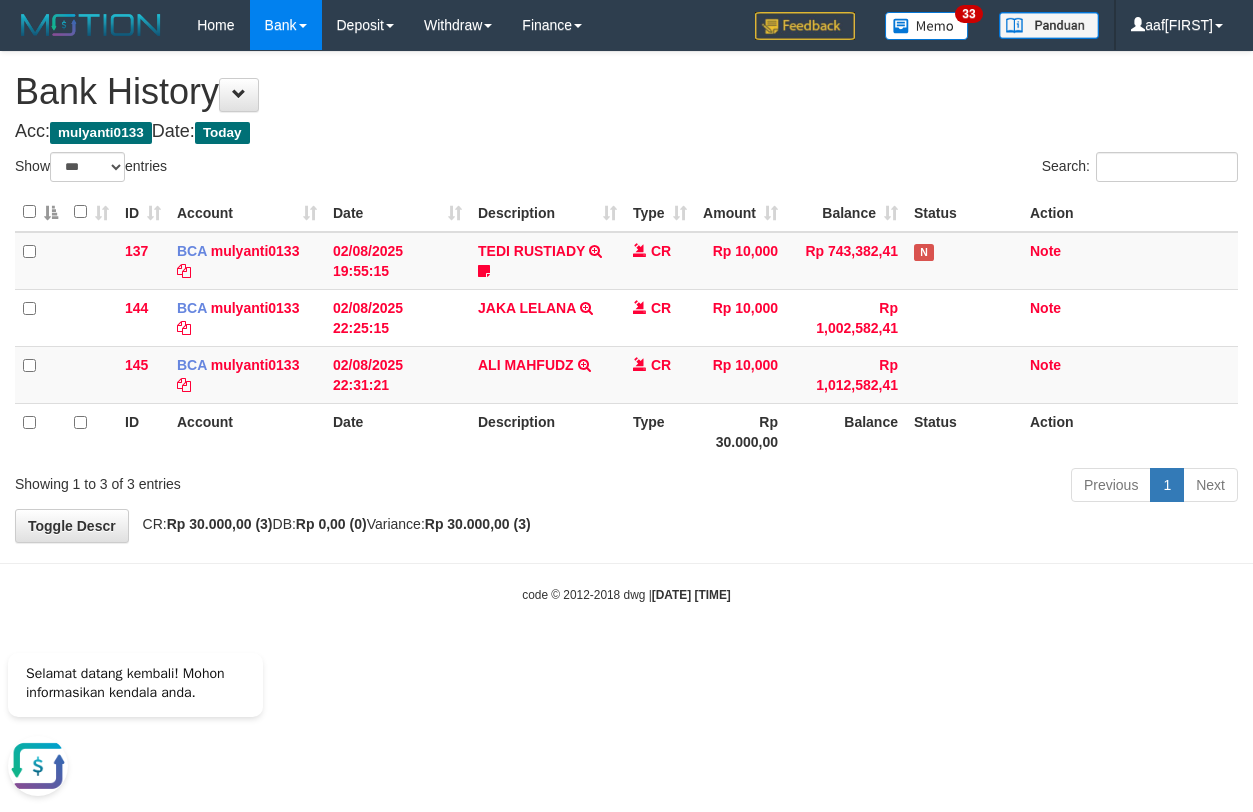 scroll, scrollTop: 0, scrollLeft: 0, axis: both 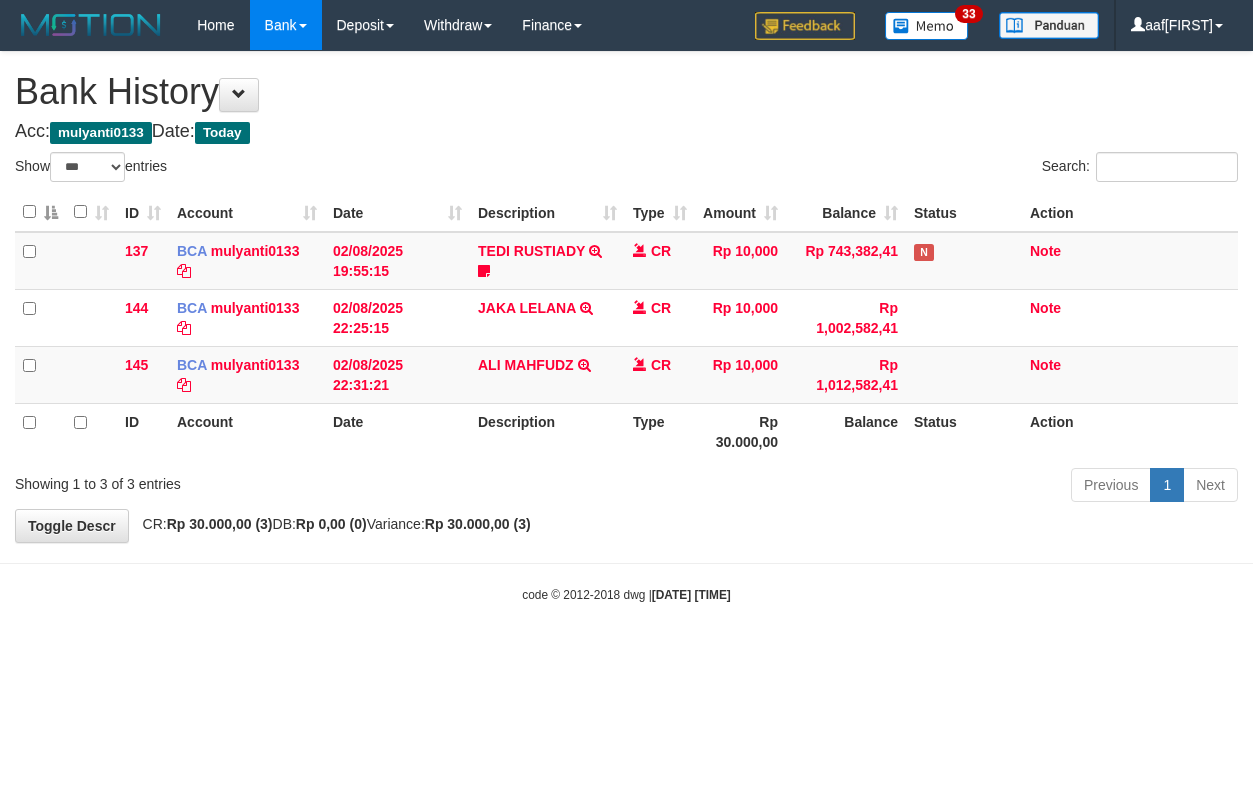 select on "***" 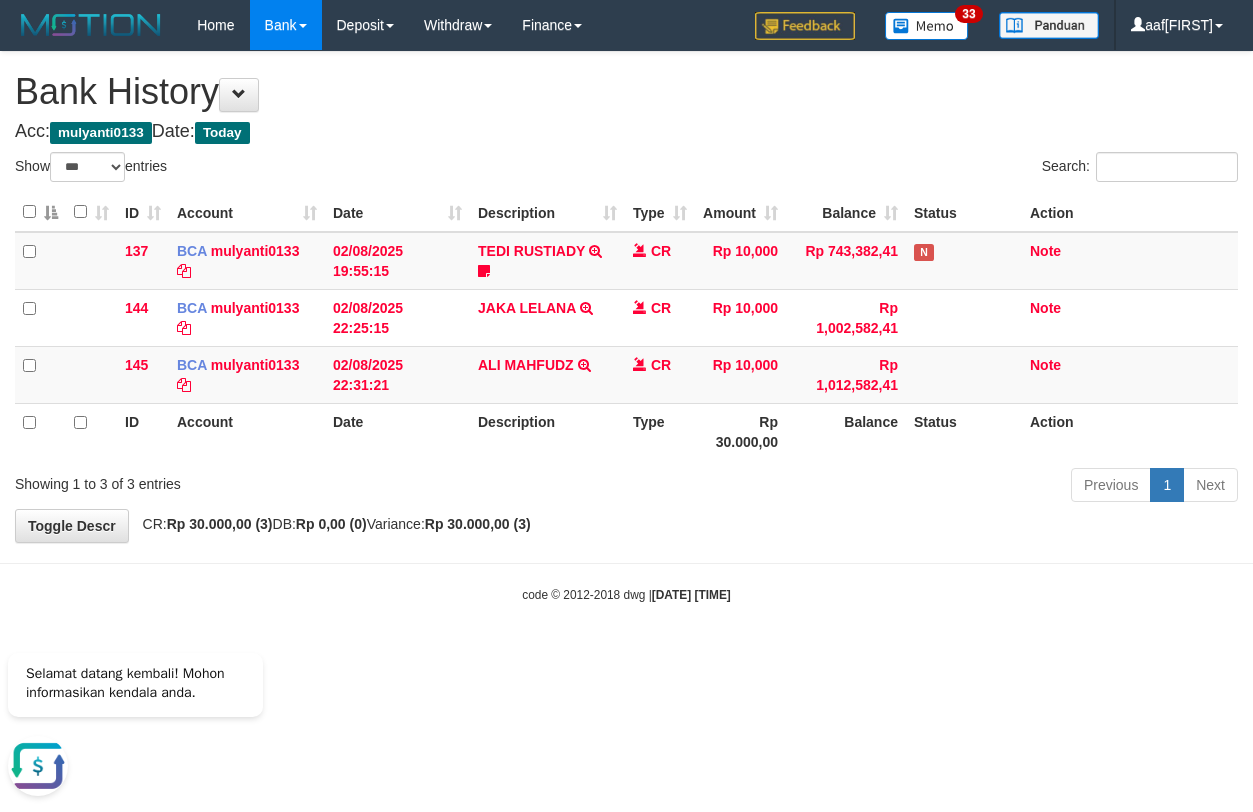scroll, scrollTop: 0, scrollLeft: 0, axis: both 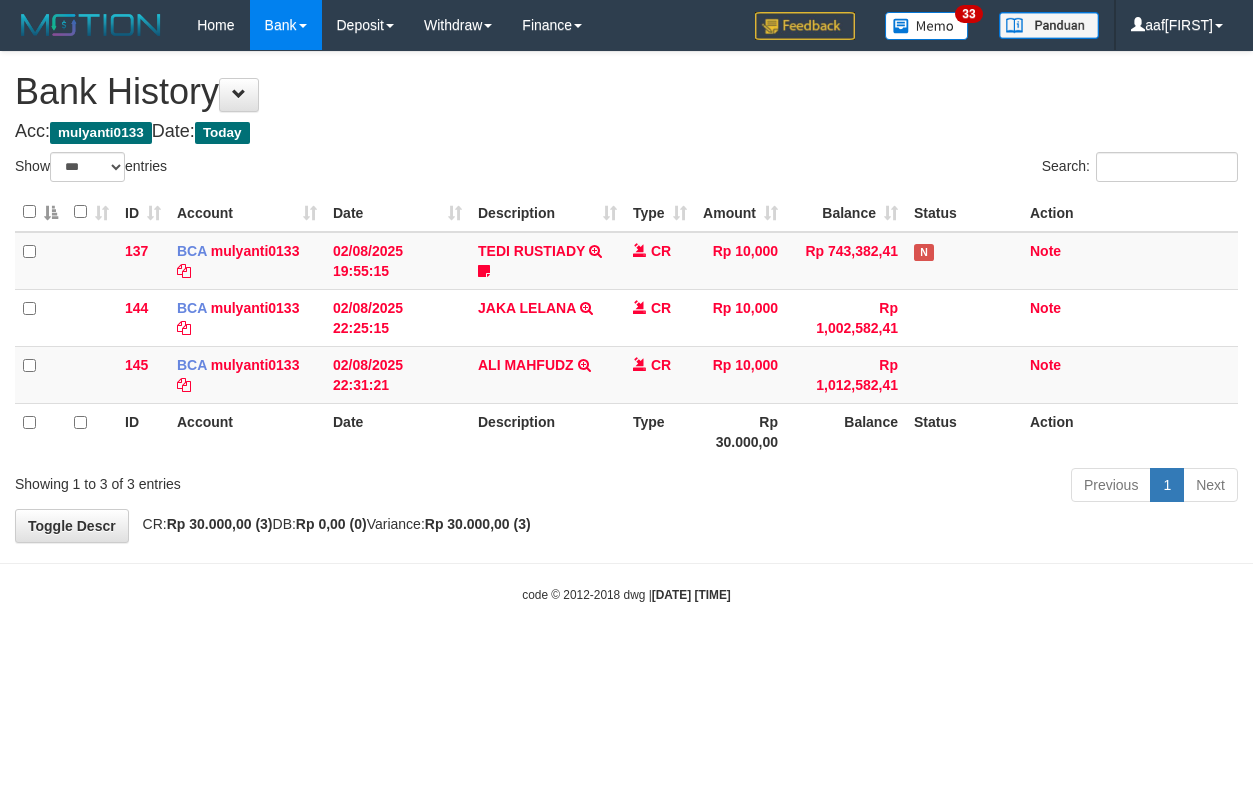 select on "***" 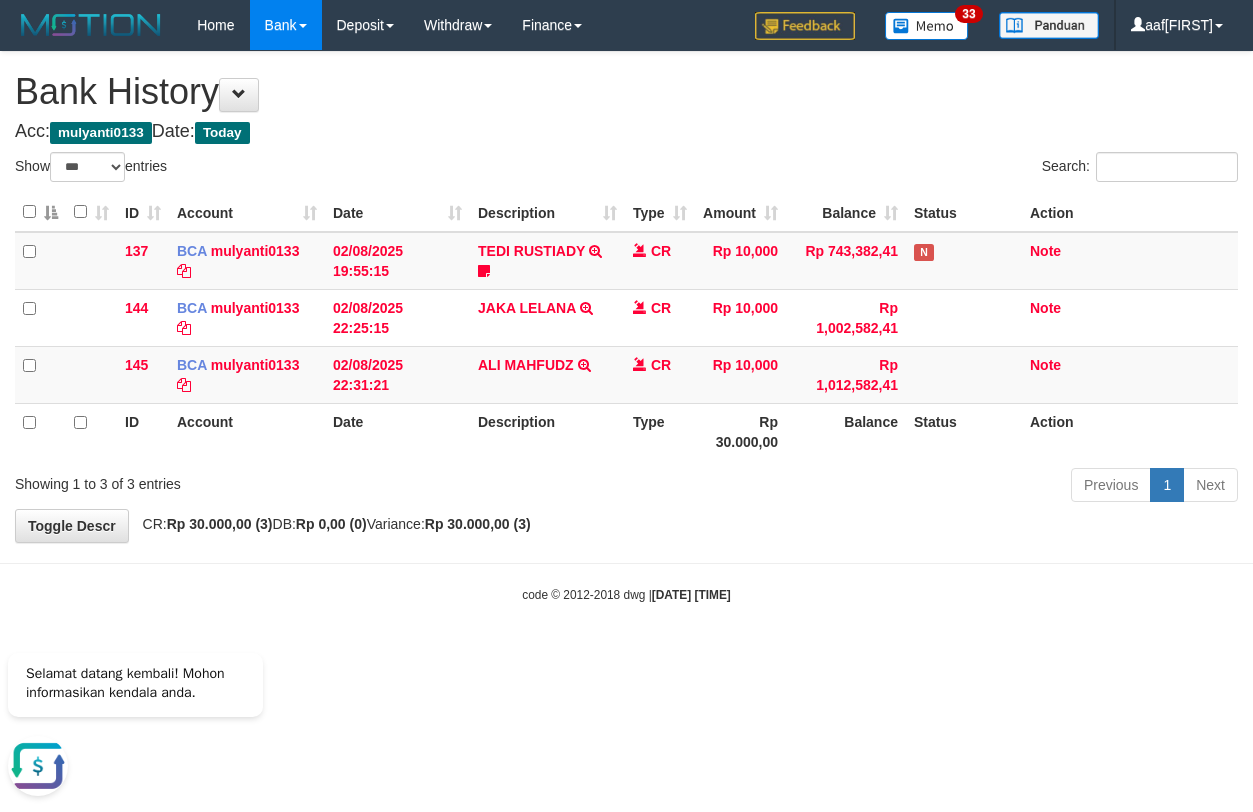 scroll, scrollTop: 0, scrollLeft: 0, axis: both 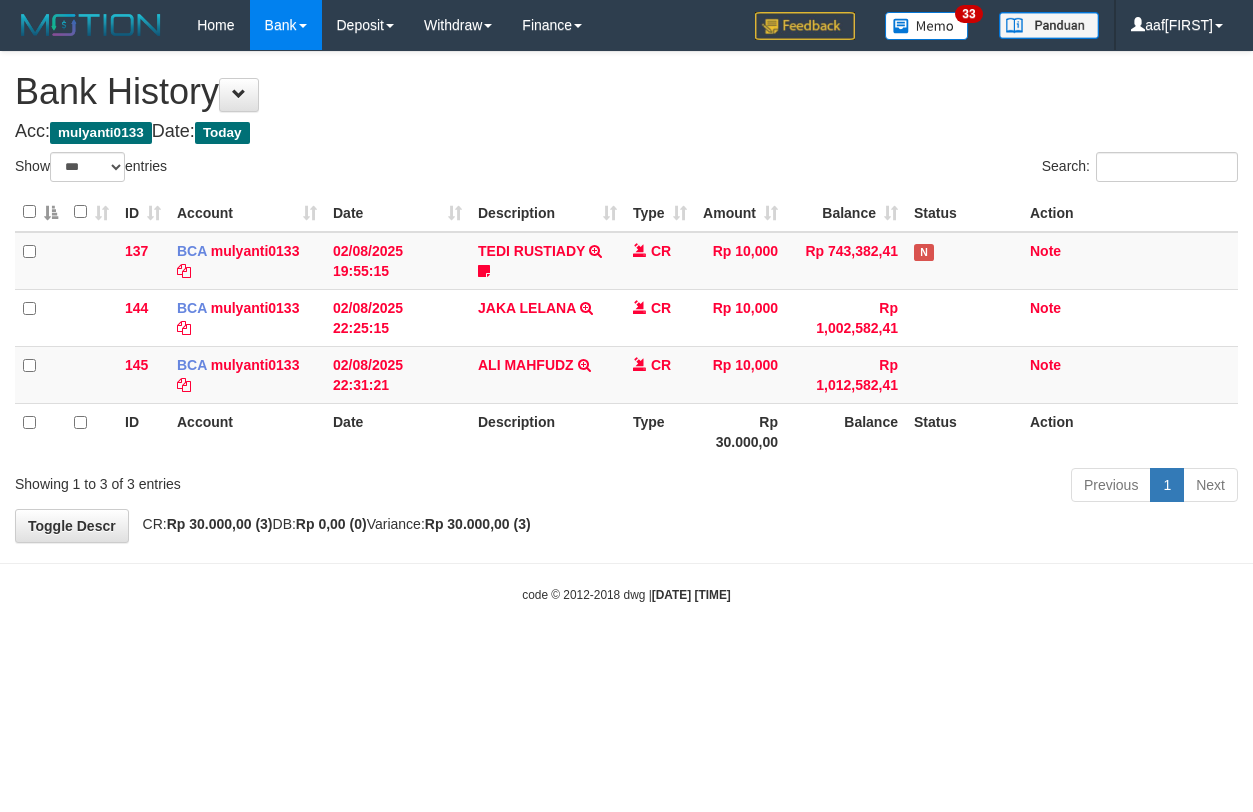 select on "***" 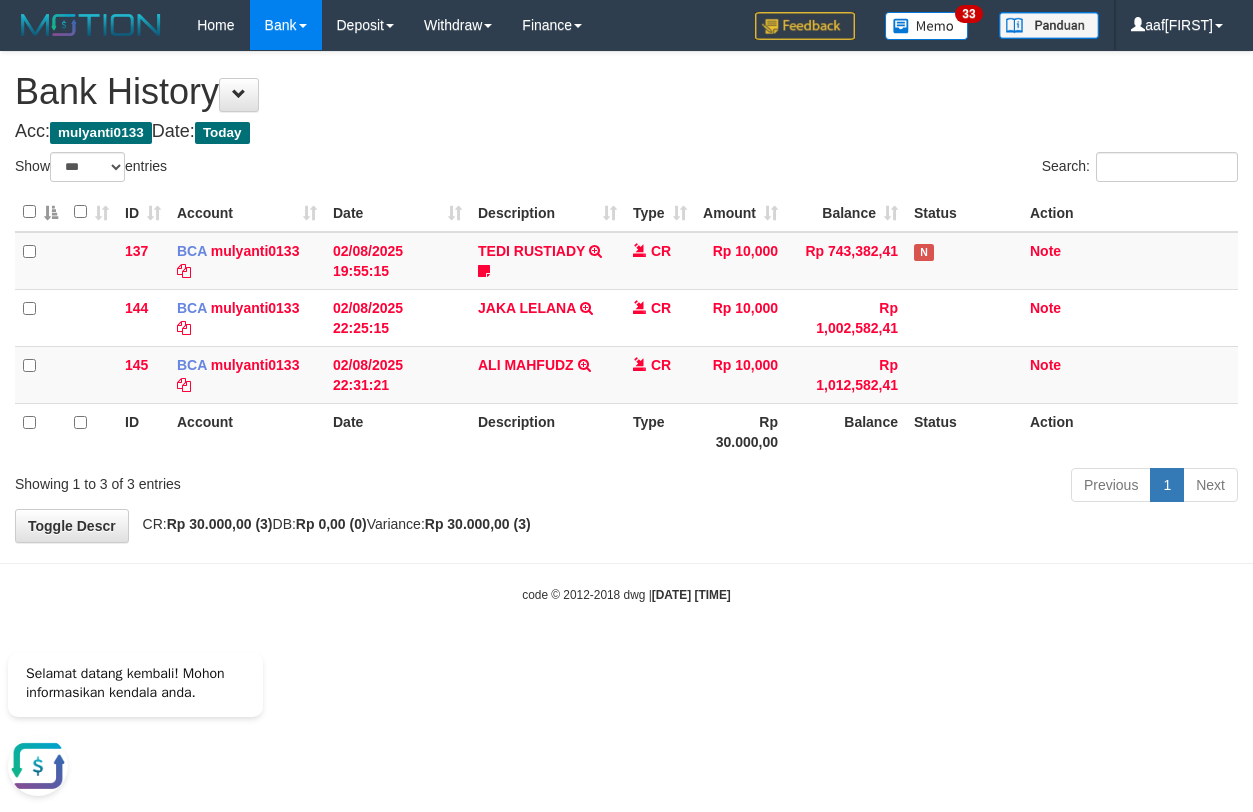 scroll, scrollTop: 0, scrollLeft: 0, axis: both 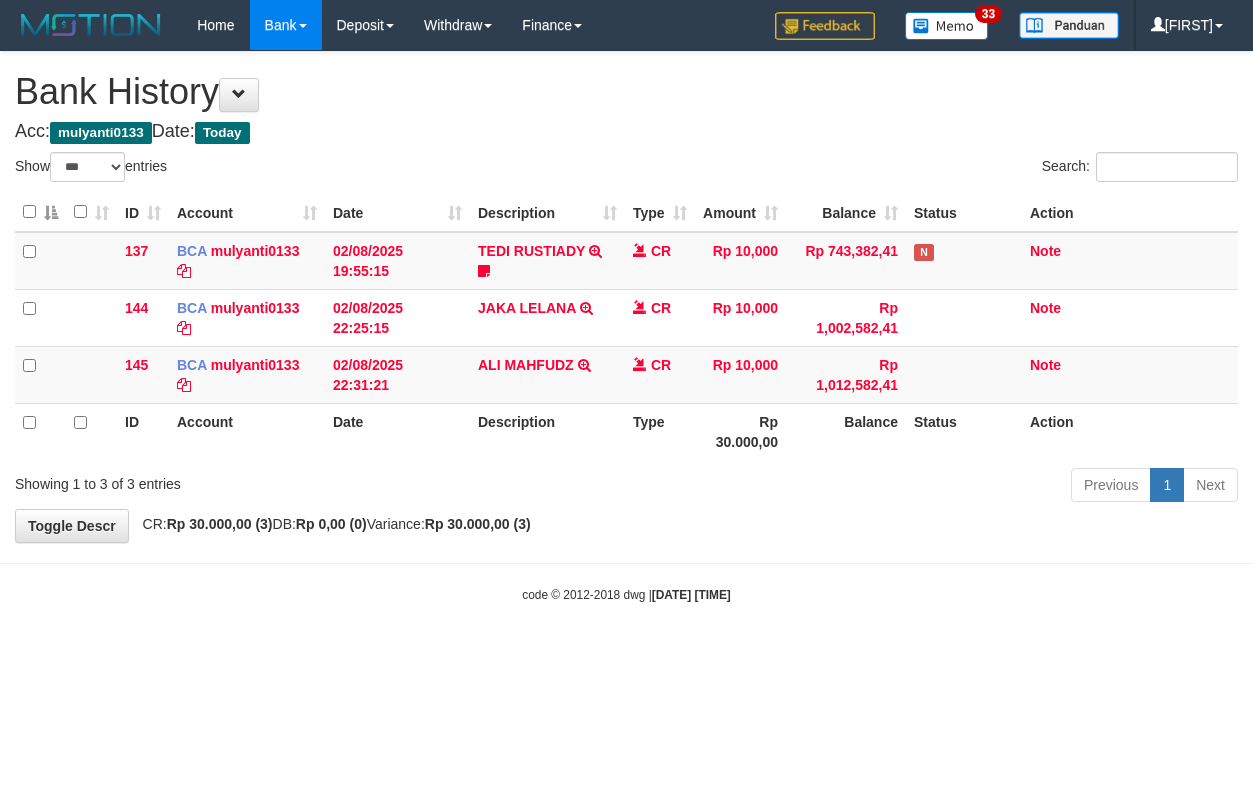 select on "***" 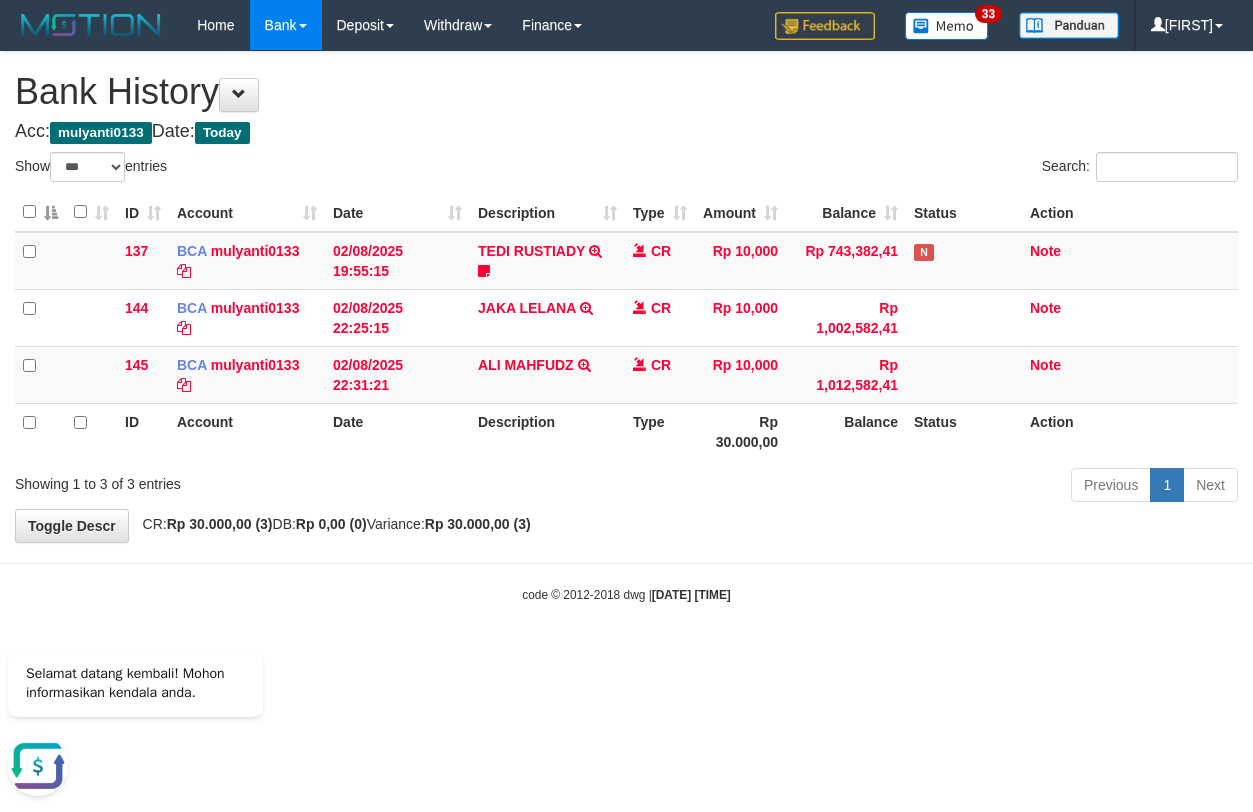 scroll, scrollTop: 0, scrollLeft: 0, axis: both 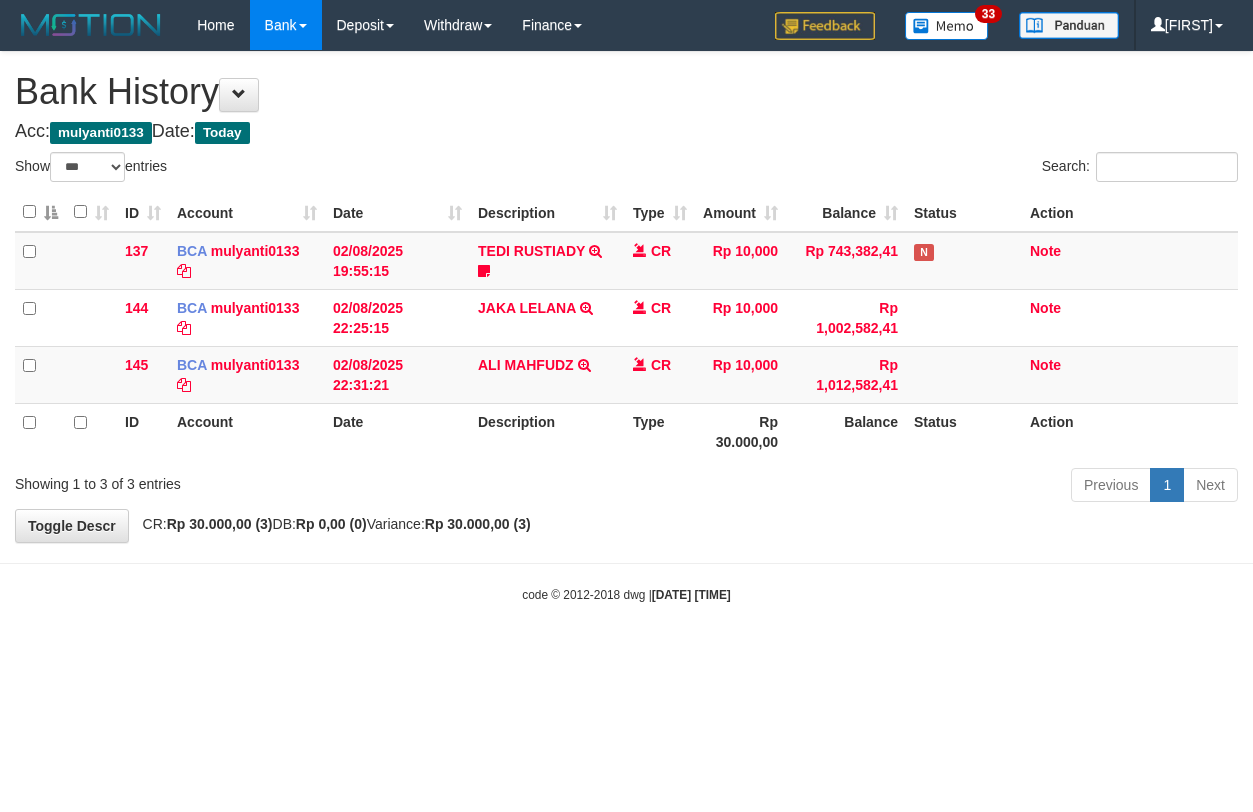 select on "***" 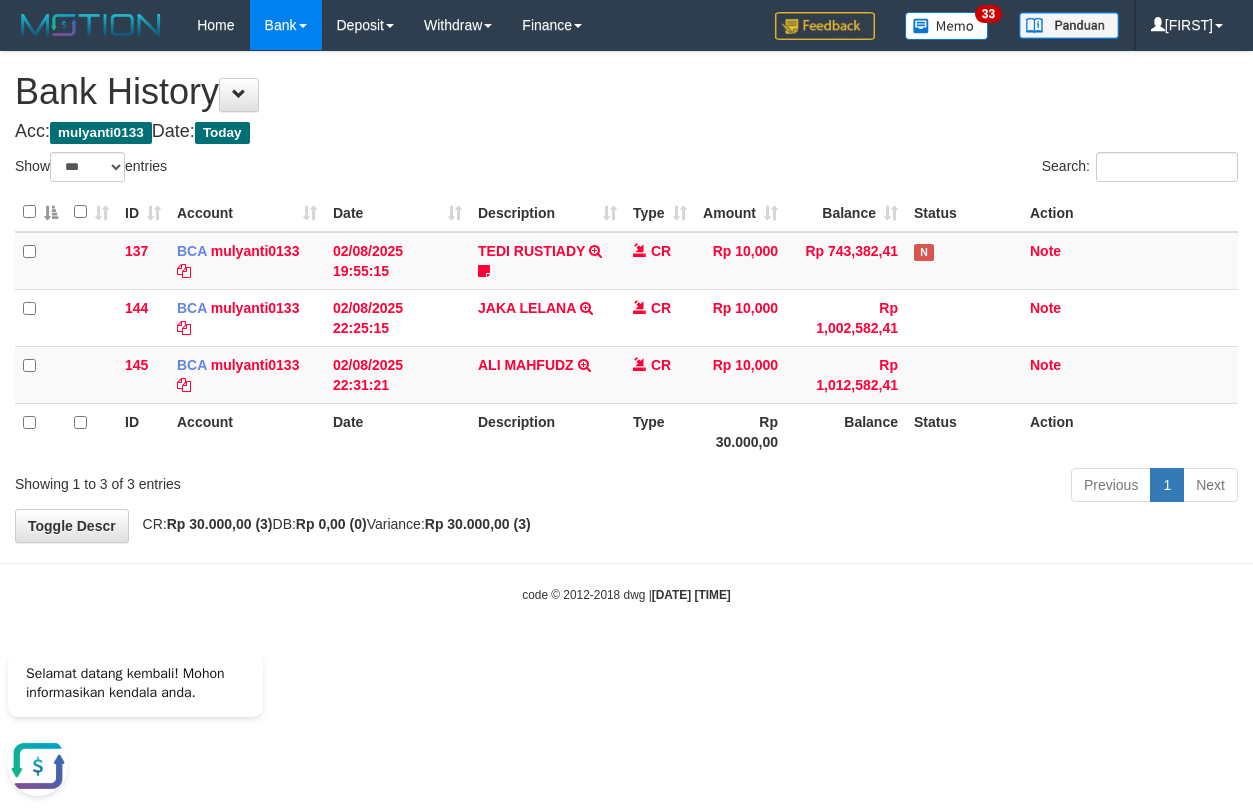 scroll, scrollTop: 0, scrollLeft: 0, axis: both 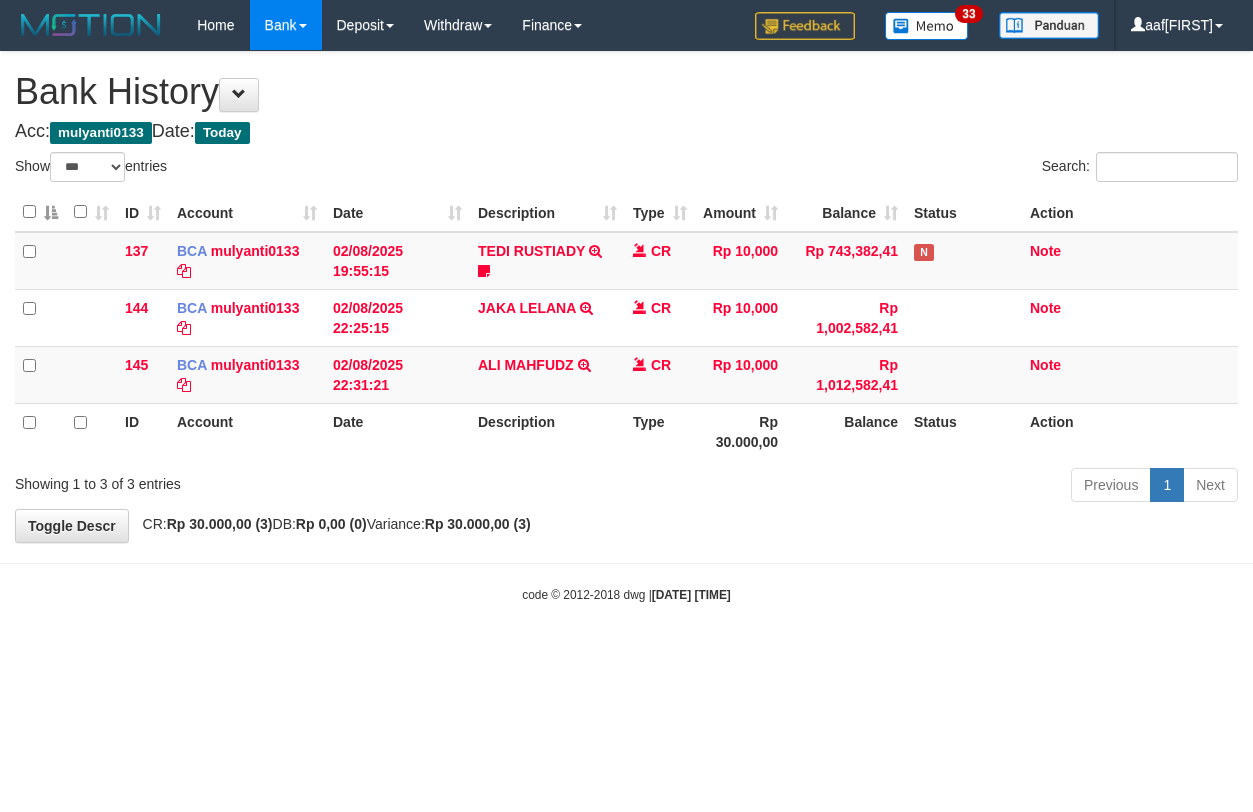 select on "***" 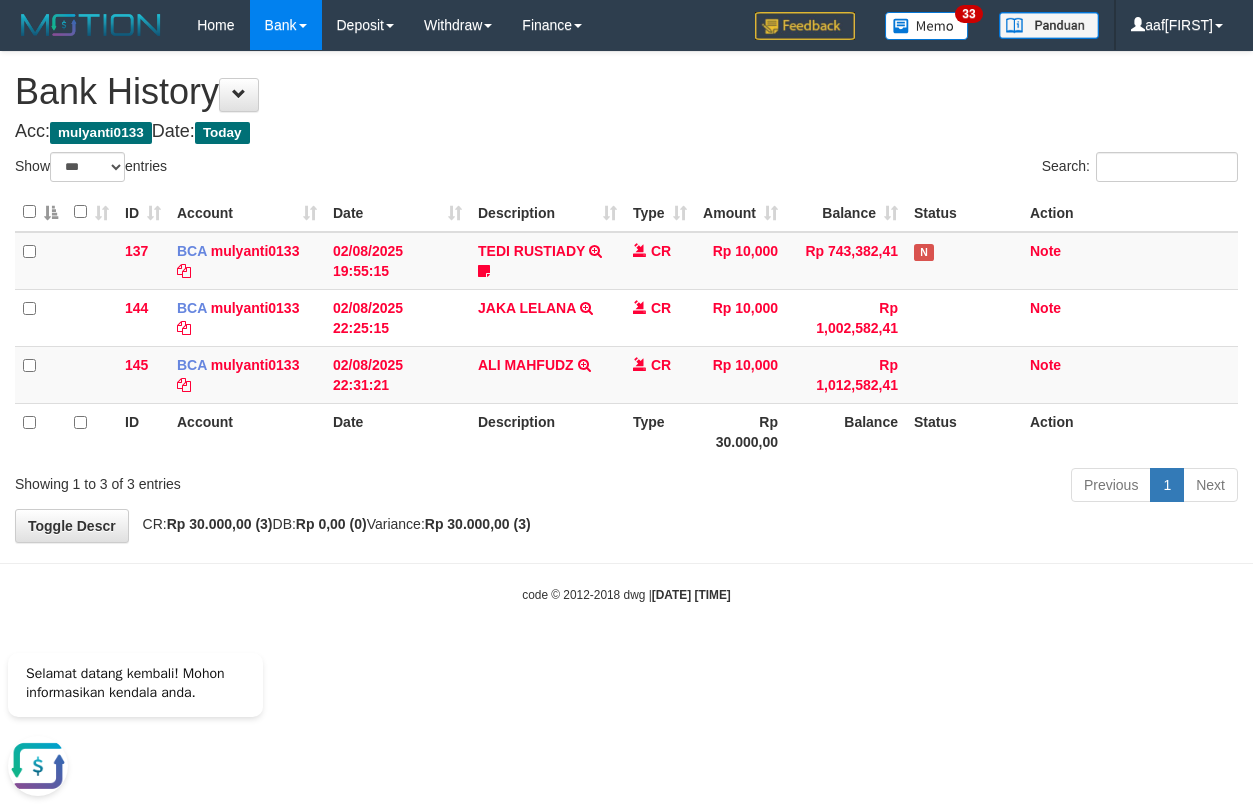 scroll, scrollTop: 0, scrollLeft: 0, axis: both 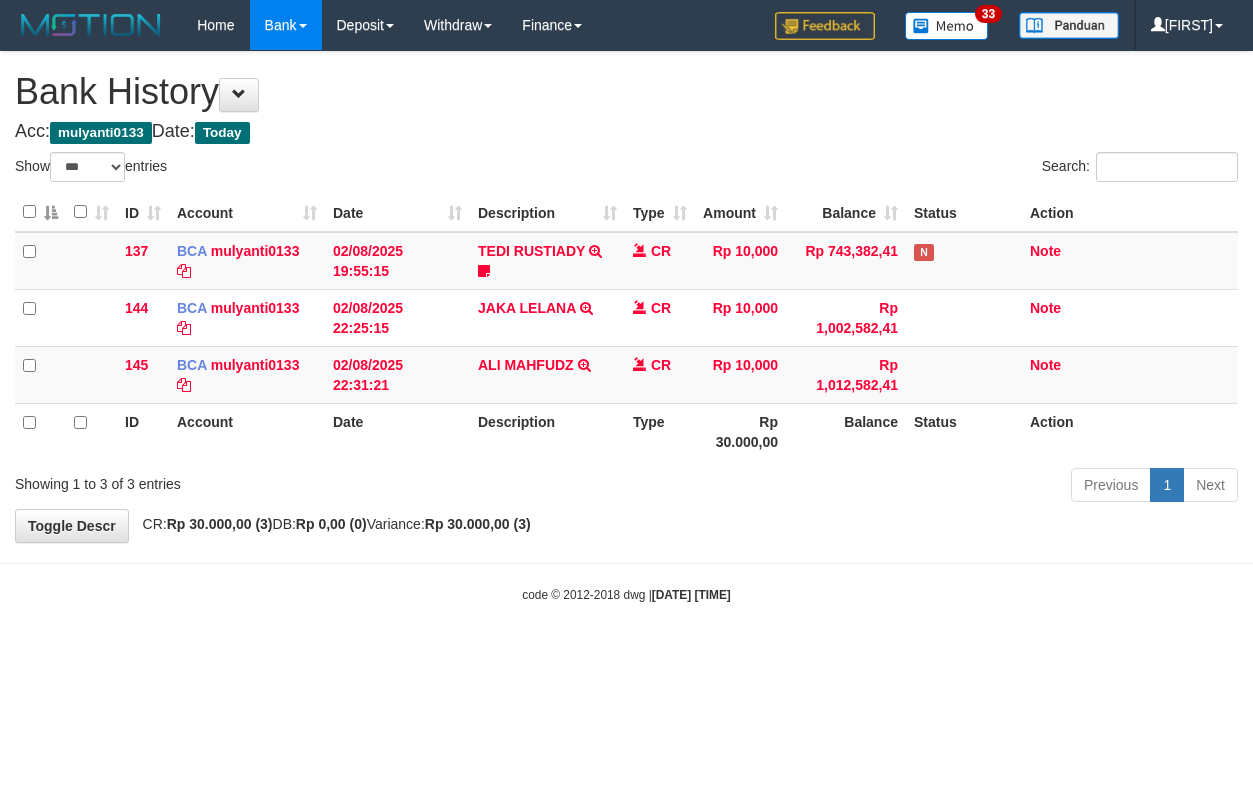 select on "***" 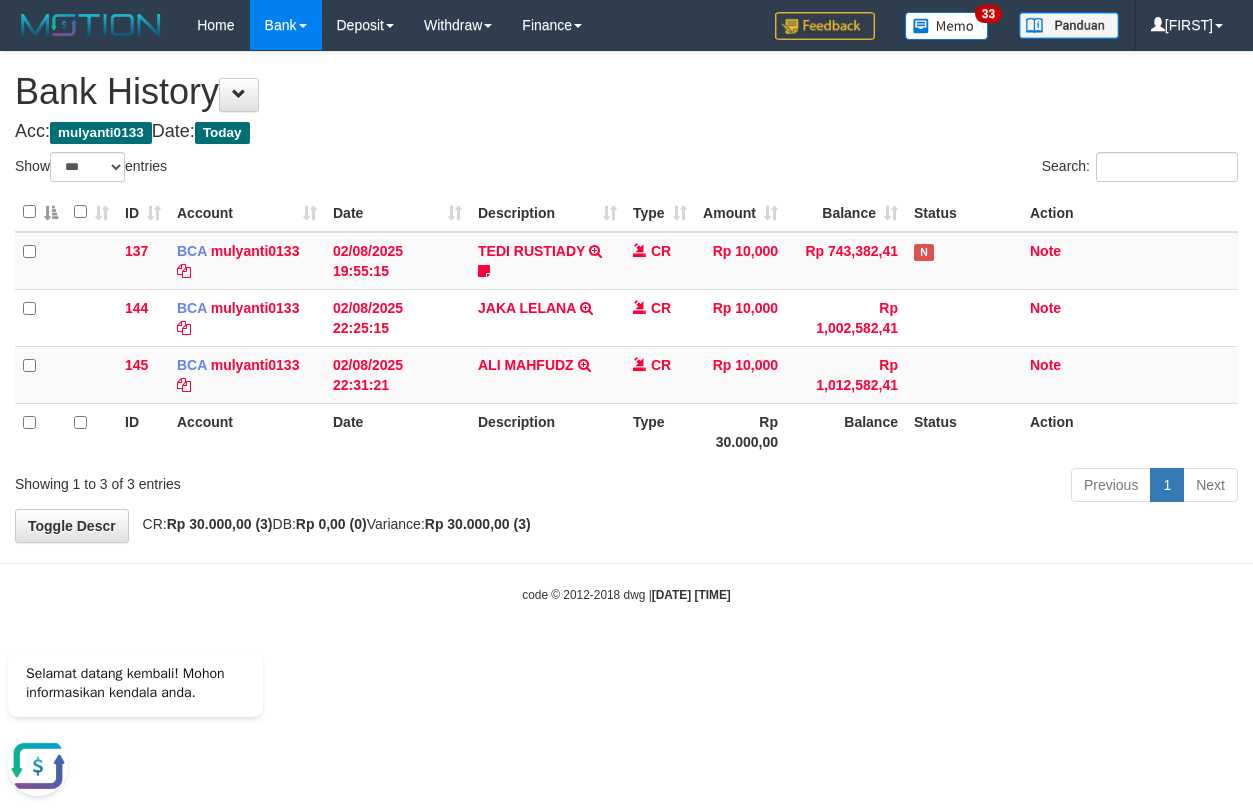 scroll, scrollTop: 0, scrollLeft: 0, axis: both 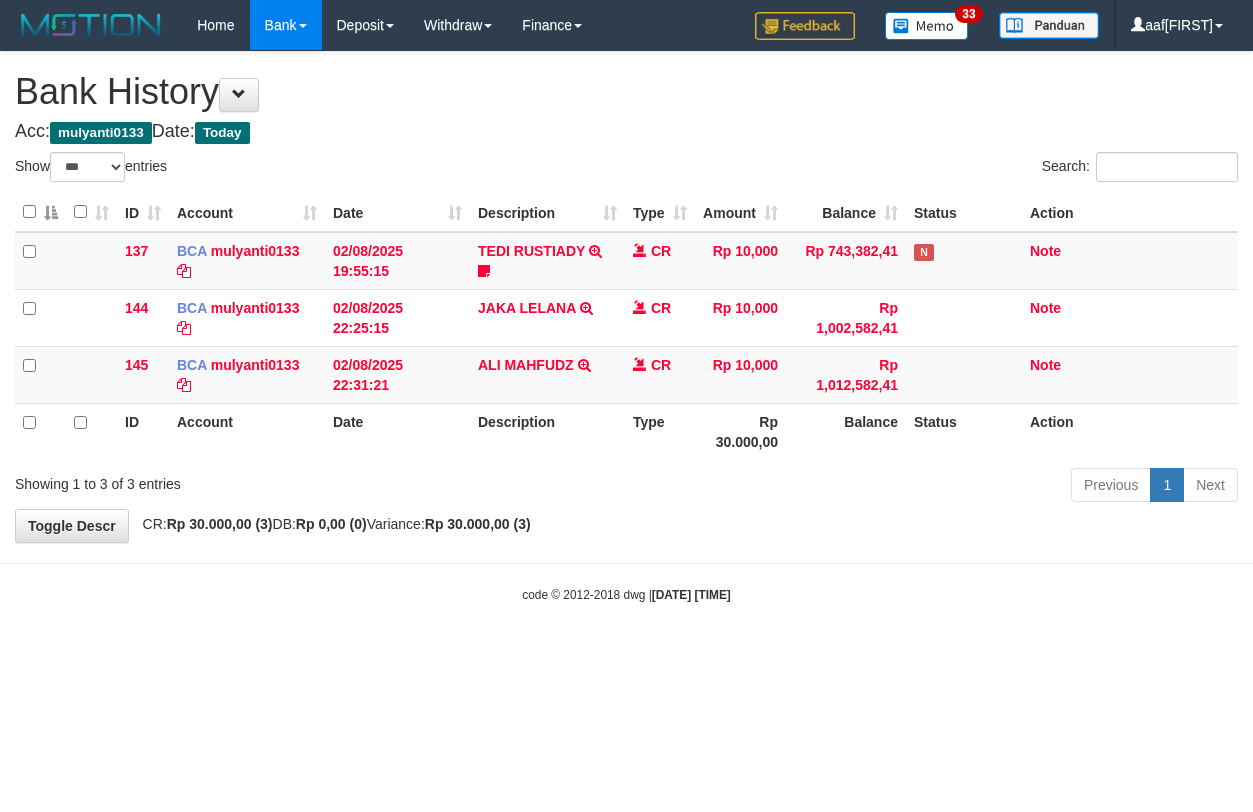 select on "***" 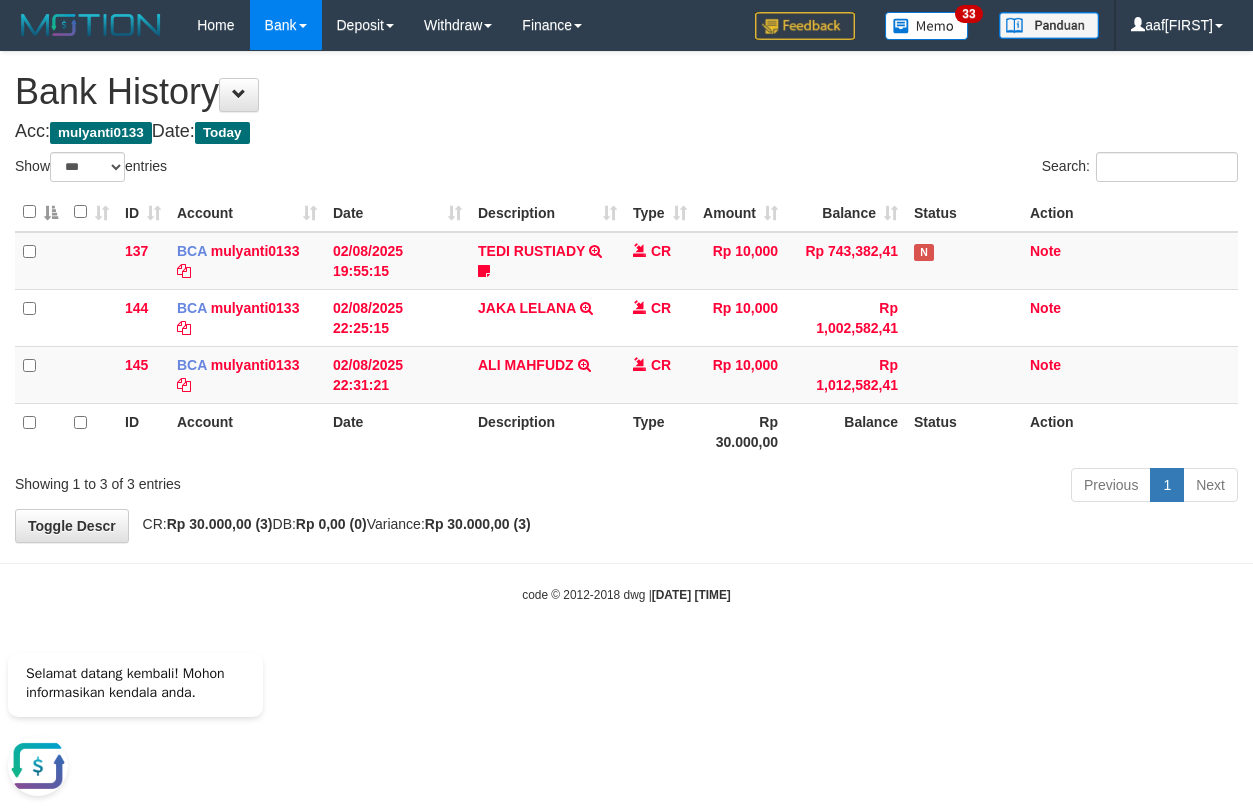 scroll, scrollTop: 0, scrollLeft: 0, axis: both 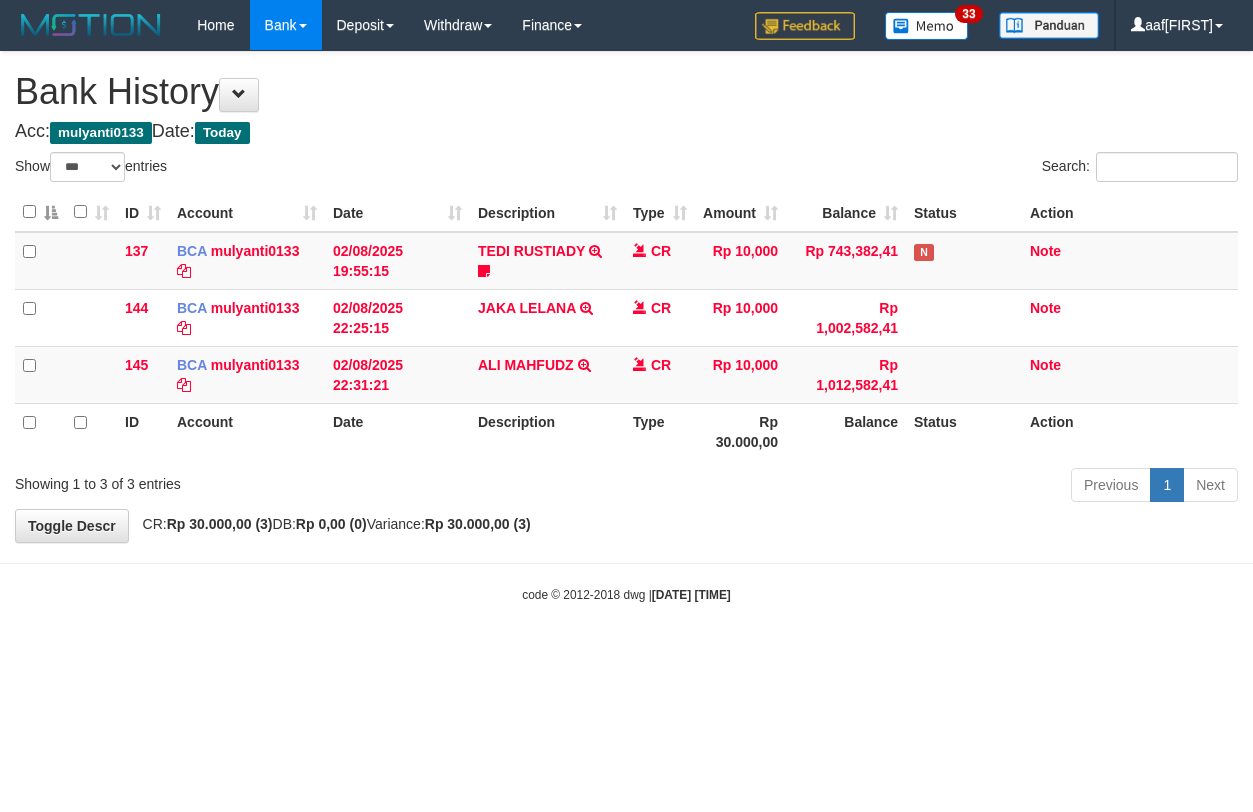 select on "***" 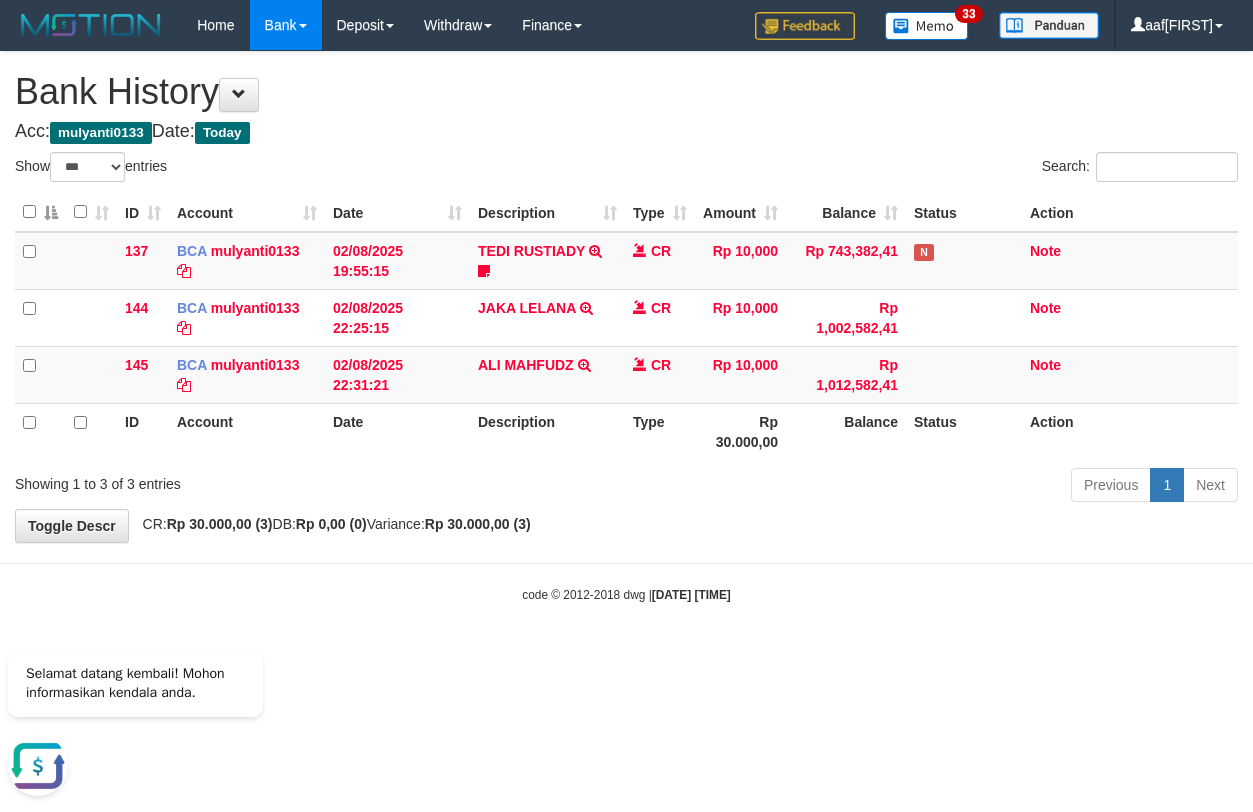 scroll, scrollTop: 0, scrollLeft: 0, axis: both 